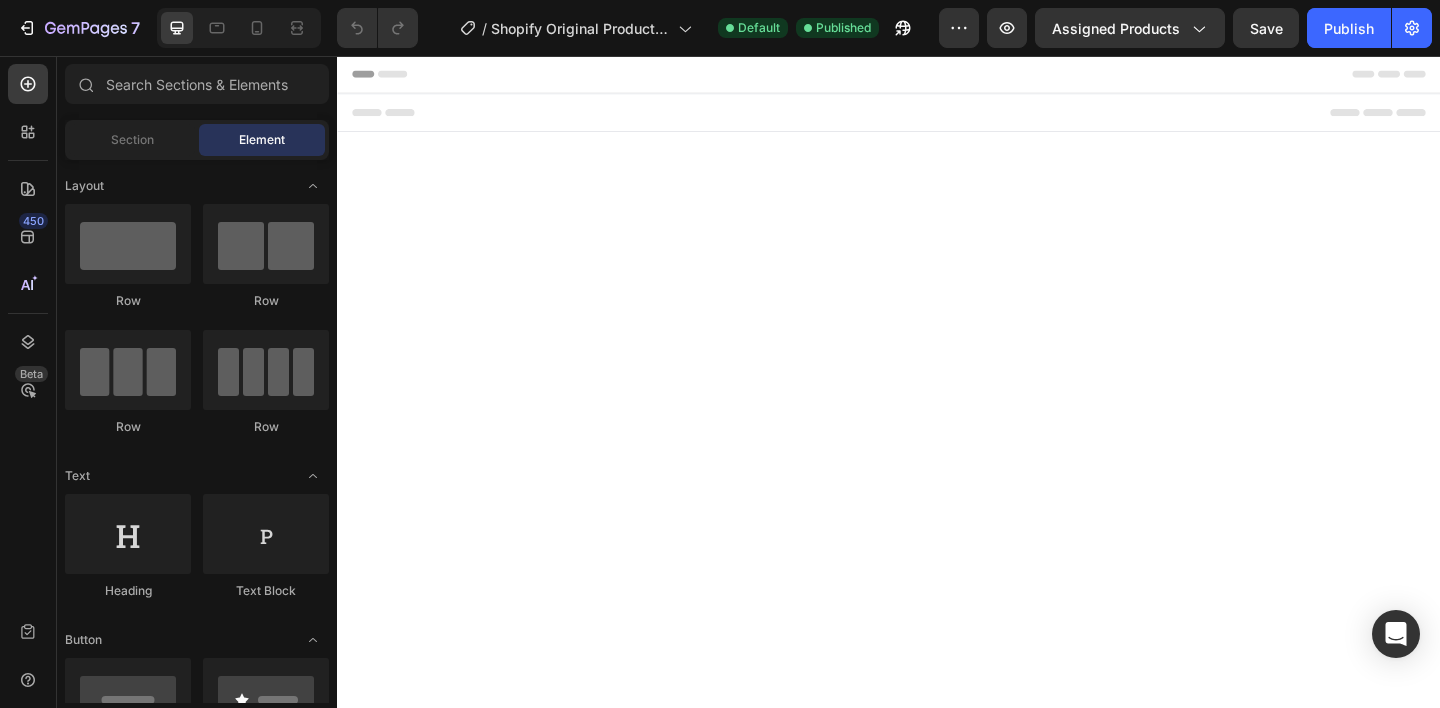 scroll, scrollTop: 0, scrollLeft: 0, axis: both 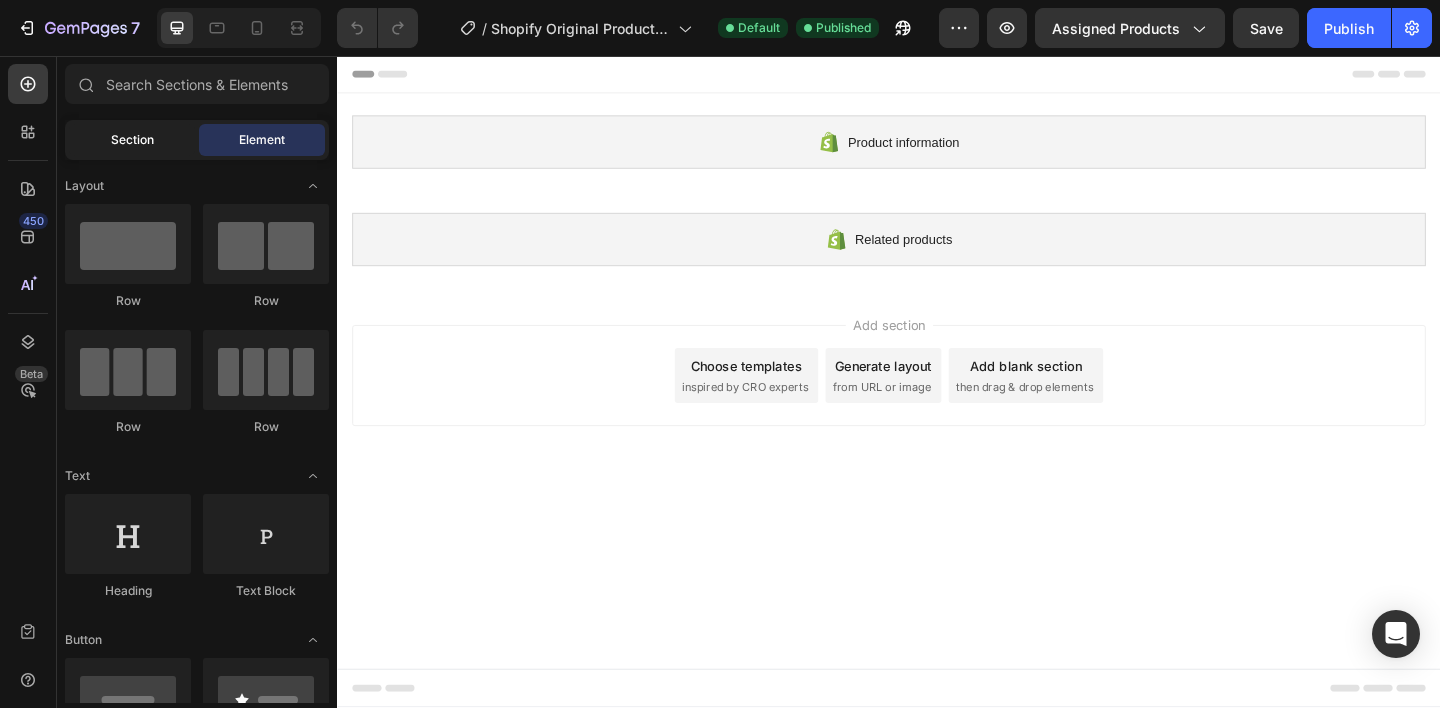 click on "Section" 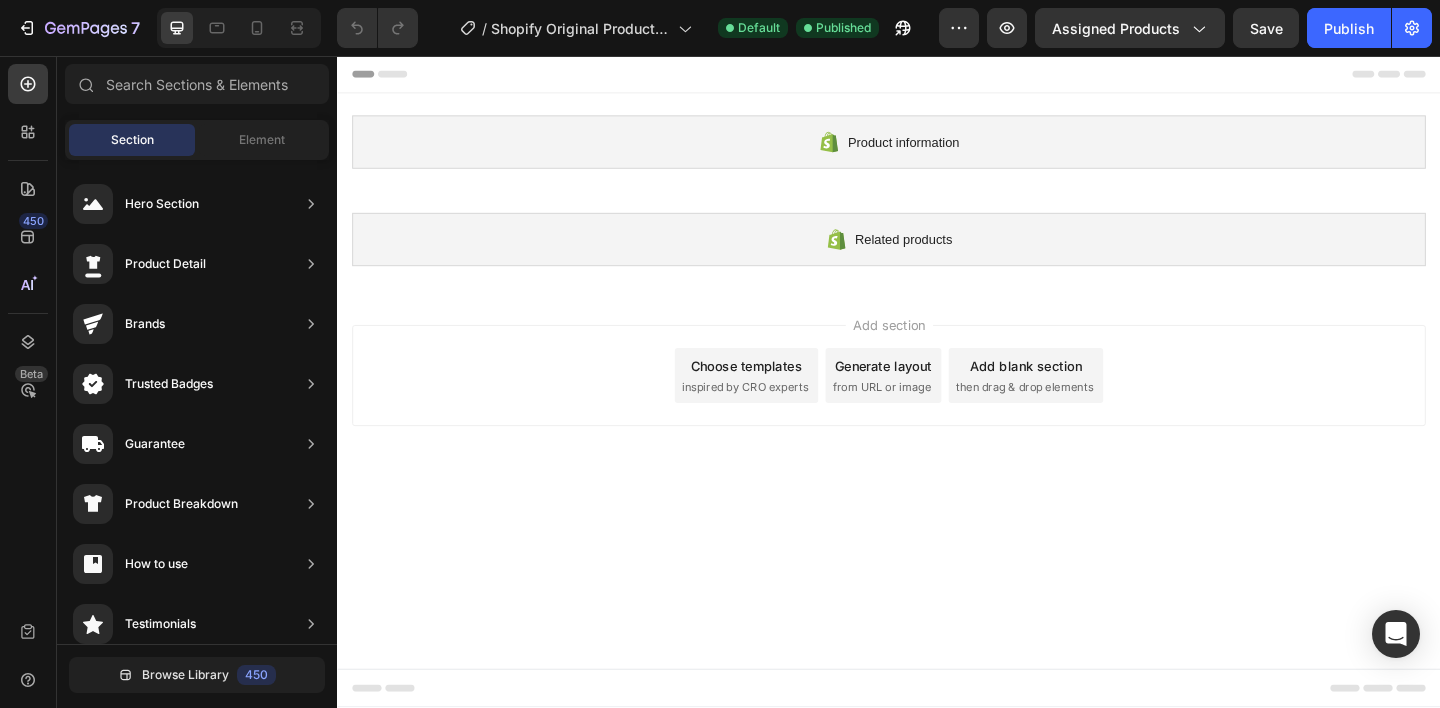scroll, scrollTop: 6, scrollLeft: 0, axis: vertical 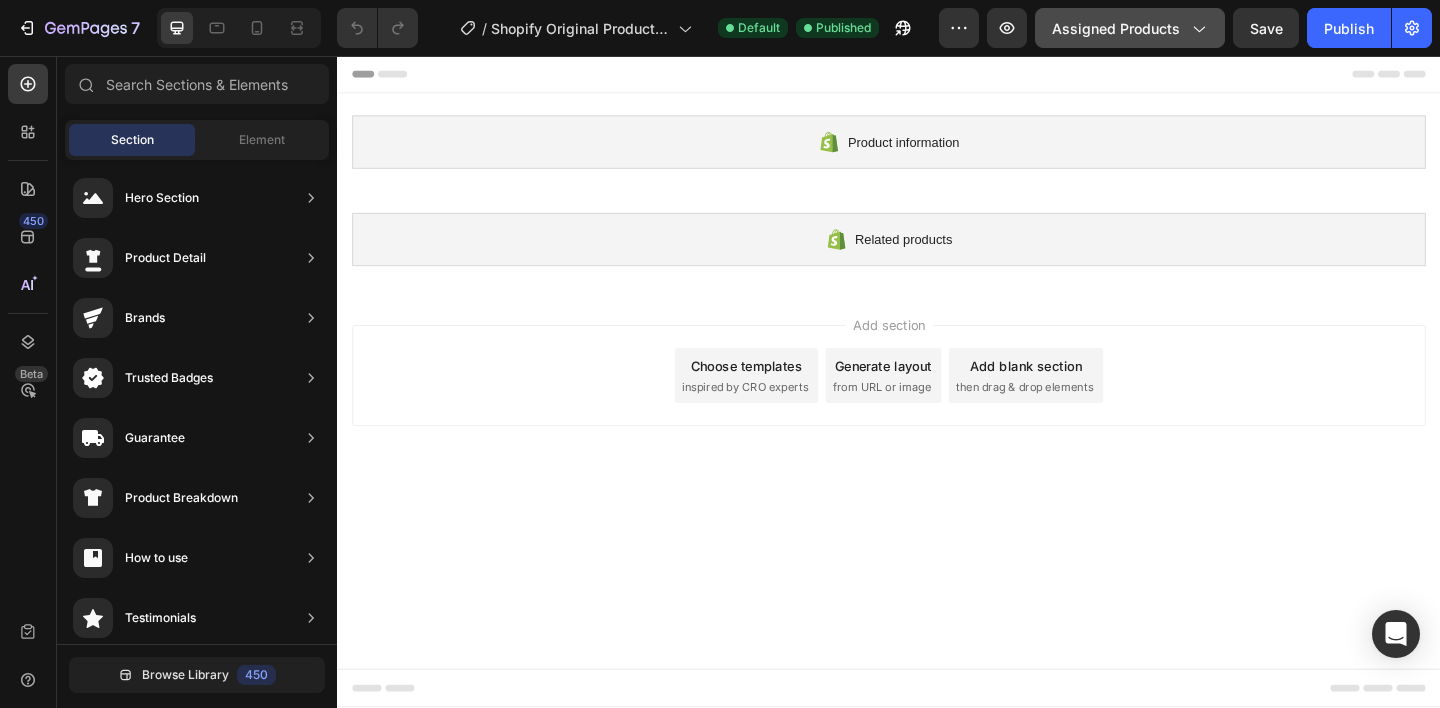 click on "Assigned Products" at bounding box center [1130, 28] 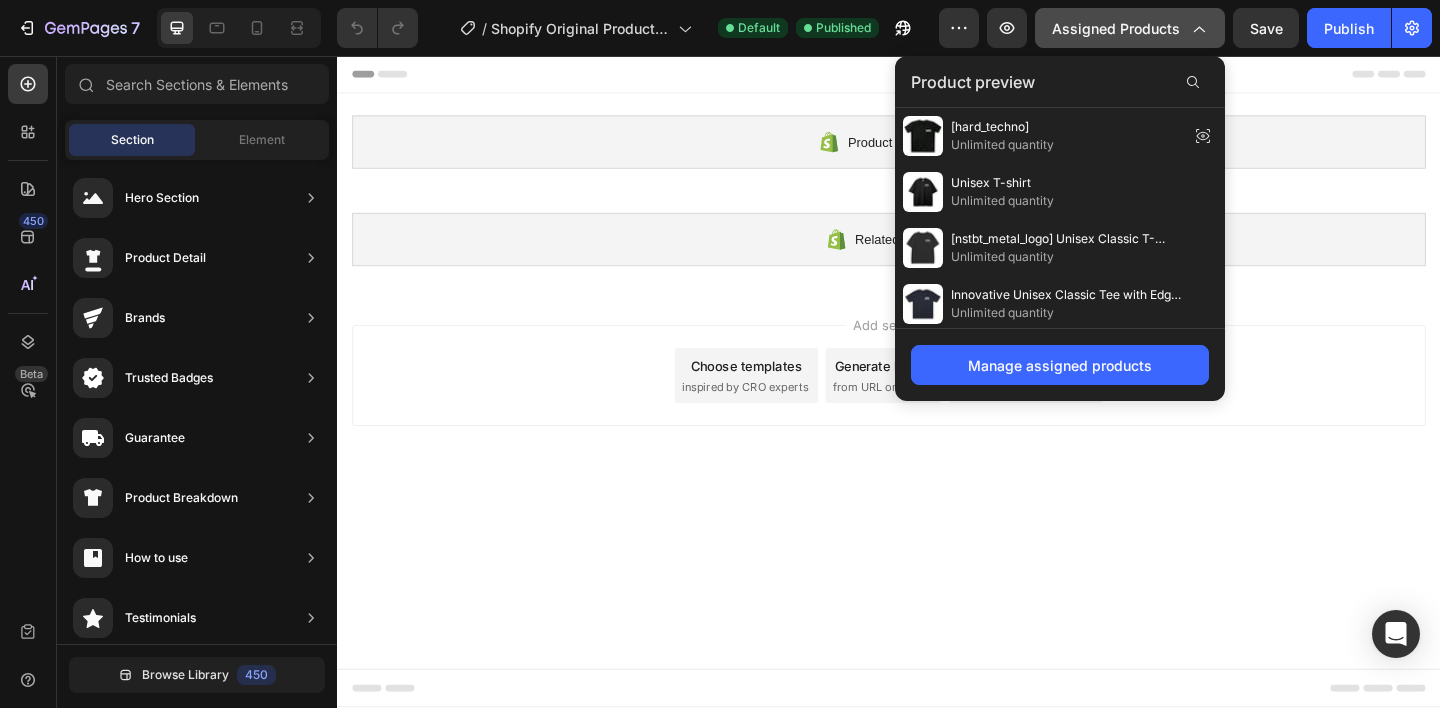 click on "Assigned Products" at bounding box center (1130, 28) 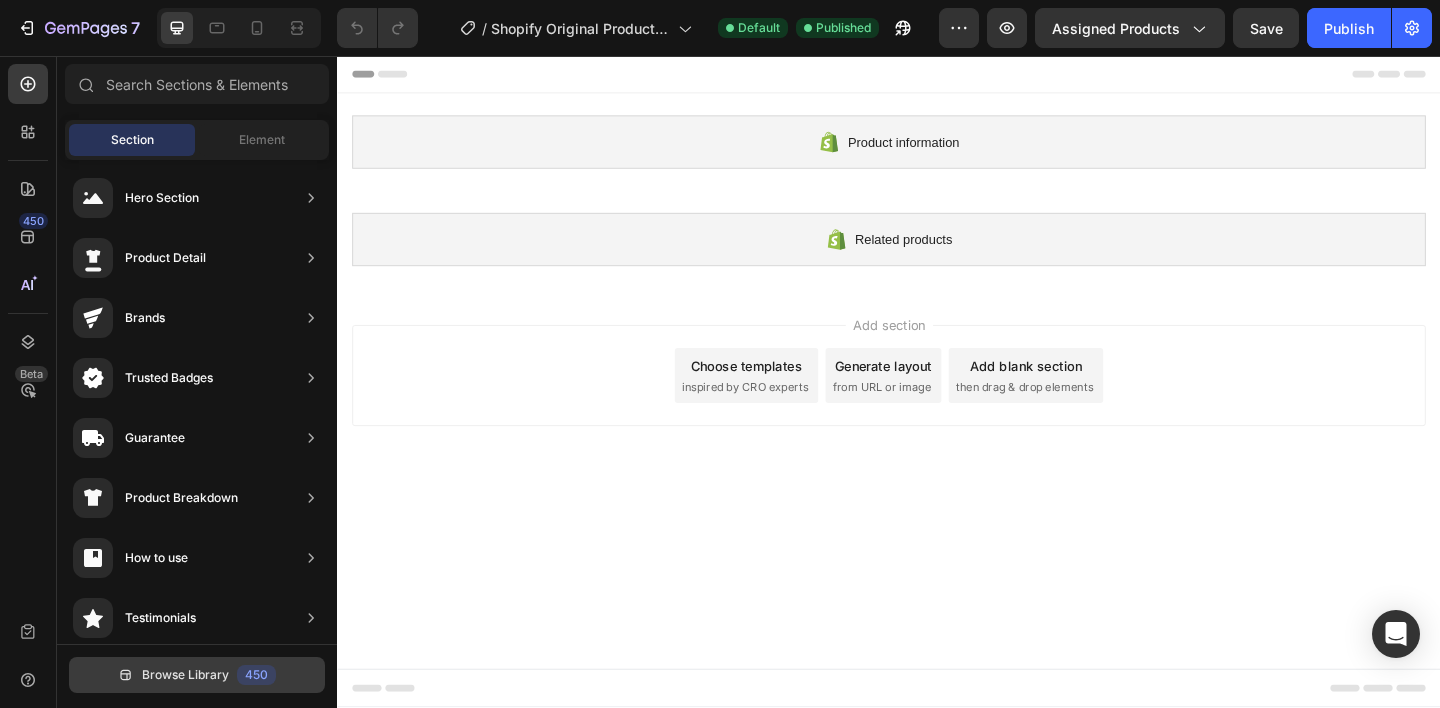click on "Browse Library" at bounding box center (185, 675) 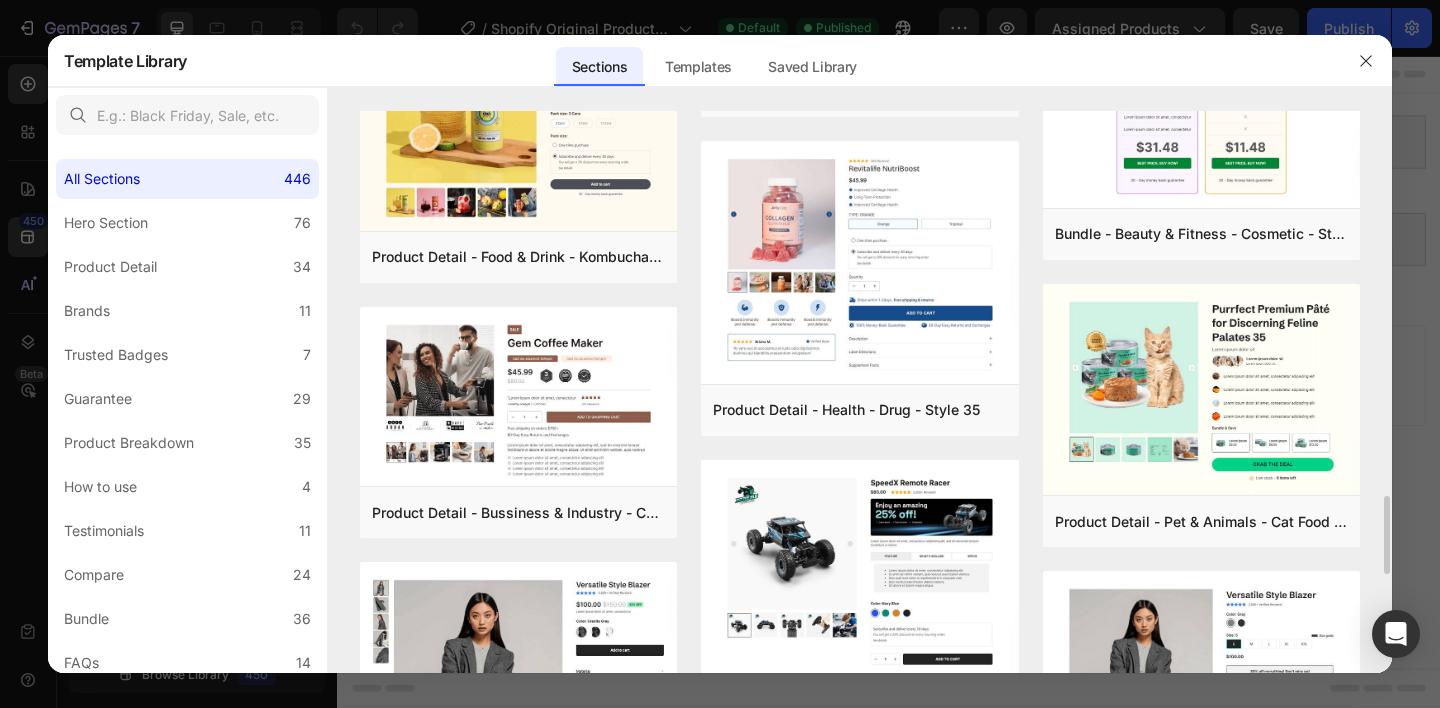 scroll, scrollTop: 2677, scrollLeft: 0, axis: vertical 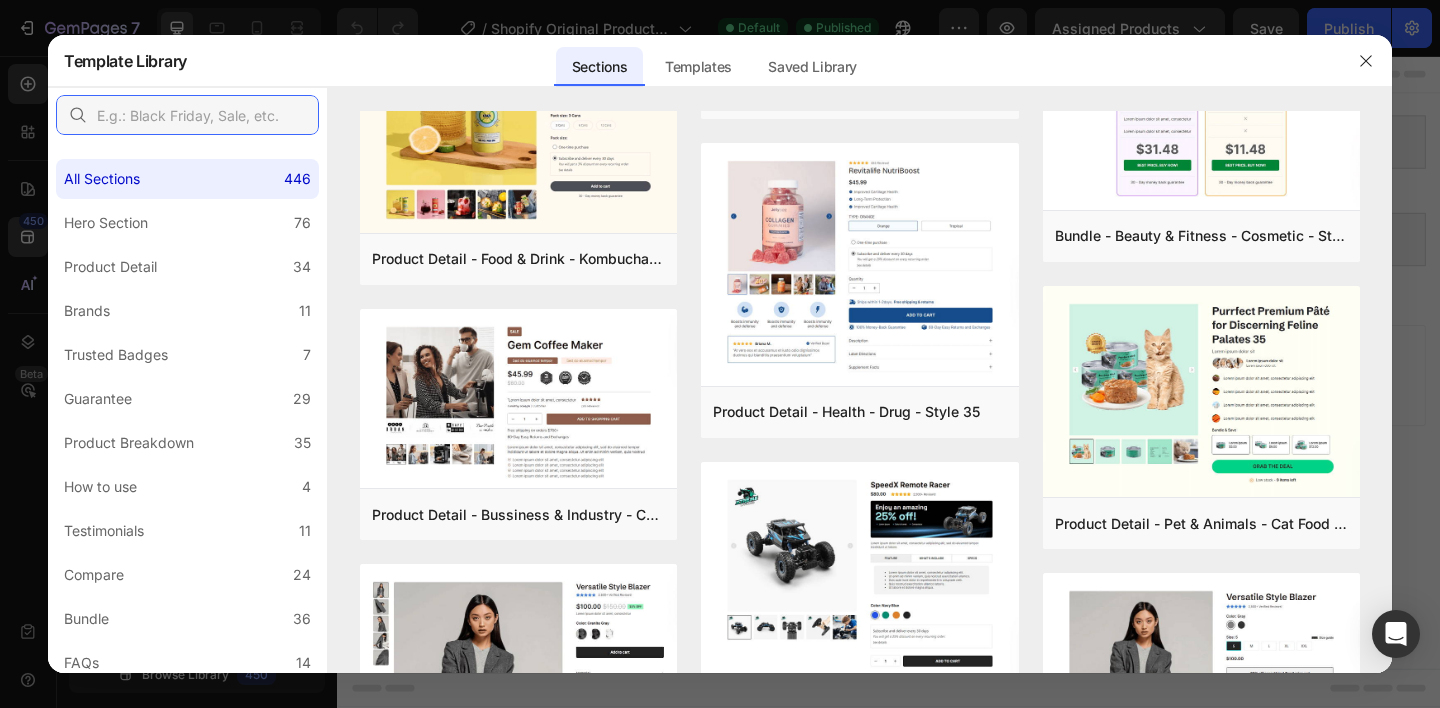 click at bounding box center [187, 115] 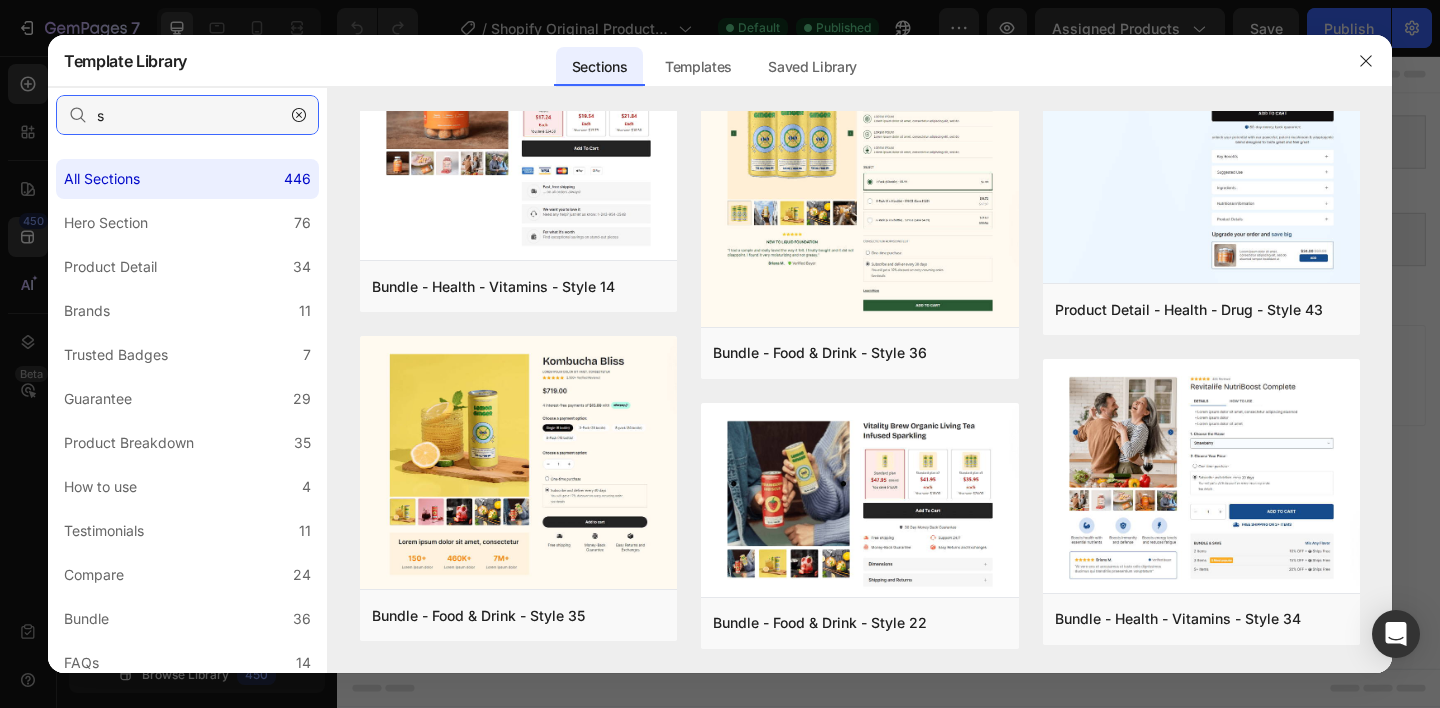scroll, scrollTop: 0, scrollLeft: 0, axis: both 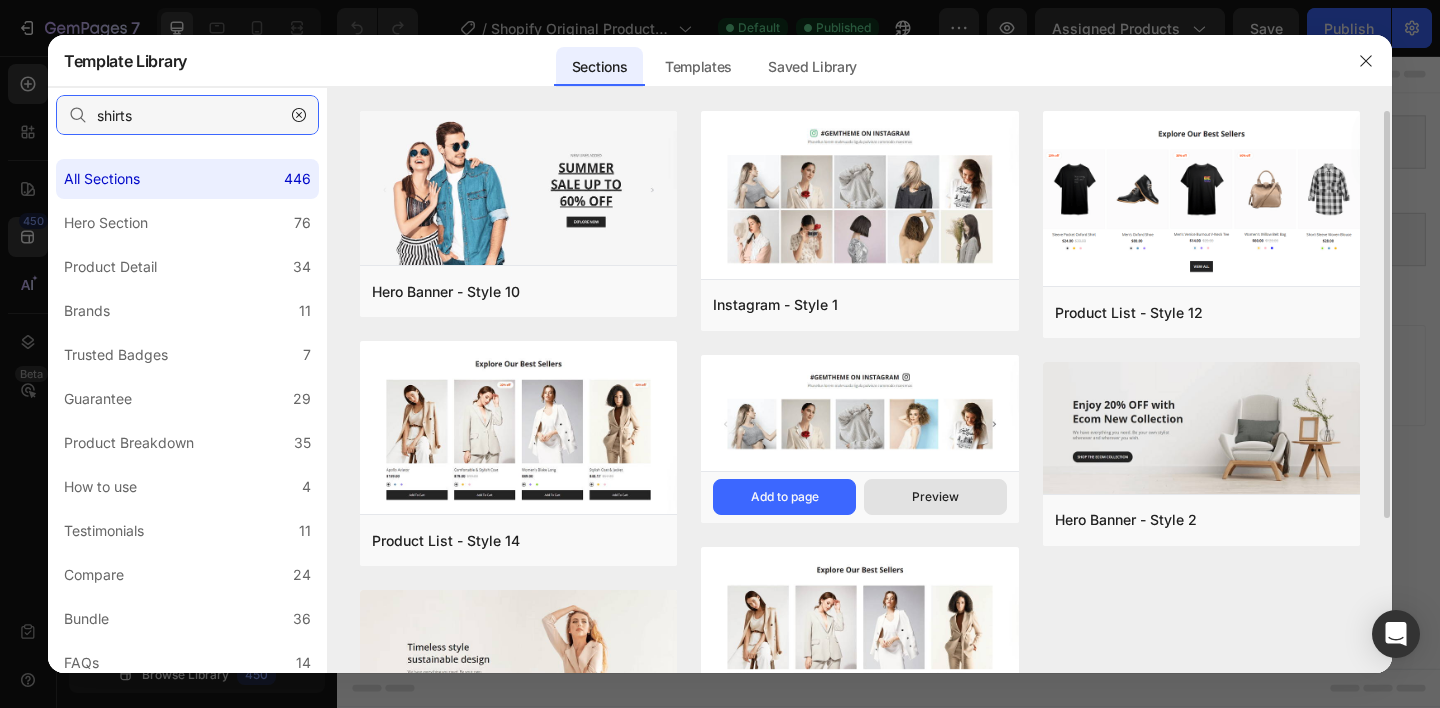 type on "shirts" 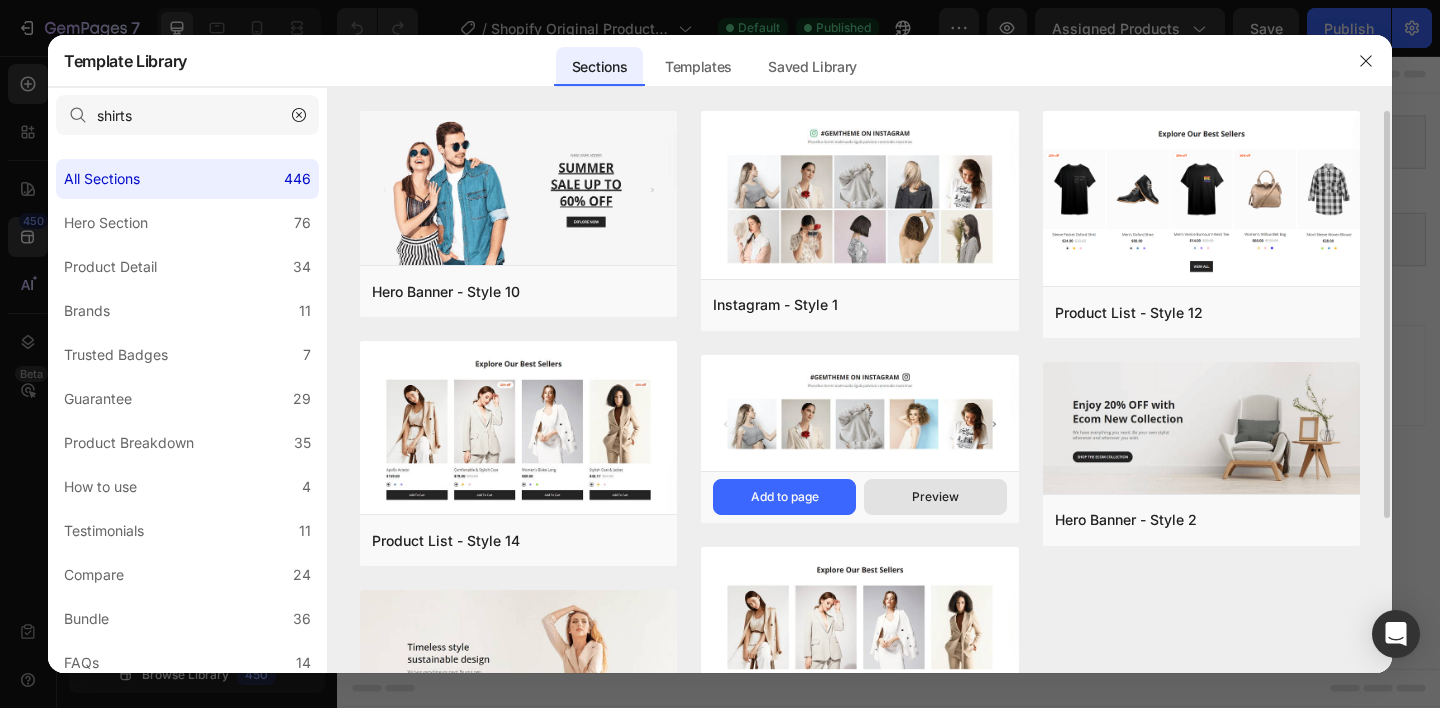 click on "Preview" at bounding box center [0, 0] 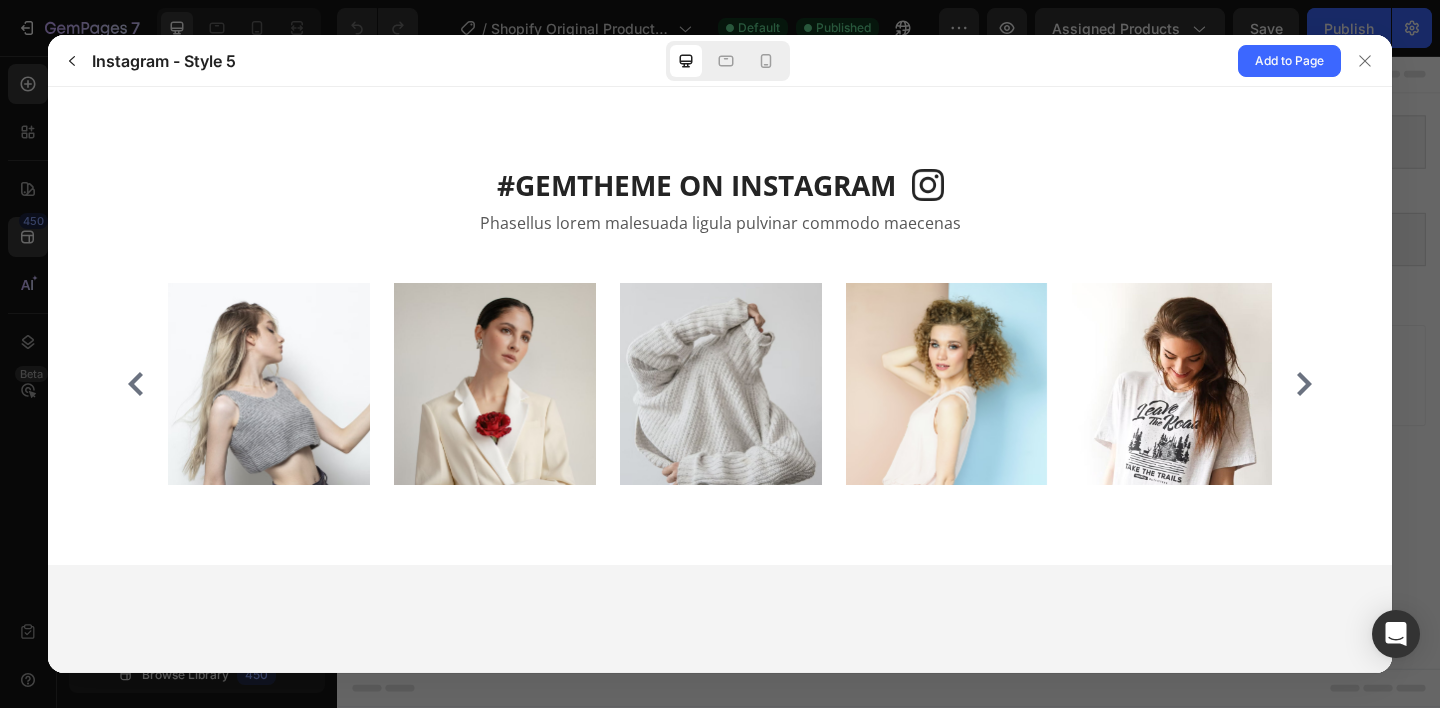 scroll, scrollTop: 0, scrollLeft: 0, axis: both 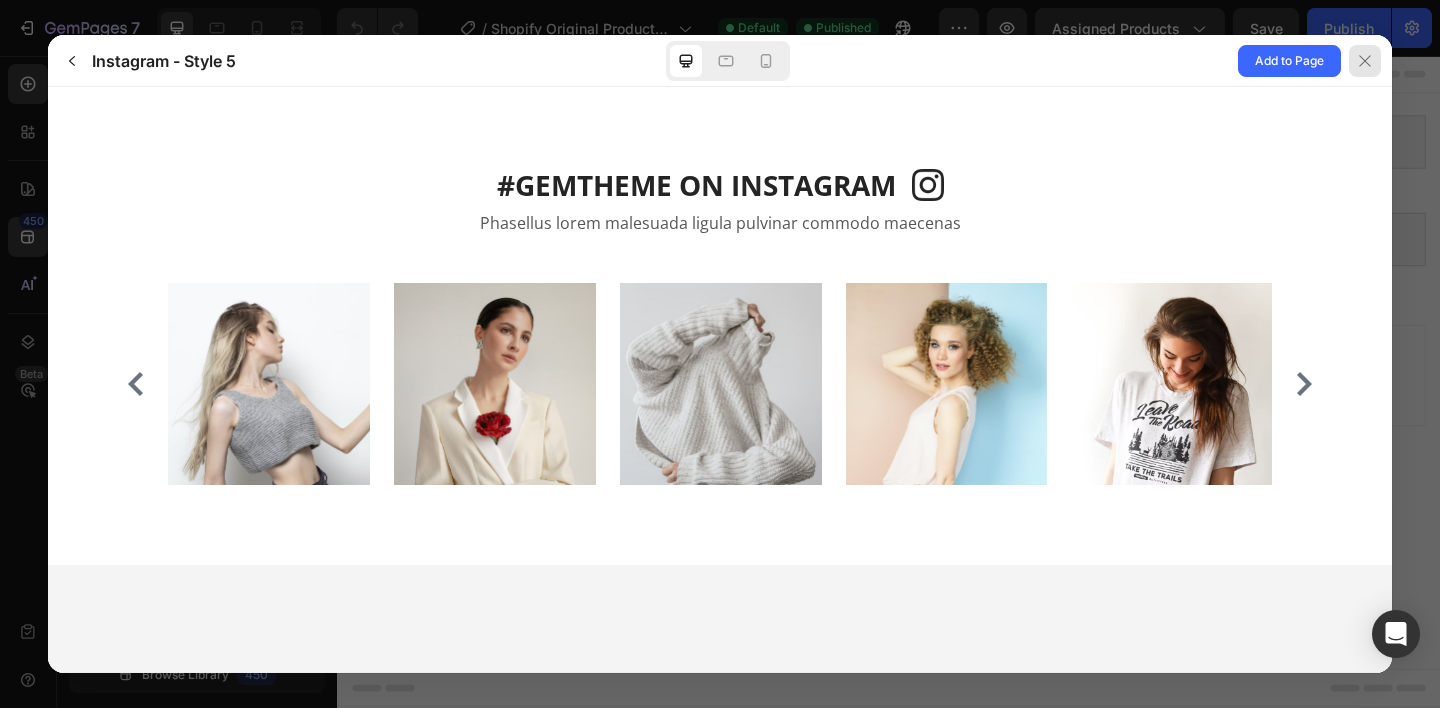 click 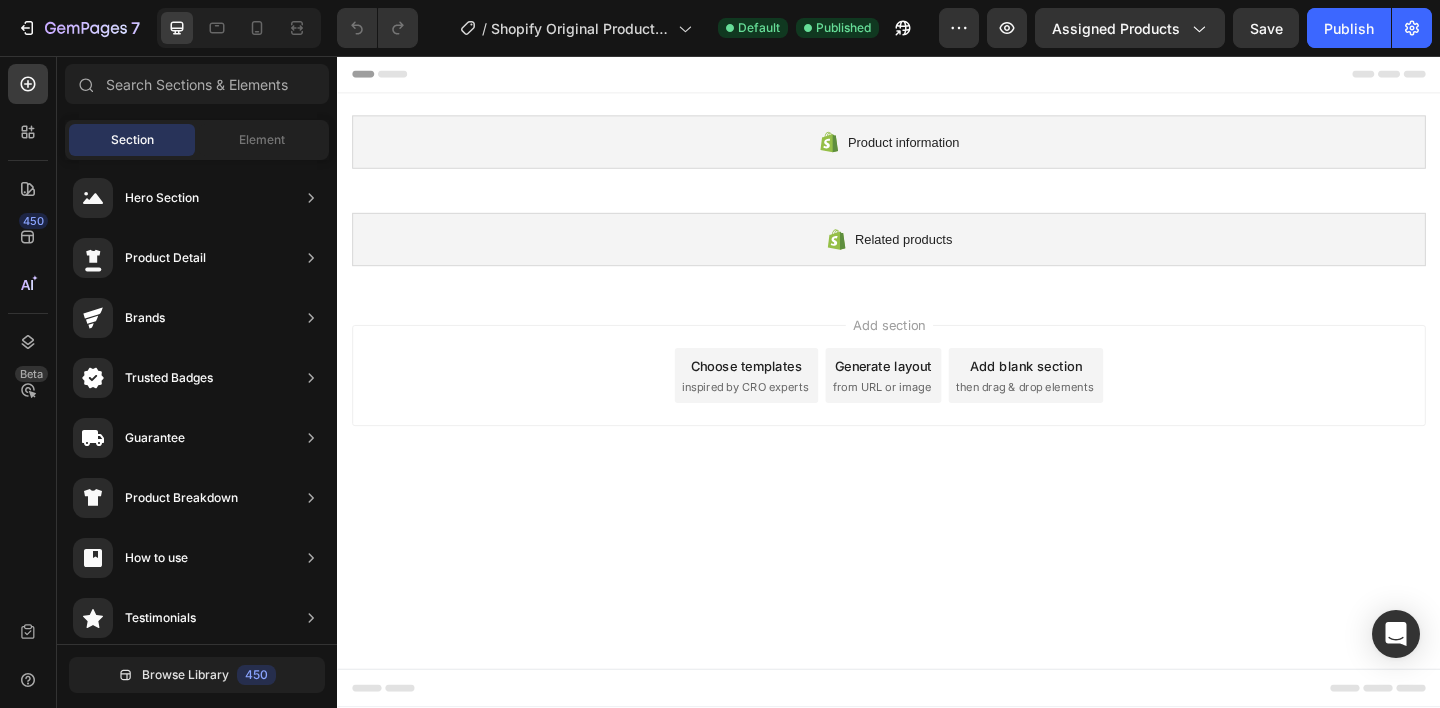 click on "Browse Library 450" at bounding box center [197, 674] 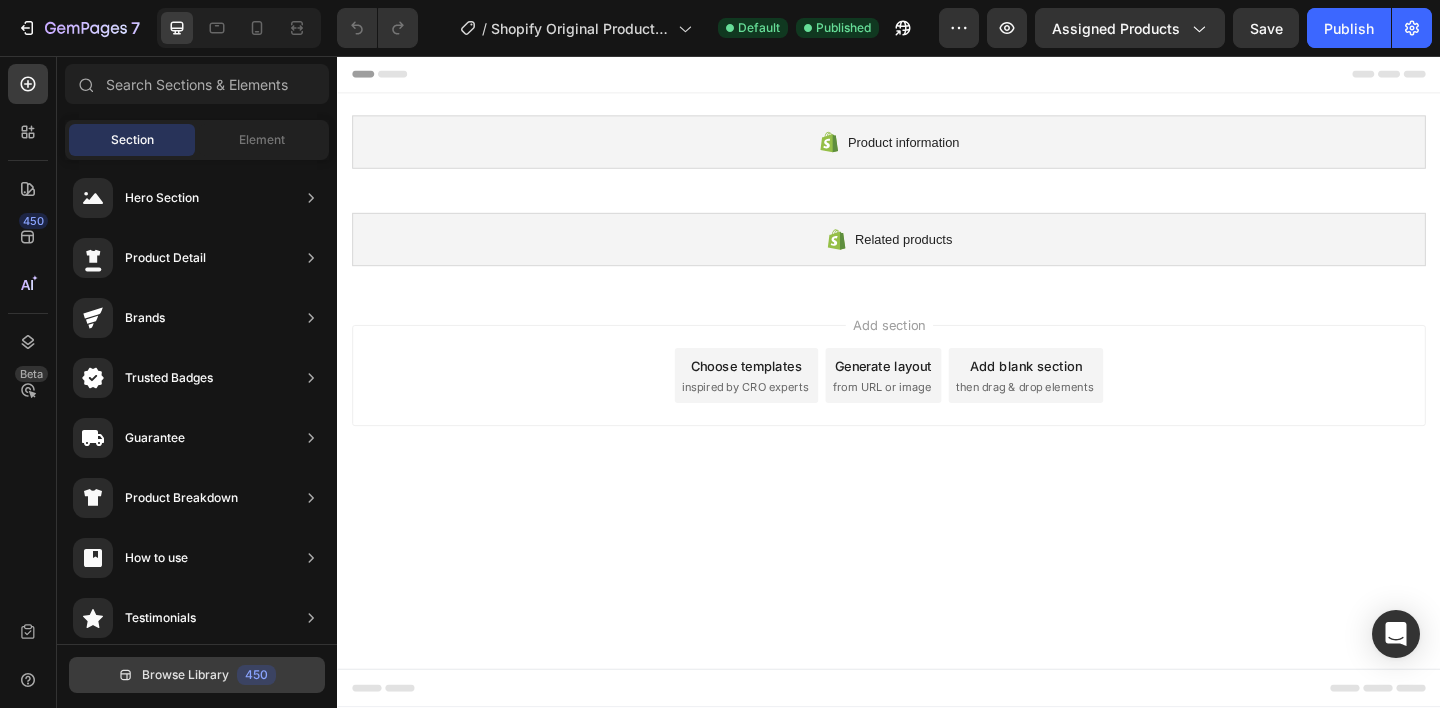 click on "Browse Library" at bounding box center [185, 675] 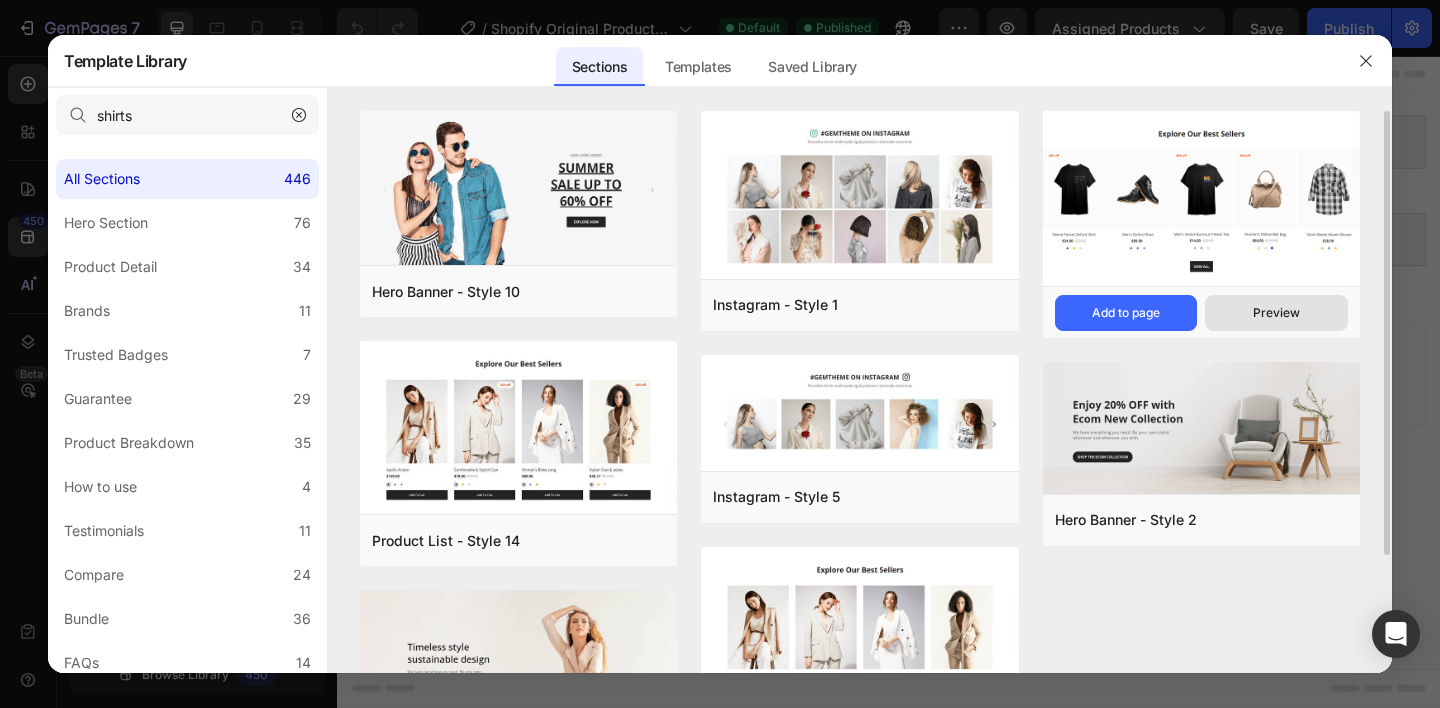 click on "Preview" at bounding box center (1276, 313) 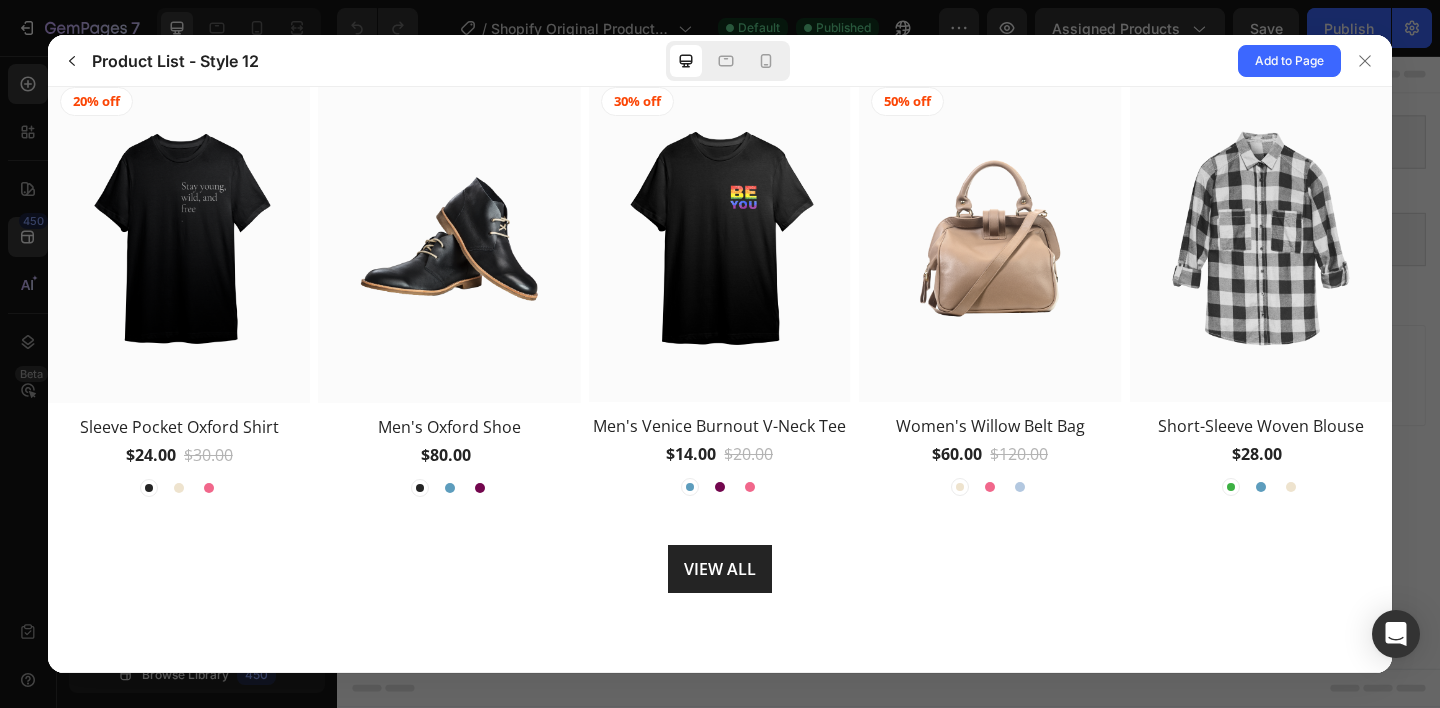 scroll, scrollTop: 184, scrollLeft: 0, axis: vertical 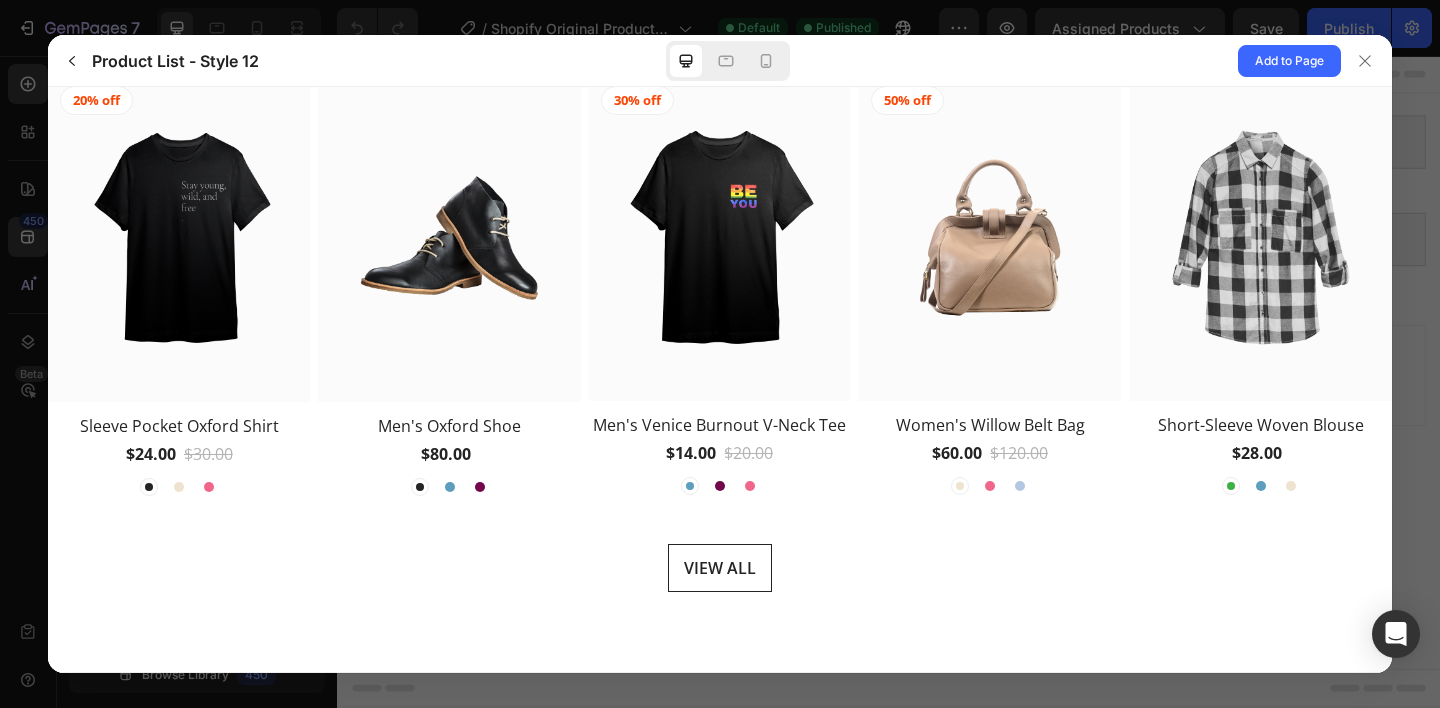 click on "VIEW ALL" at bounding box center (720, 568) 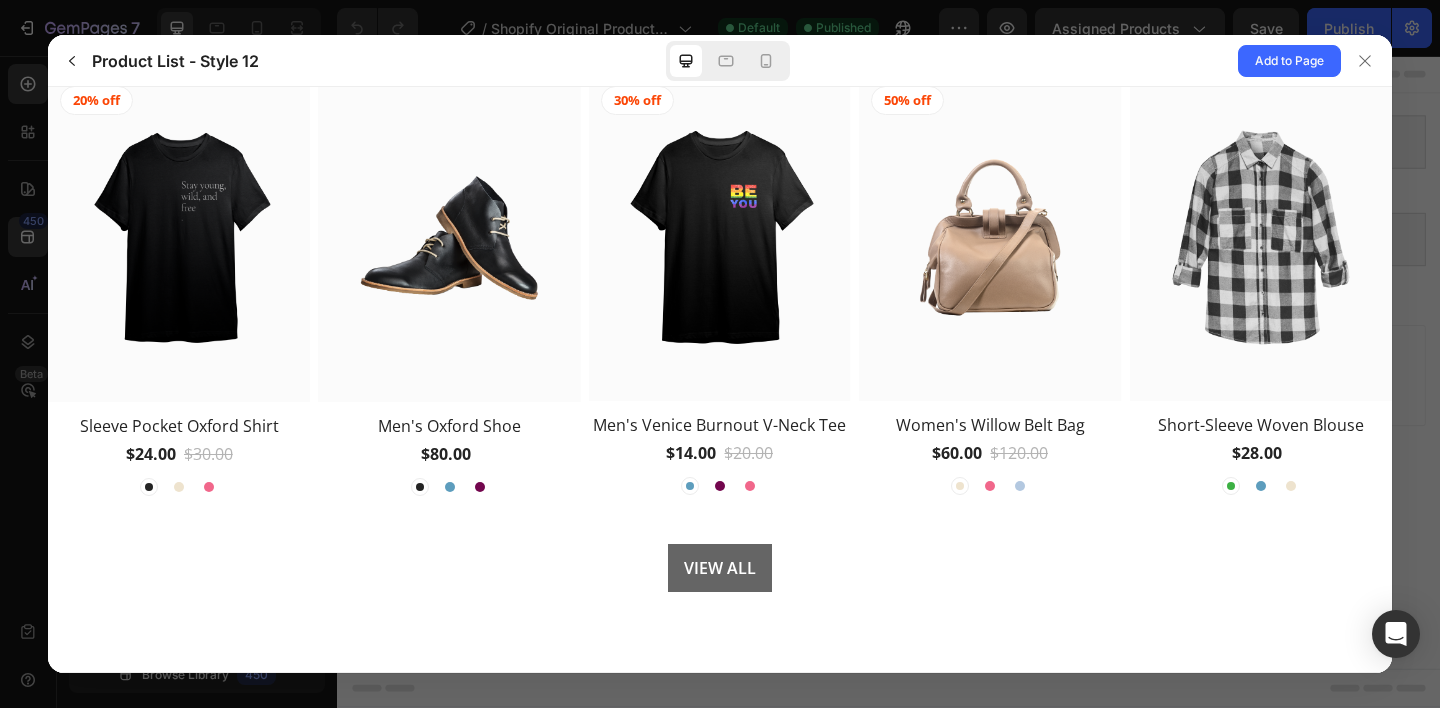 scroll, scrollTop: 0, scrollLeft: 0, axis: both 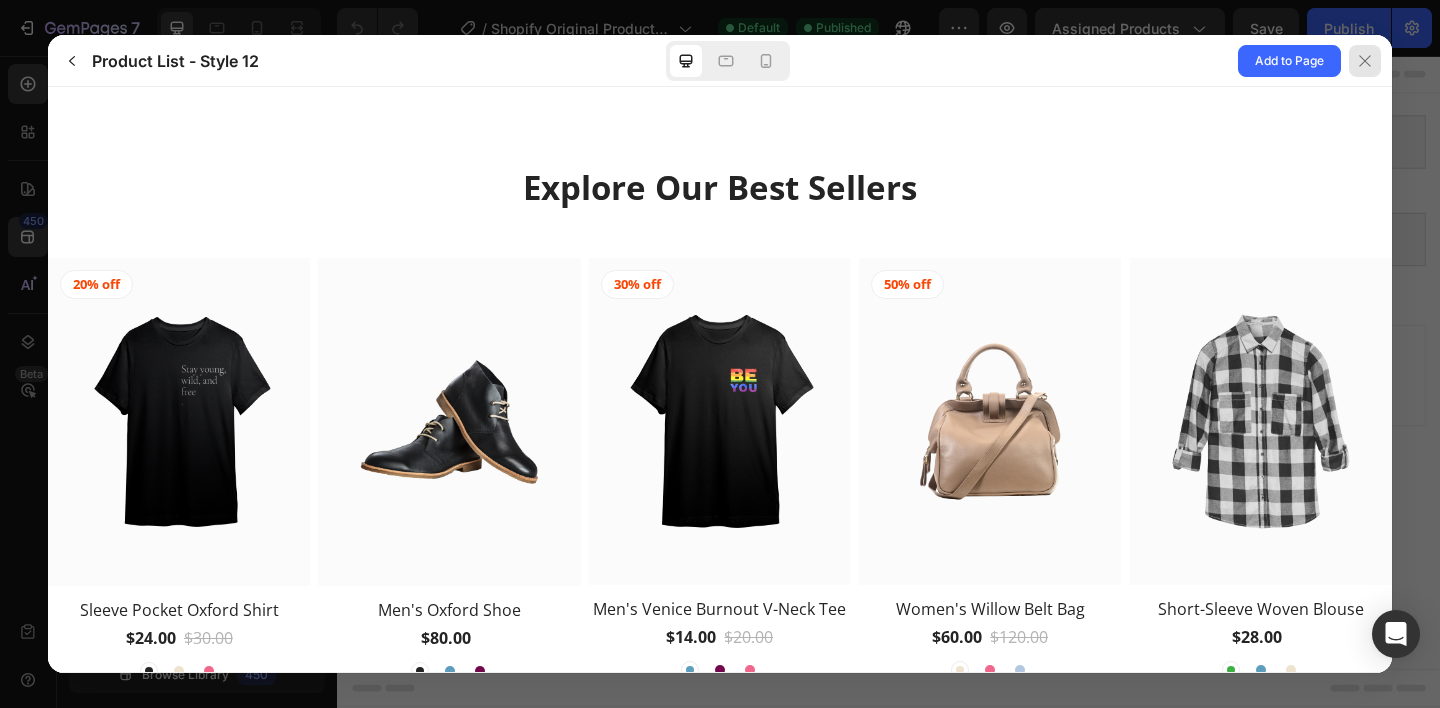 click 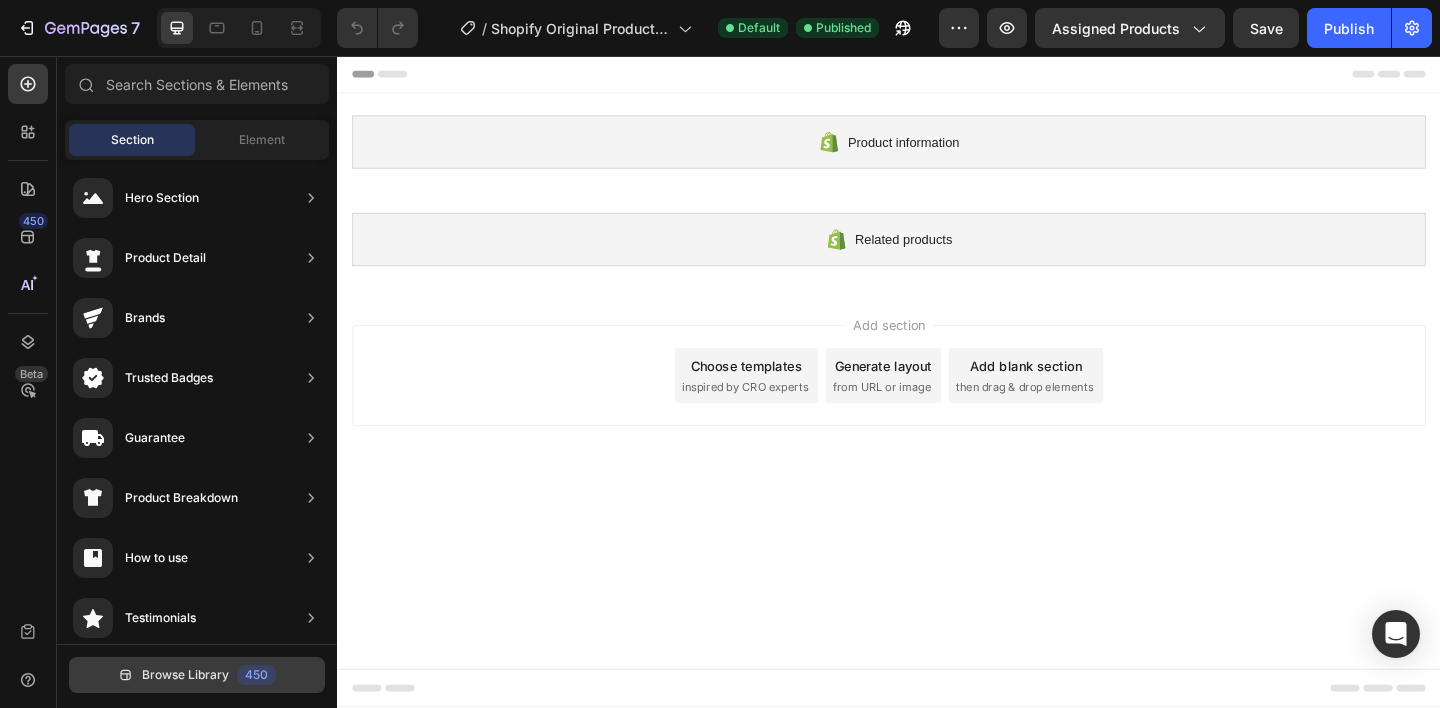 click on "Browse Library" at bounding box center [185, 675] 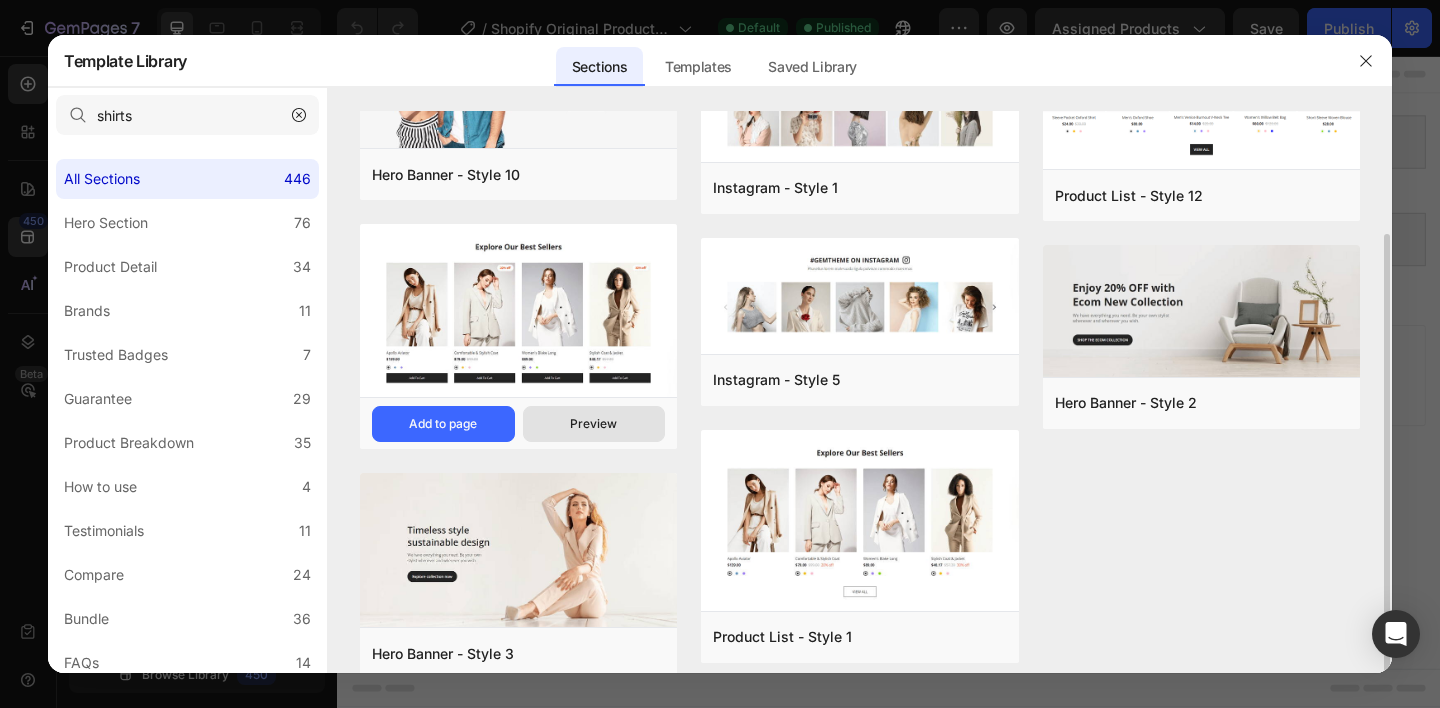scroll, scrollTop: 148, scrollLeft: 0, axis: vertical 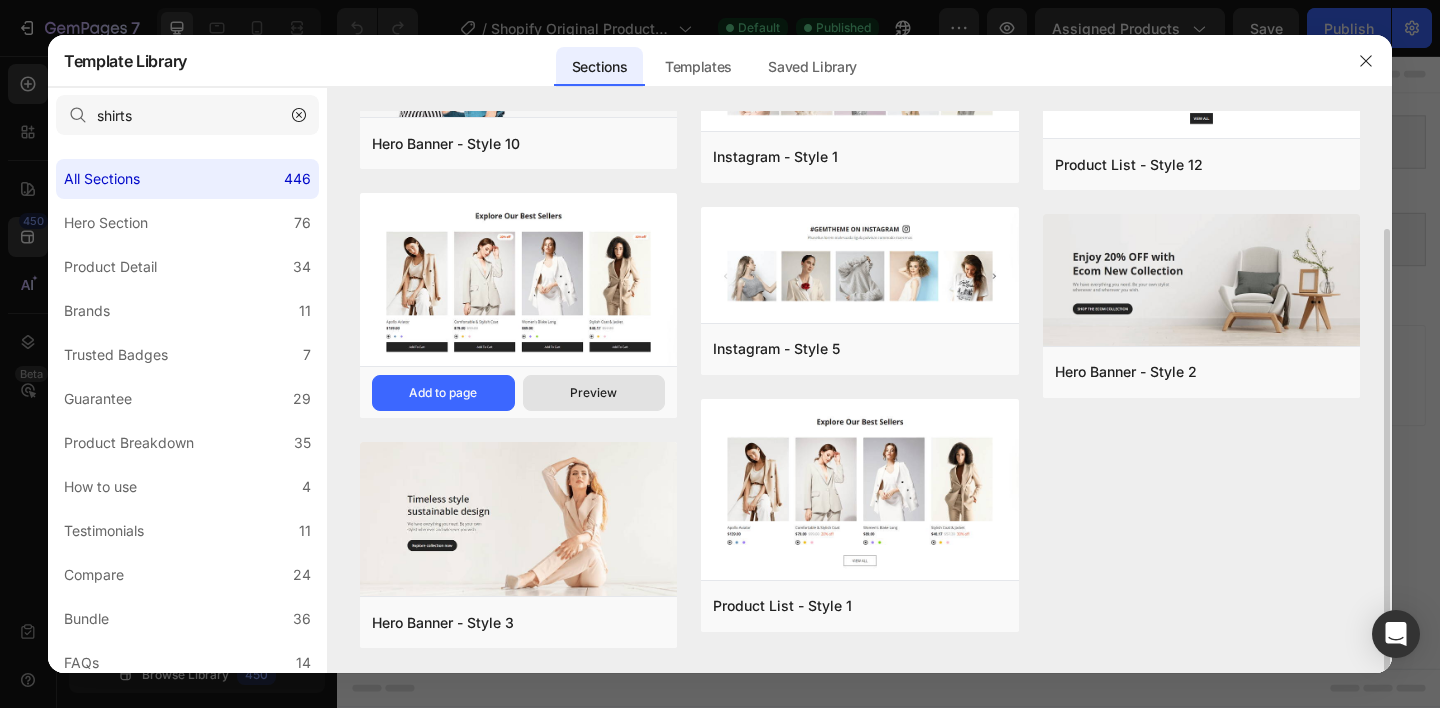 click on "Preview" at bounding box center [0, 0] 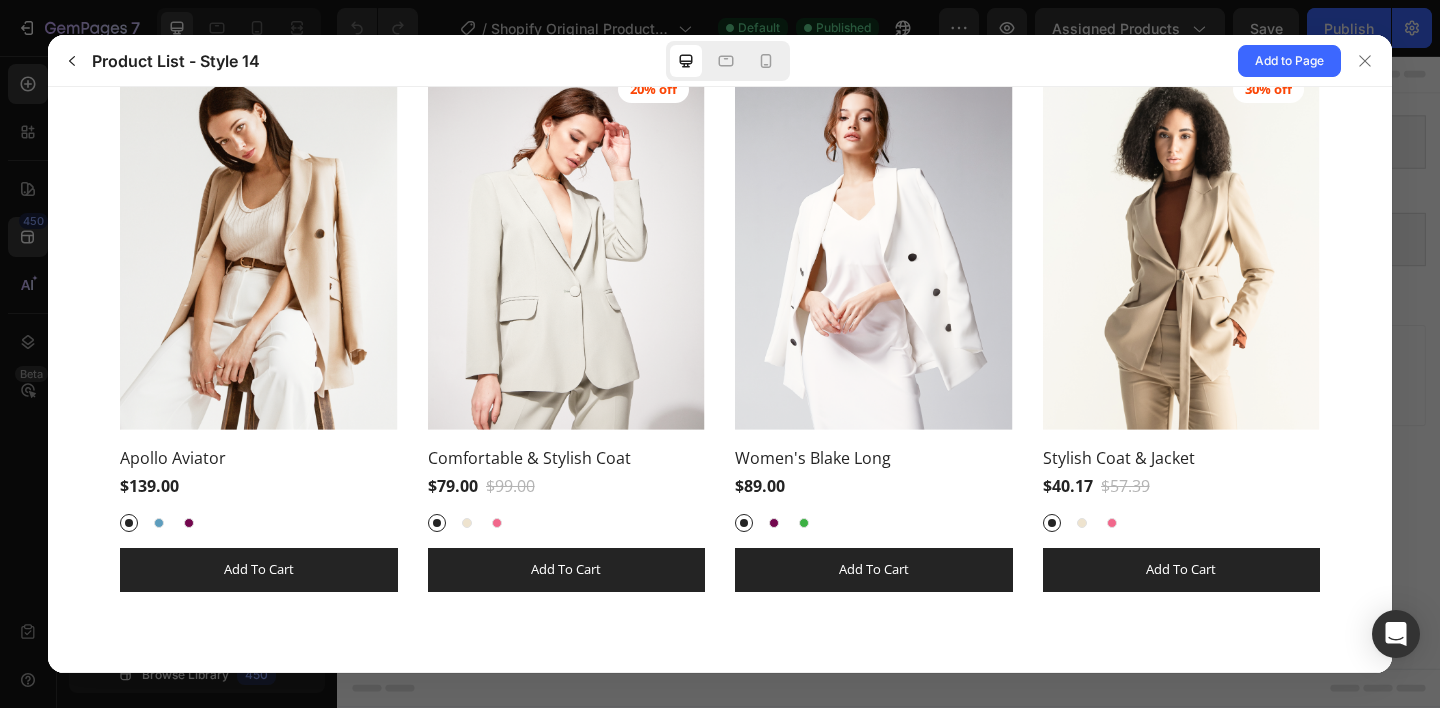 scroll, scrollTop: 0, scrollLeft: 0, axis: both 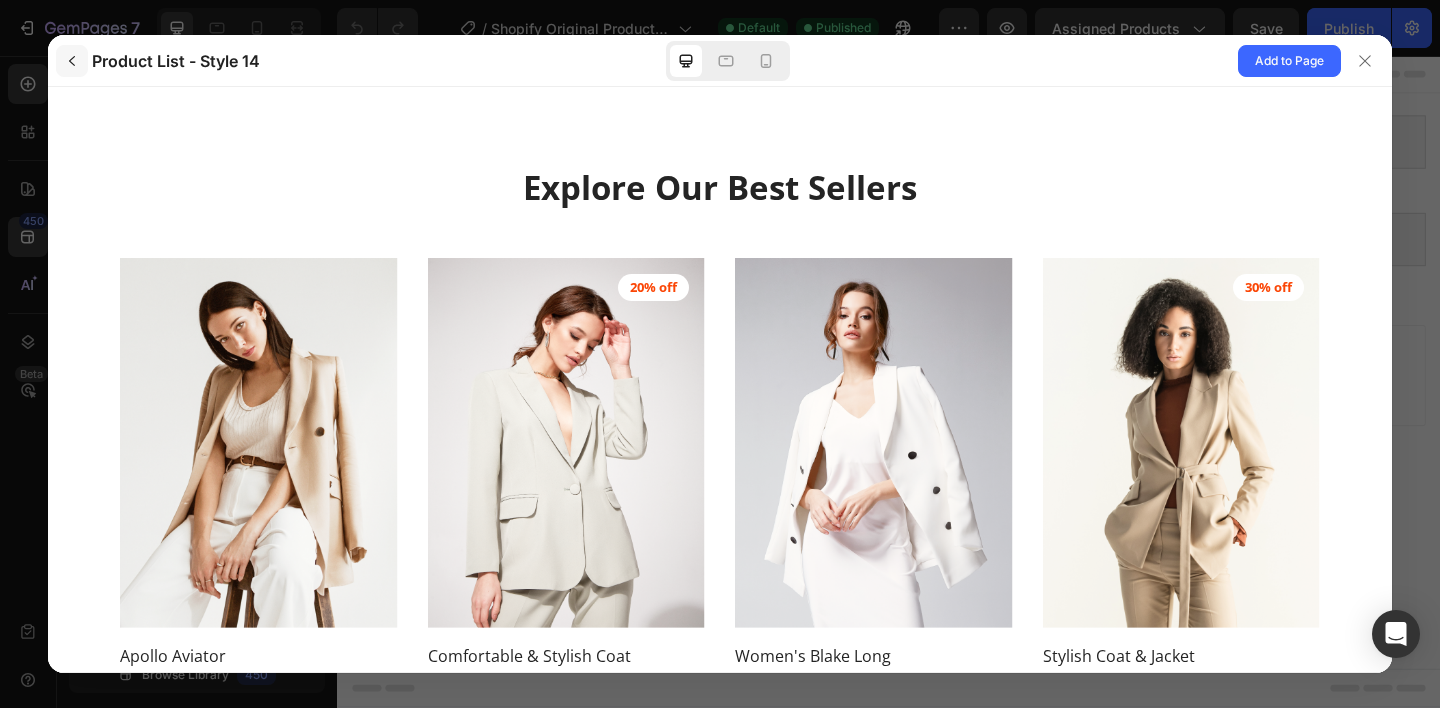 click 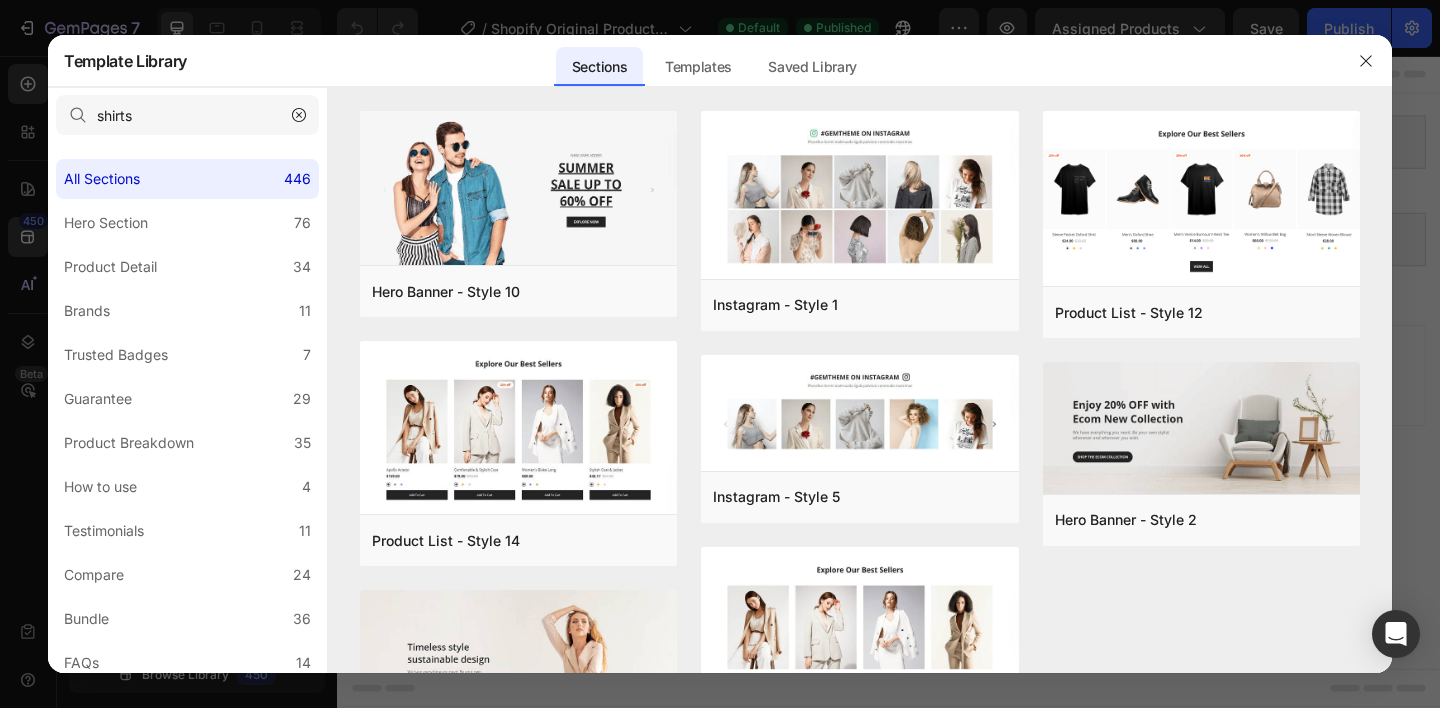 scroll, scrollTop: 148, scrollLeft: 0, axis: vertical 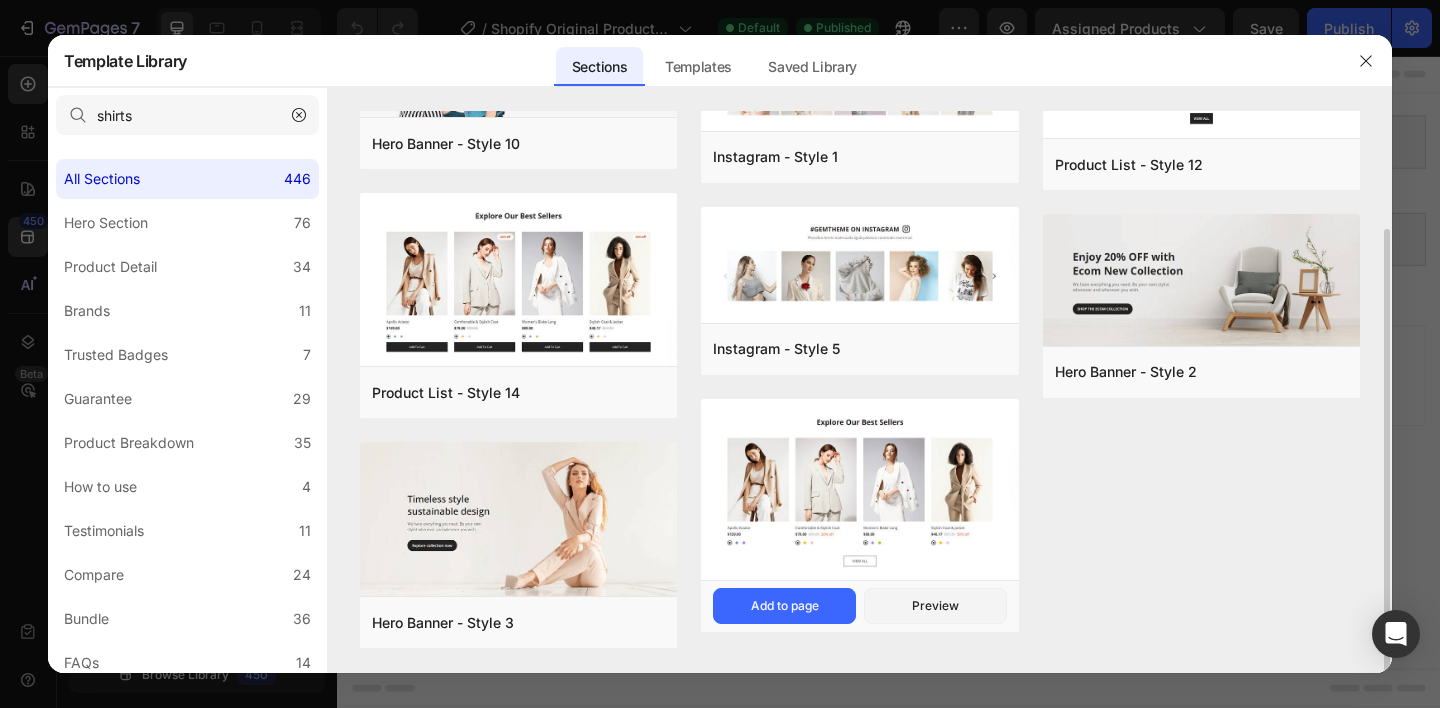 click at bounding box center (859, 49) 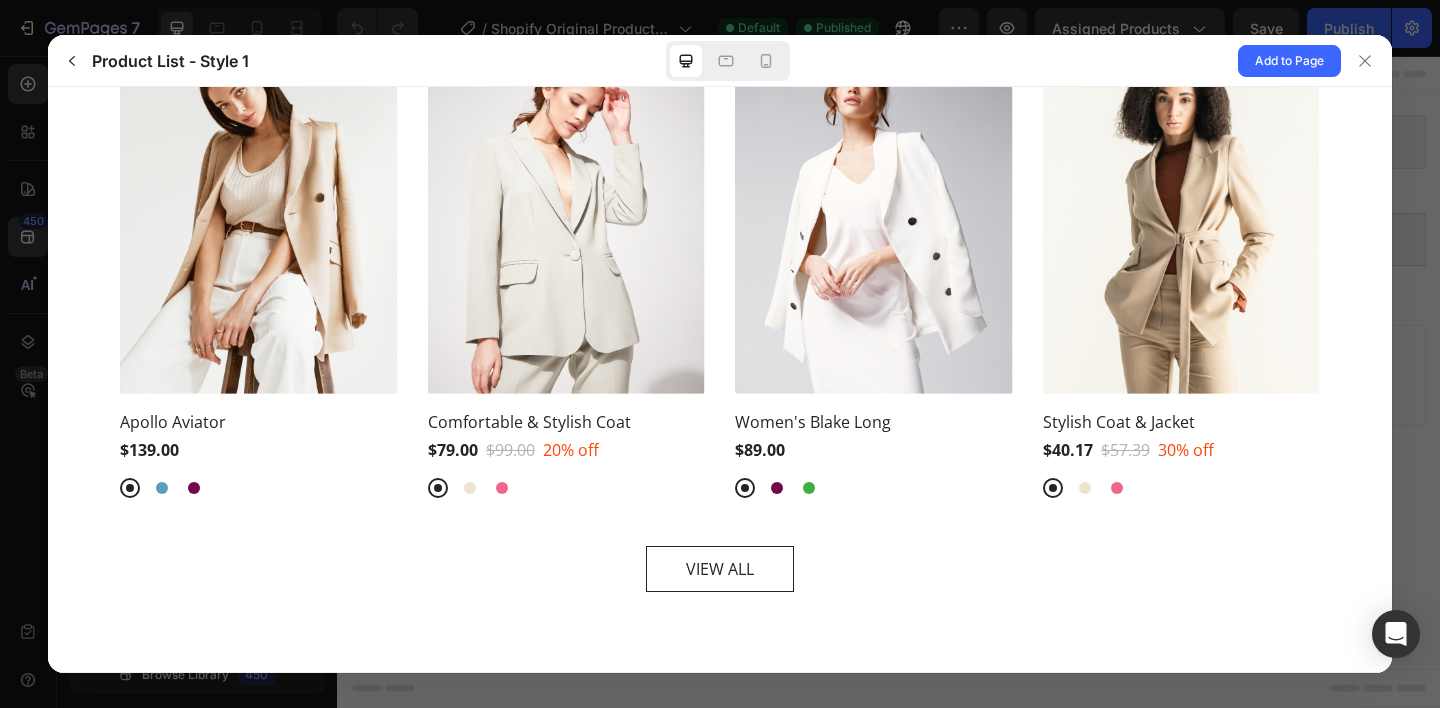 scroll, scrollTop: 0, scrollLeft: 0, axis: both 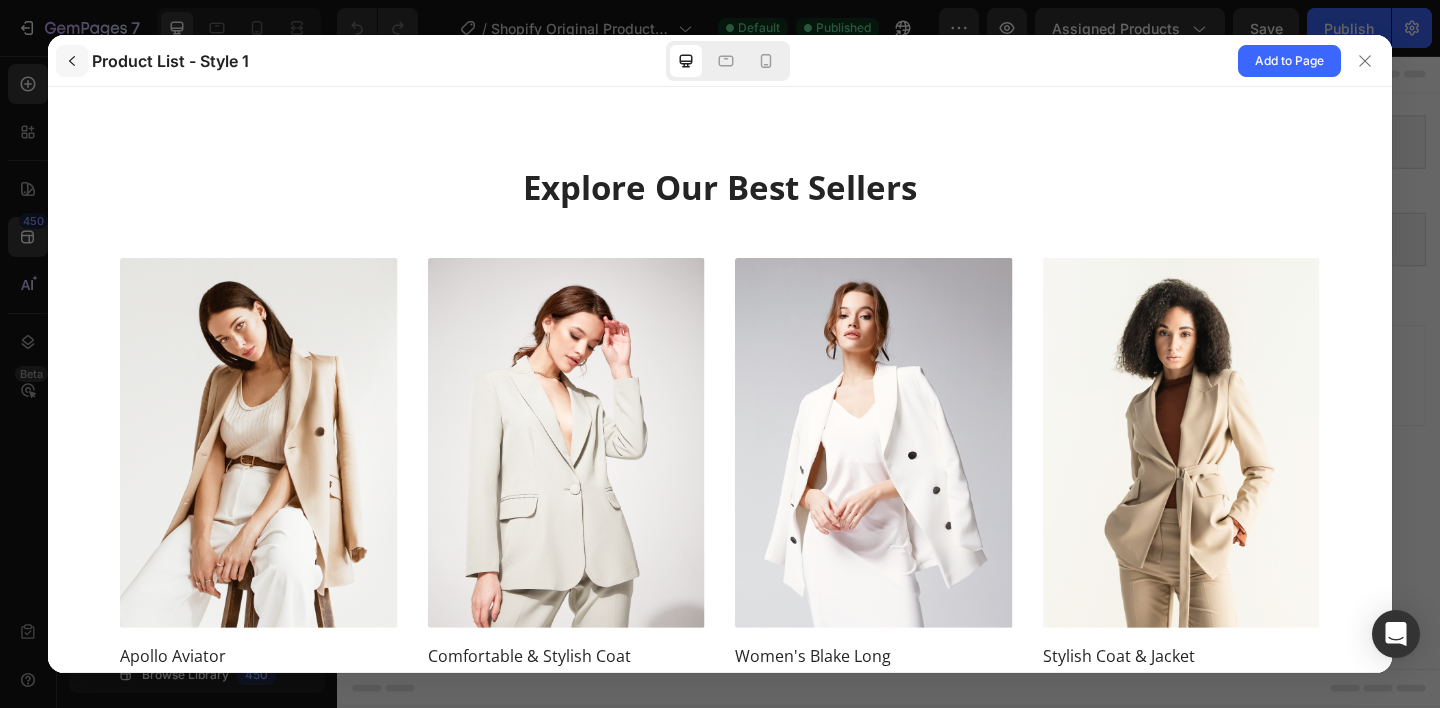 click 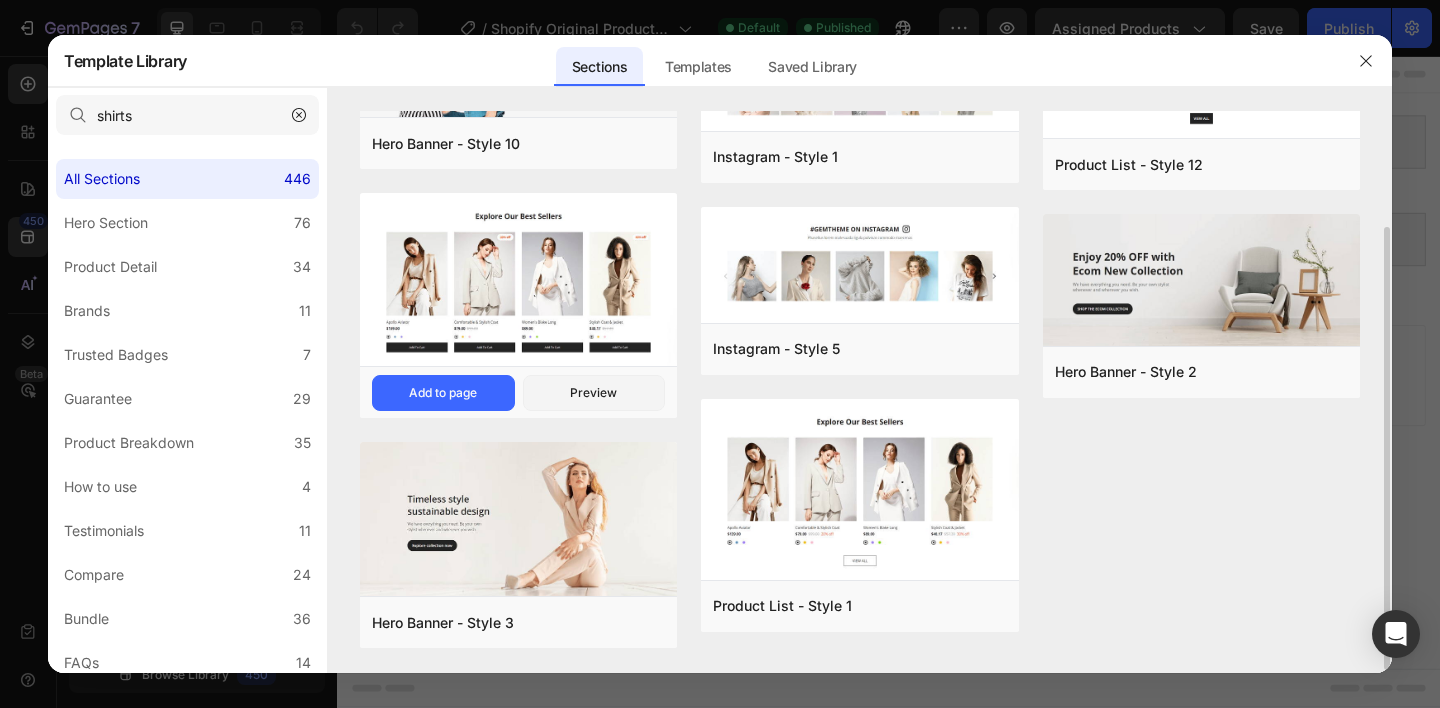 scroll, scrollTop: 0, scrollLeft: 0, axis: both 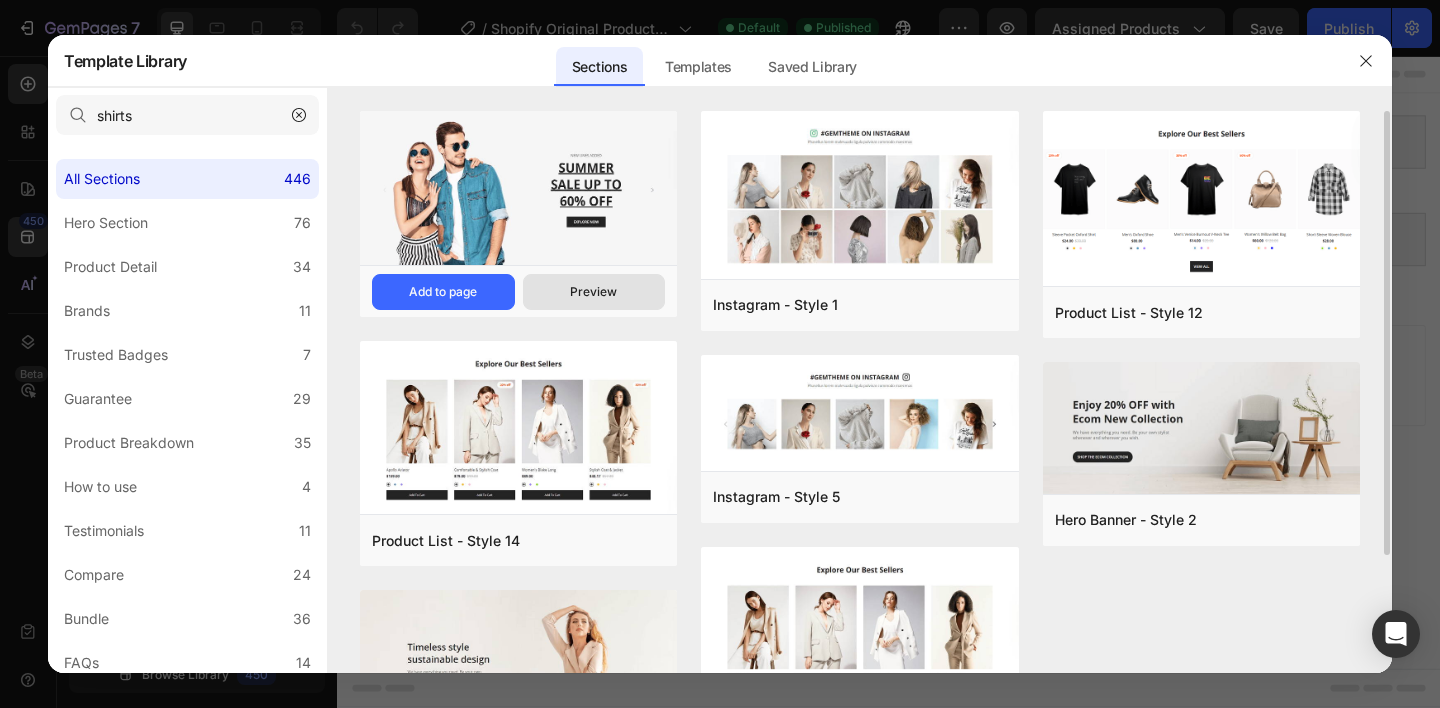 click on "Preview" at bounding box center (593, 292) 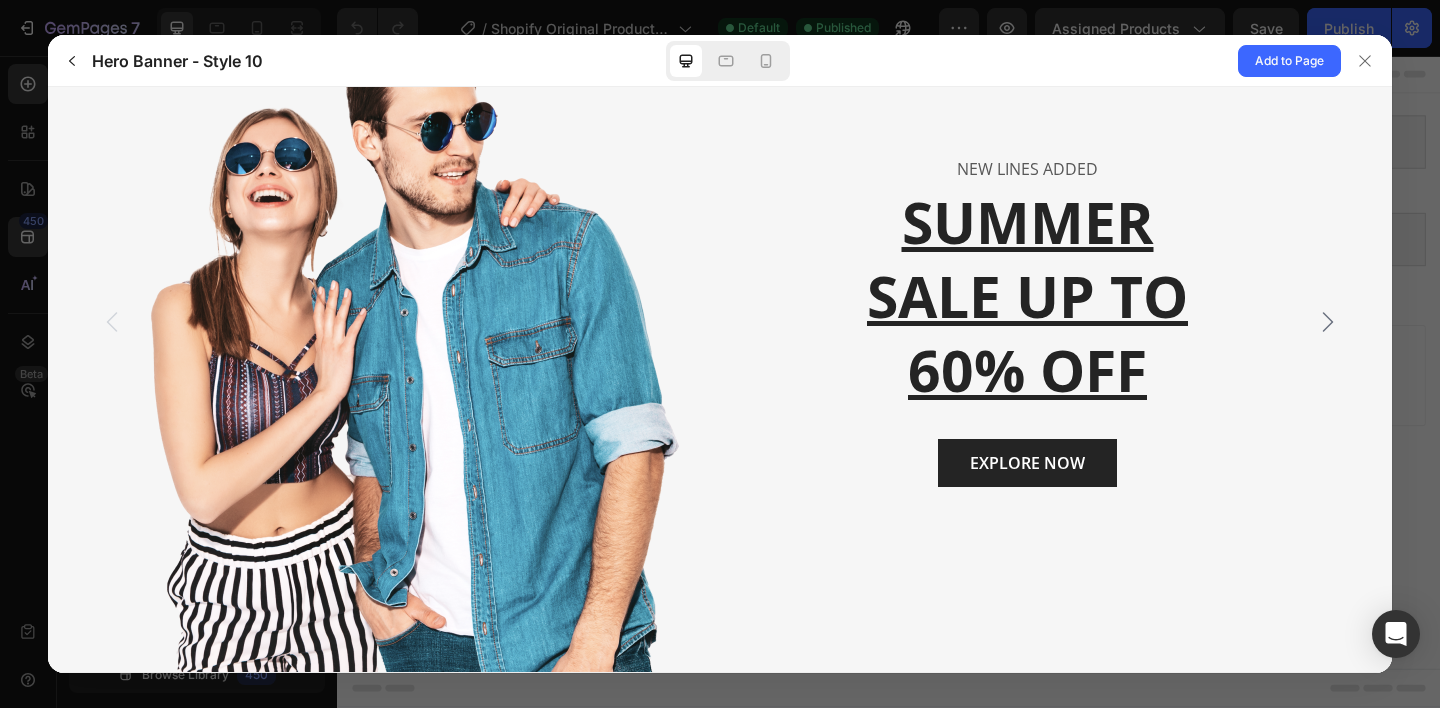scroll, scrollTop: 0, scrollLeft: 0, axis: both 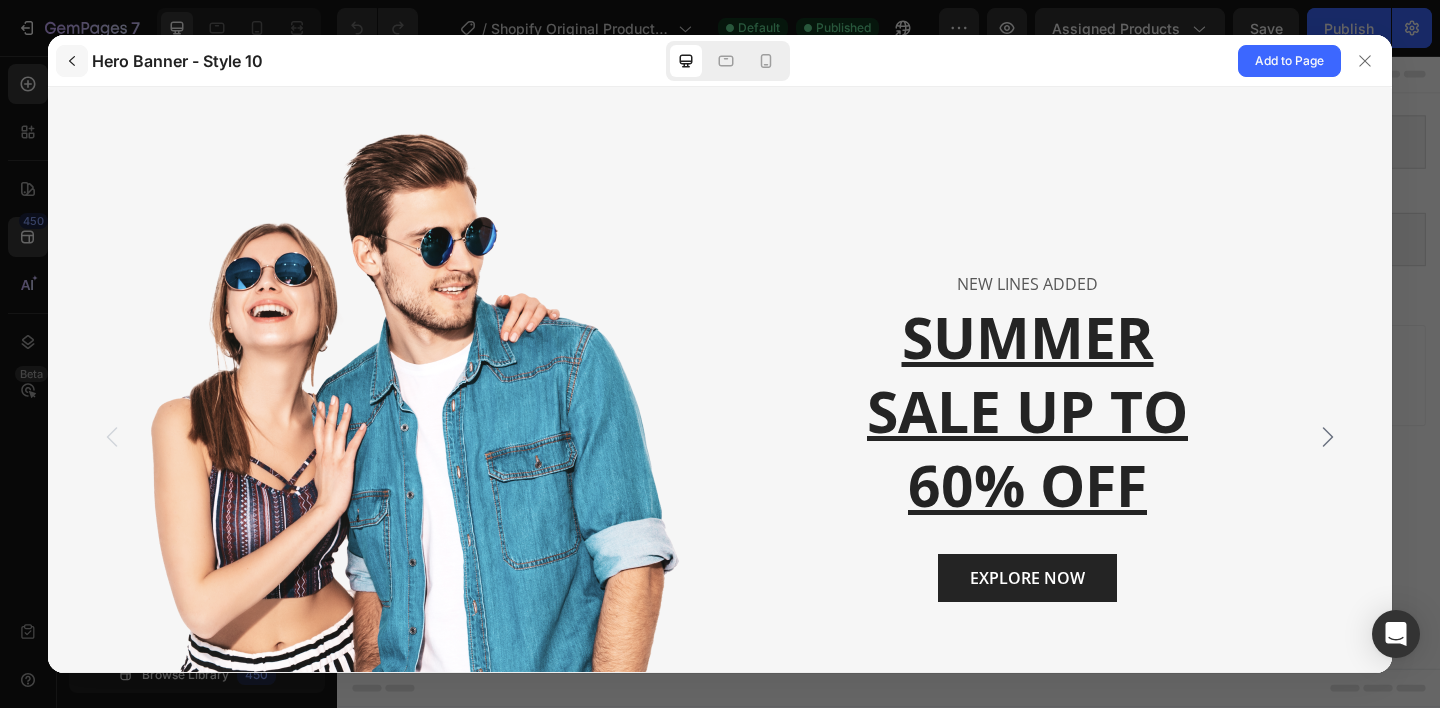 click 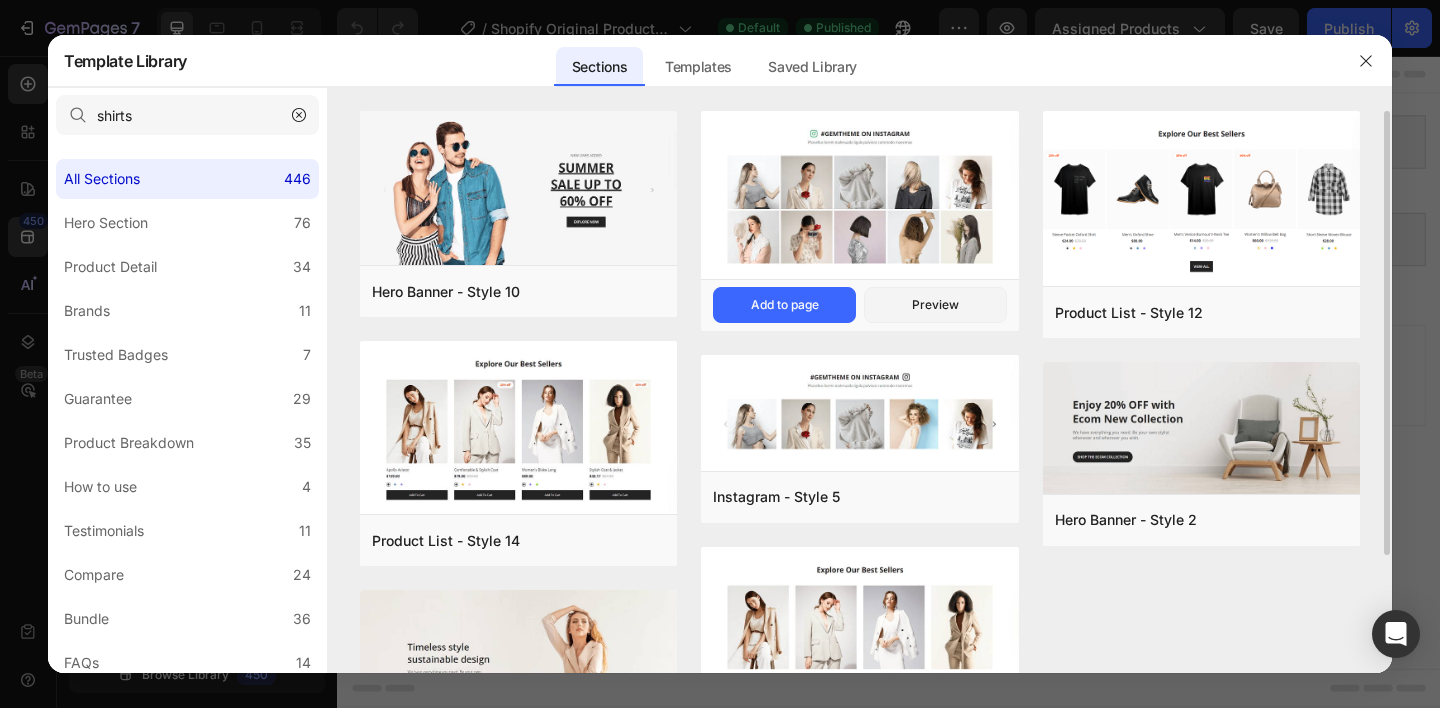 click at bounding box center (859, 198) 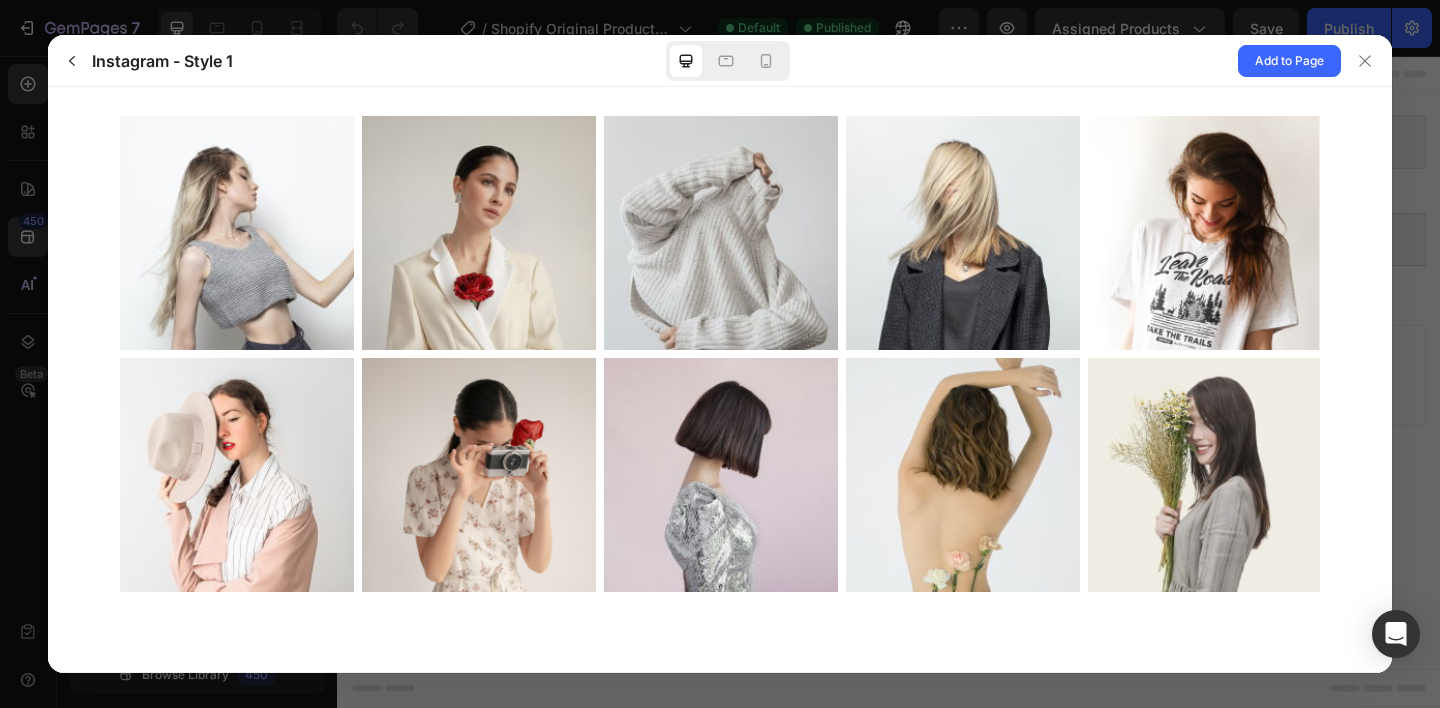 scroll, scrollTop: 0, scrollLeft: 0, axis: both 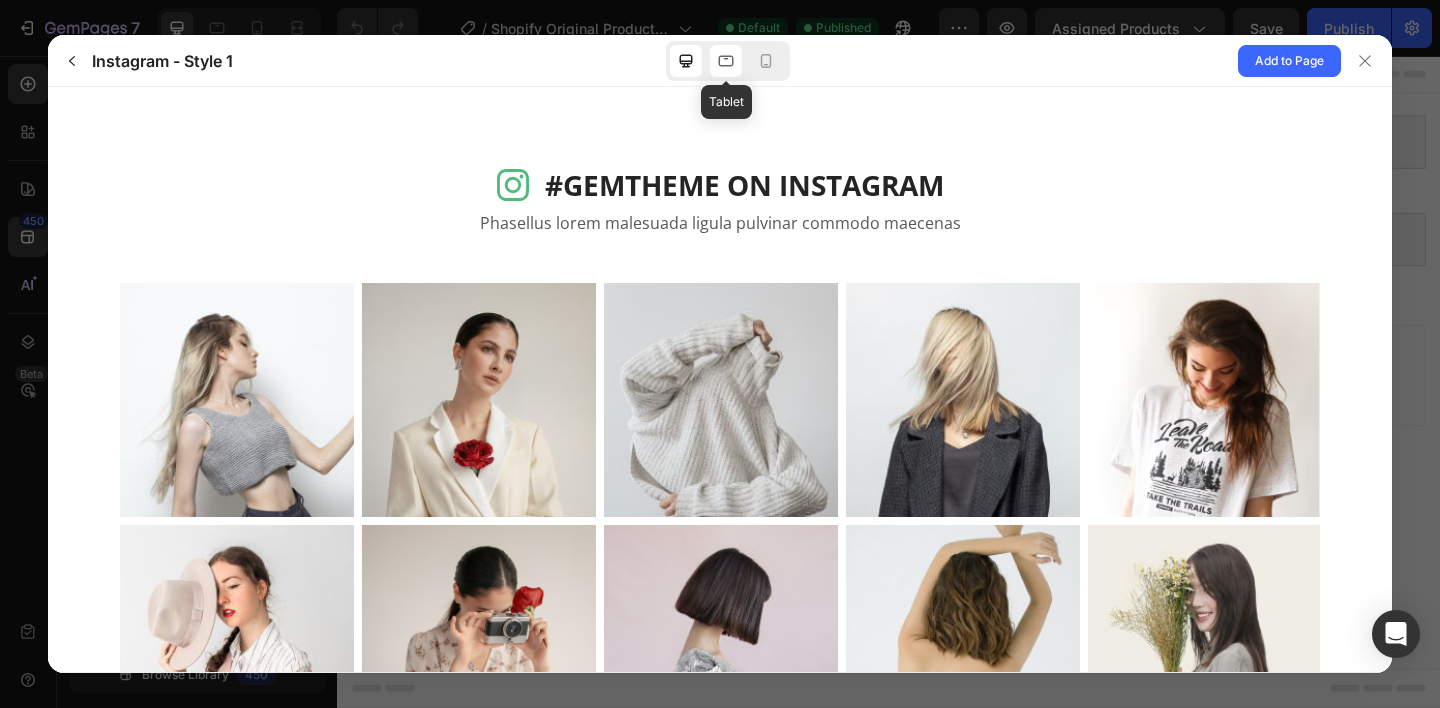 click 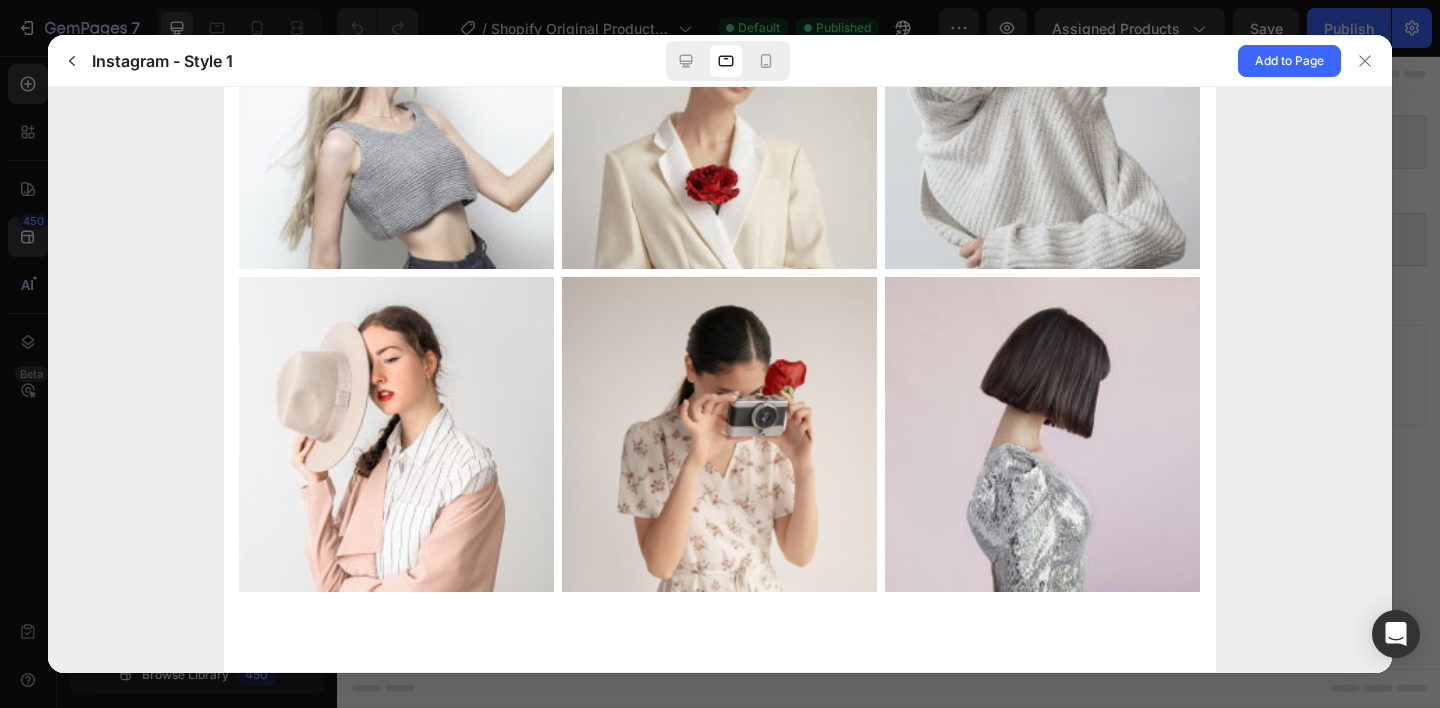 scroll, scrollTop: 0, scrollLeft: 0, axis: both 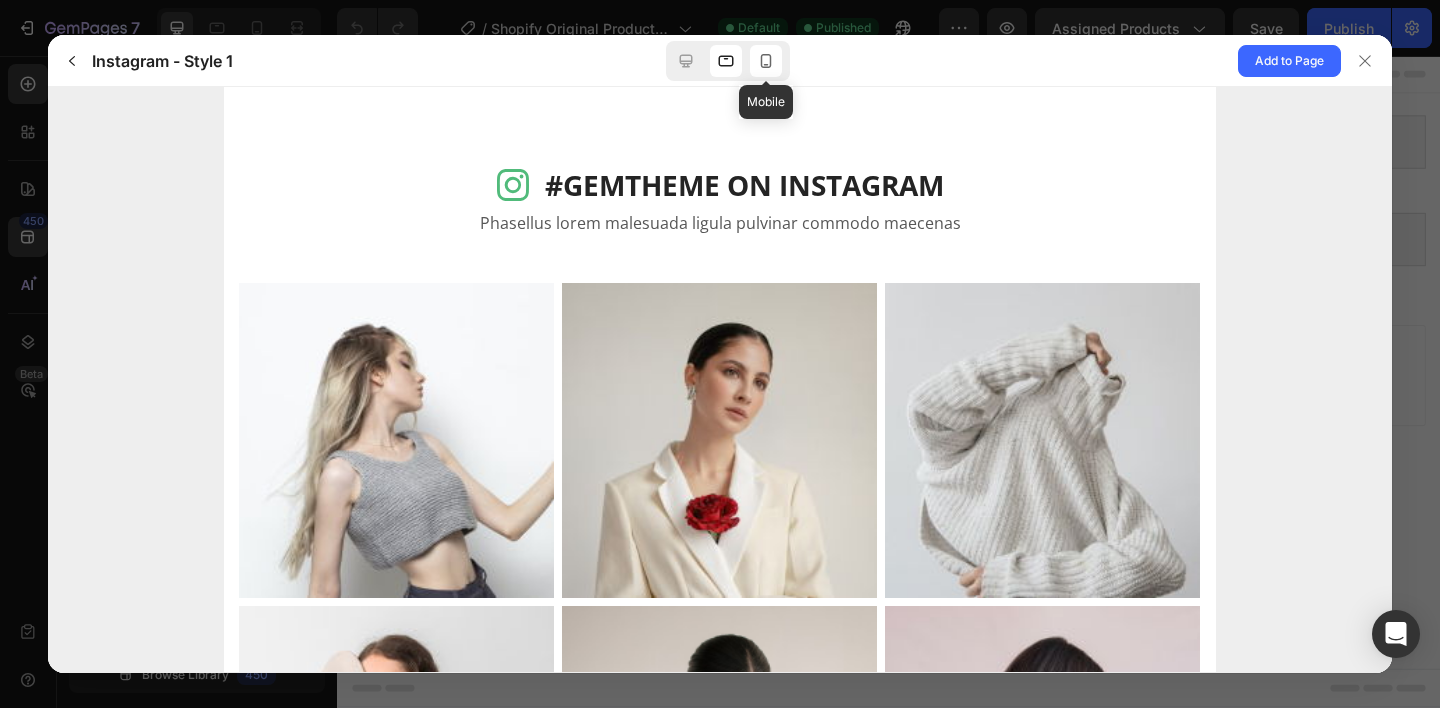 click 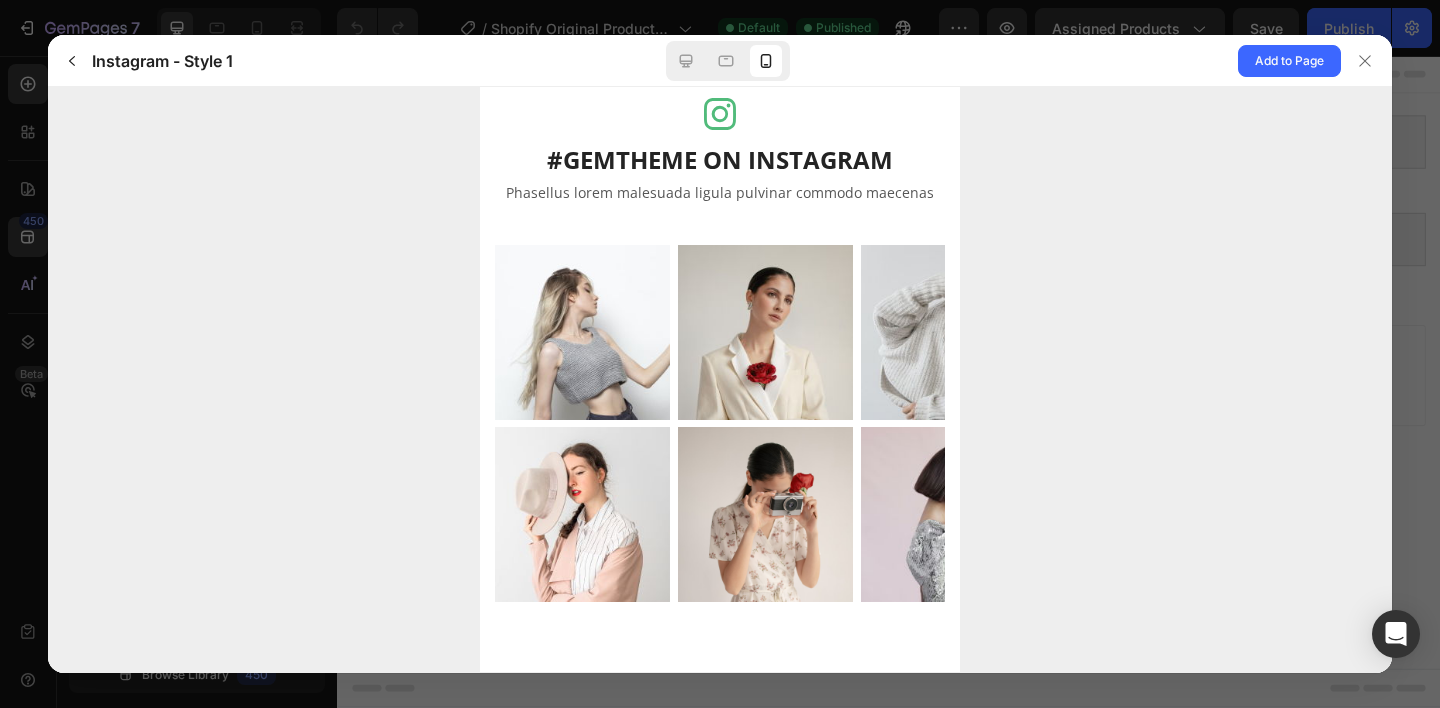 scroll, scrollTop: 0, scrollLeft: 0, axis: both 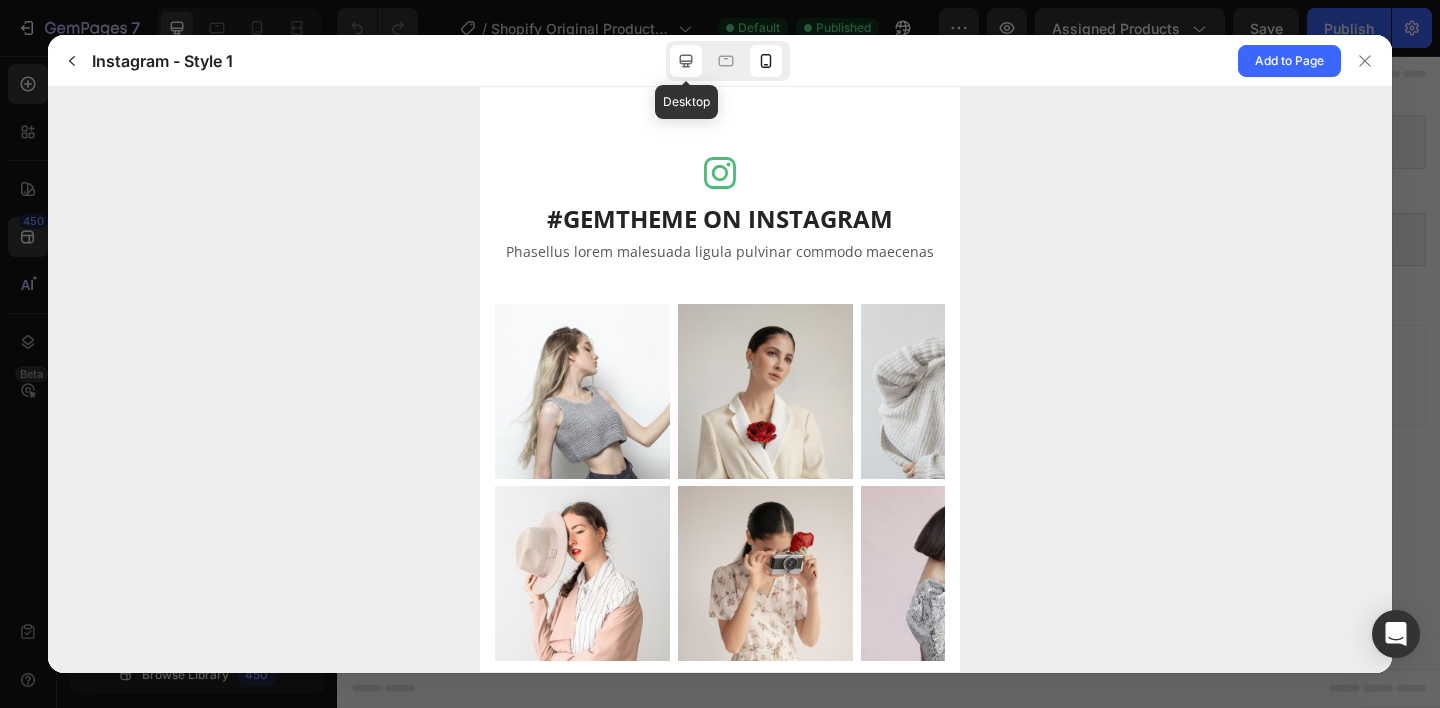 click 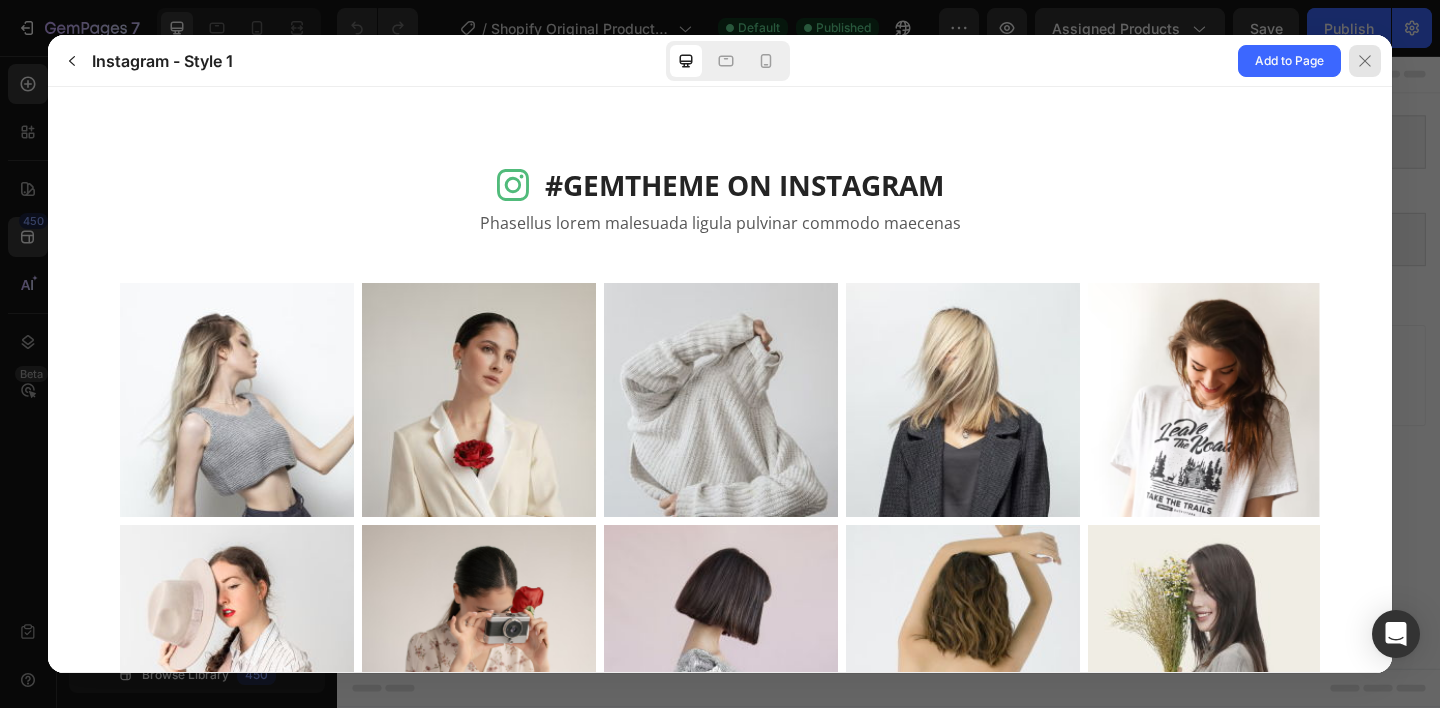click at bounding box center [1365, 61] 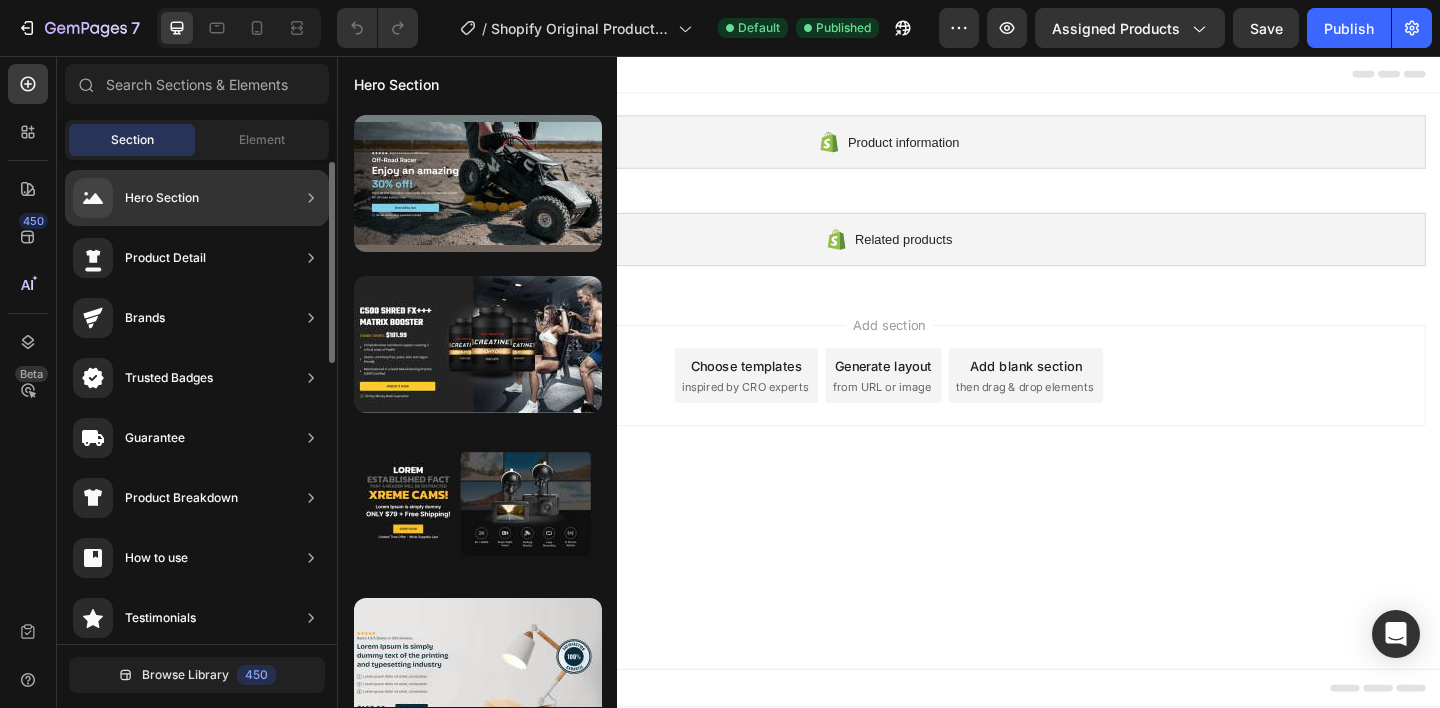 click on "Hero Section" 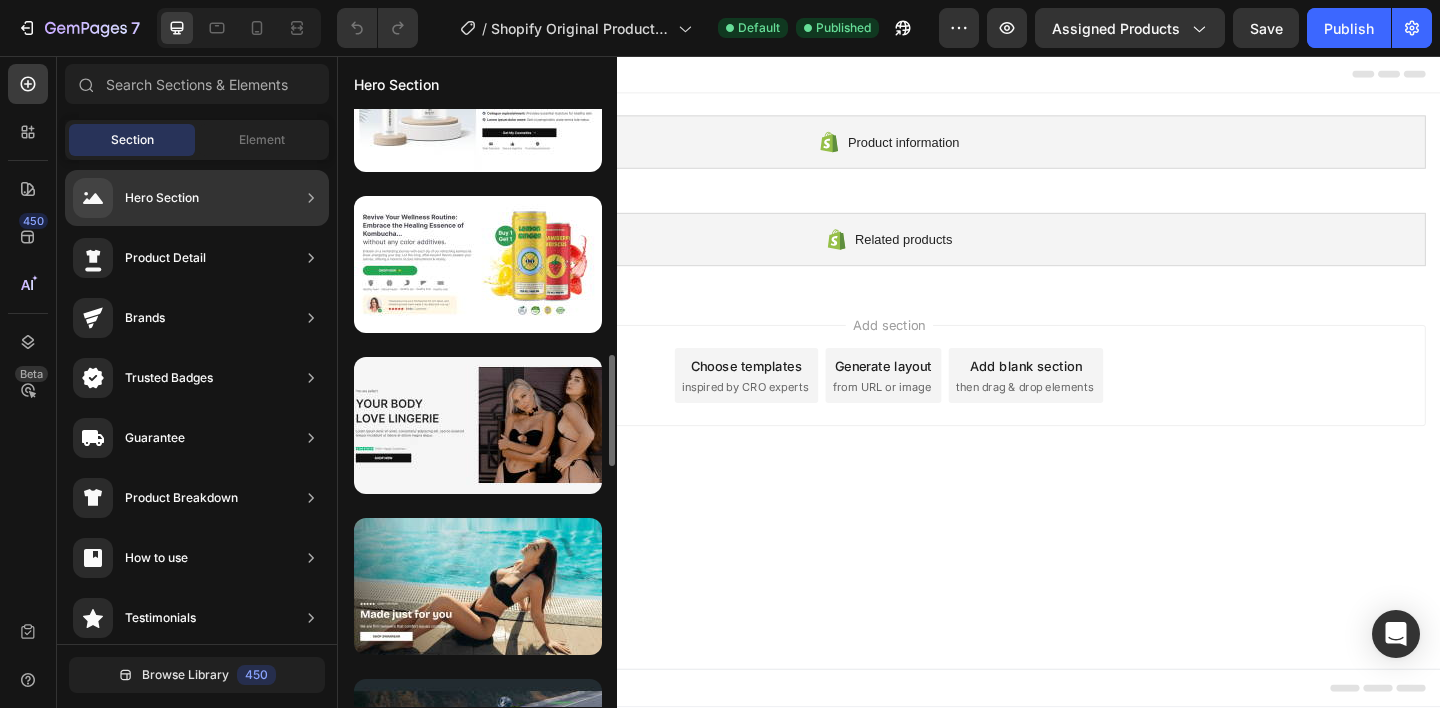 scroll, scrollTop: 1369, scrollLeft: 0, axis: vertical 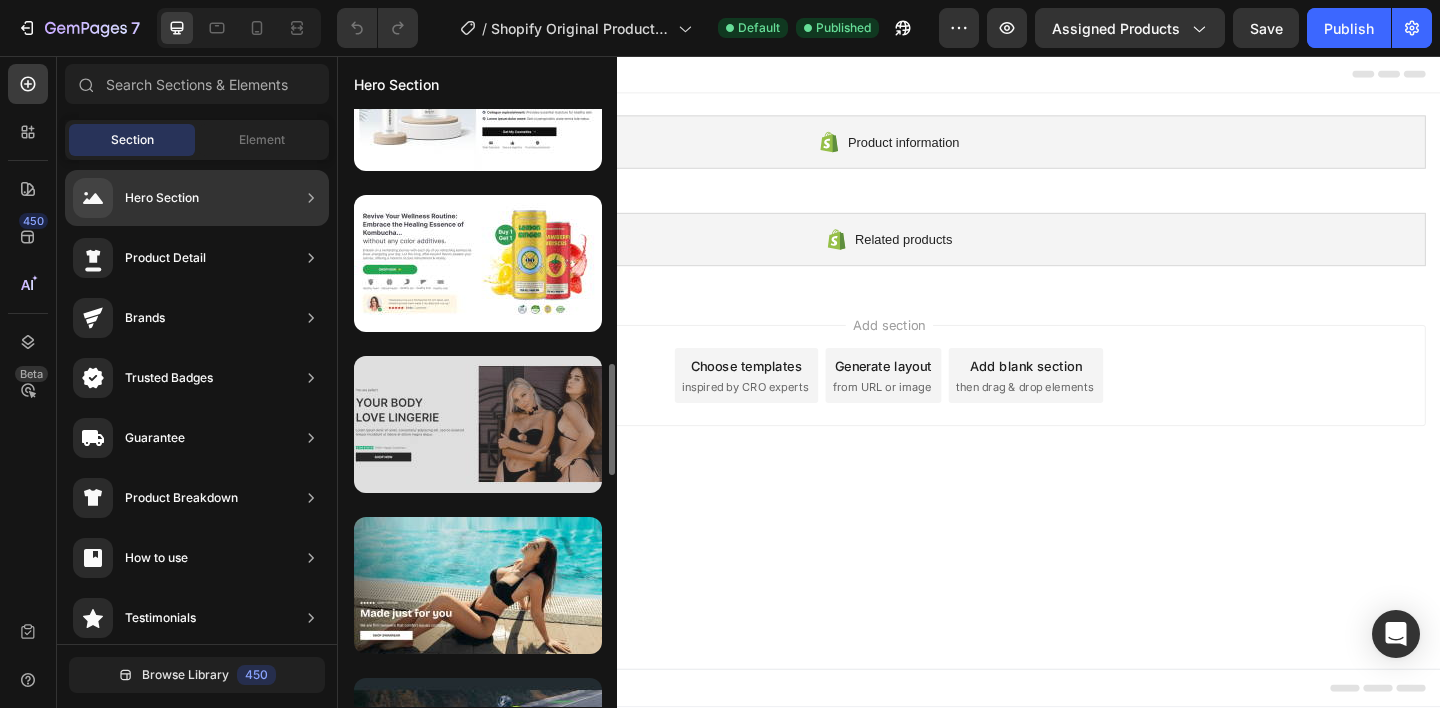 click at bounding box center (478, 424) 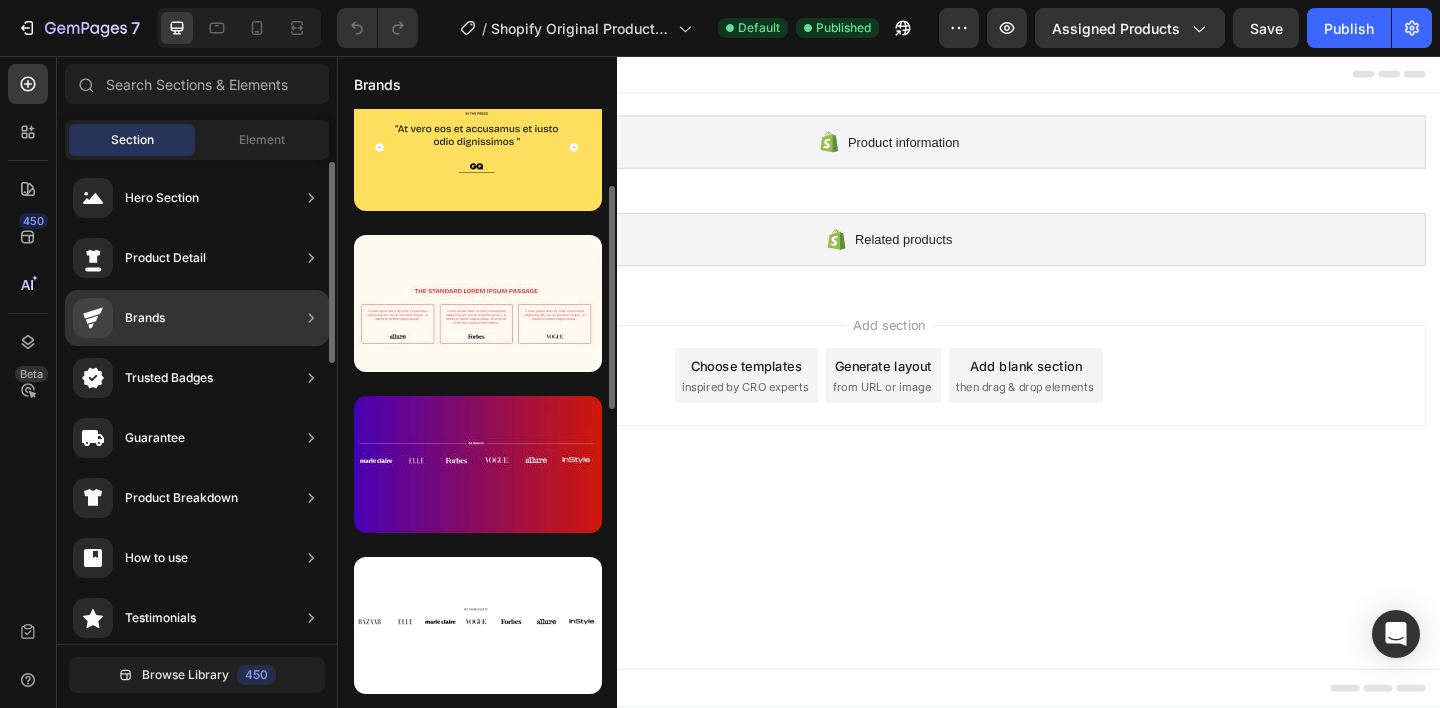 scroll, scrollTop: 203, scrollLeft: 0, axis: vertical 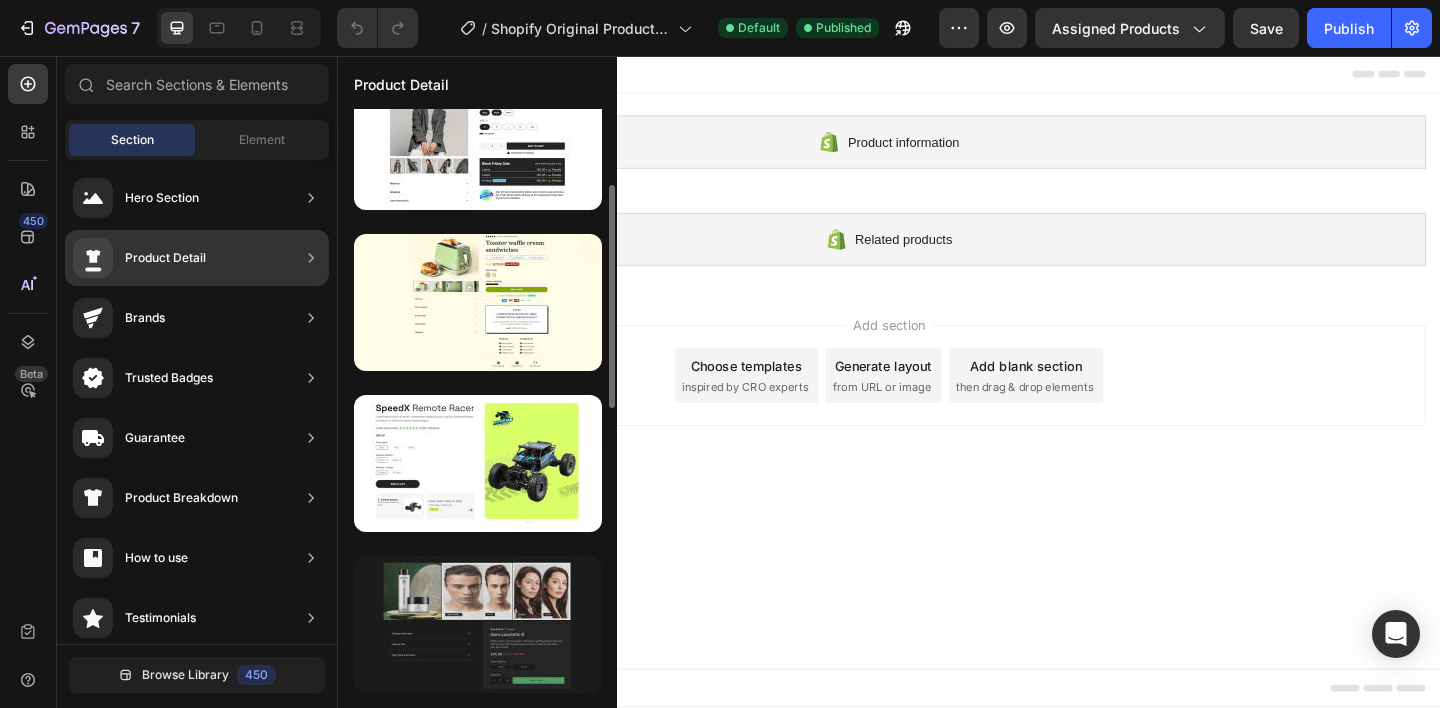 click at bounding box center [478, 624] 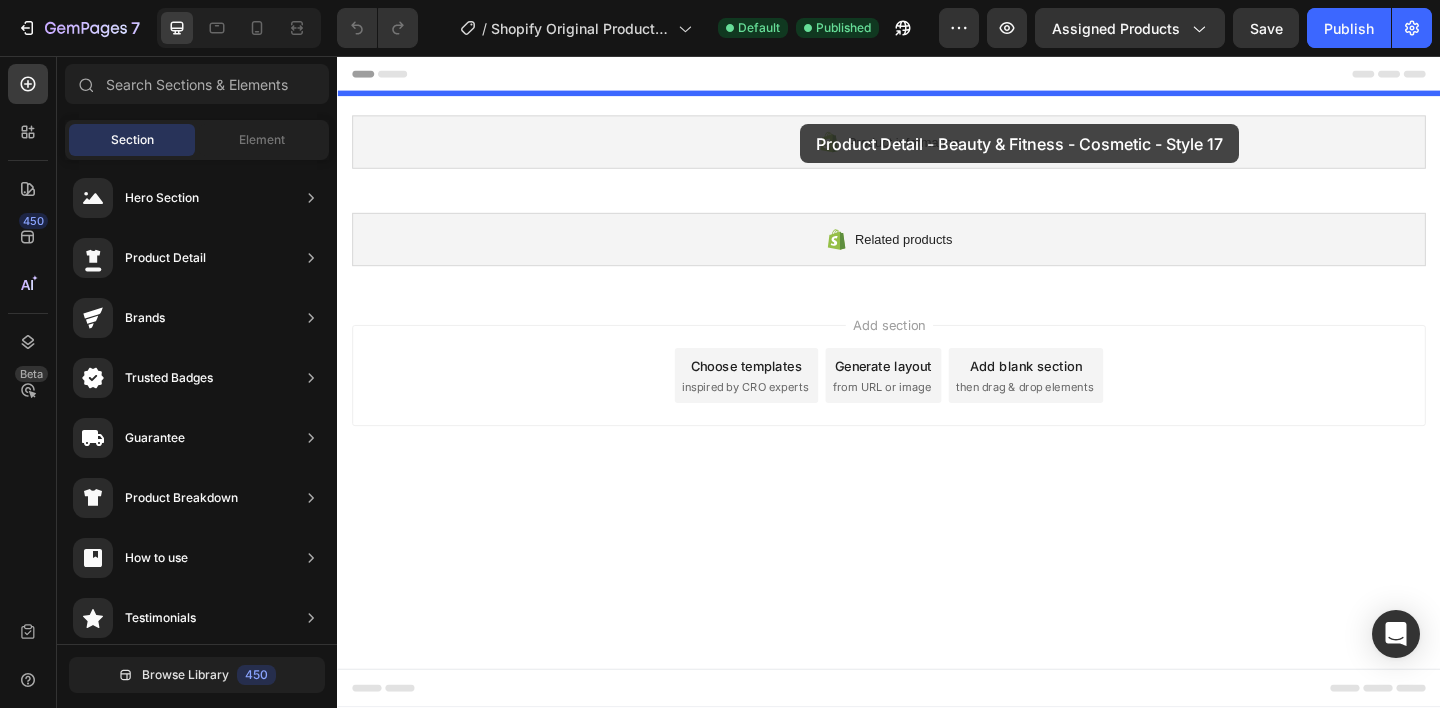 drag, startPoint x: 809, startPoint y: 645, endPoint x: 800, endPoint y: 123, distance: 522.0776 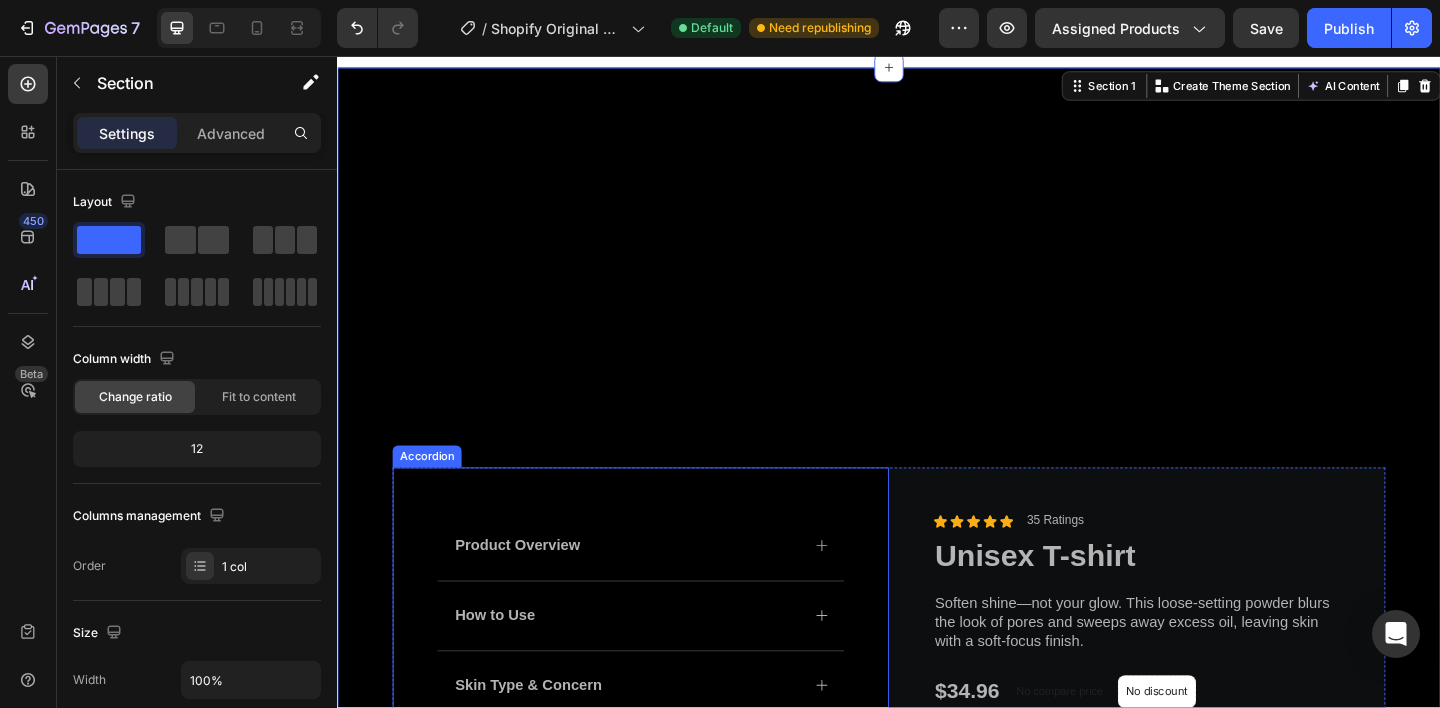 scroll, scrollTop: 0, scrollLeft: 0, axis: both 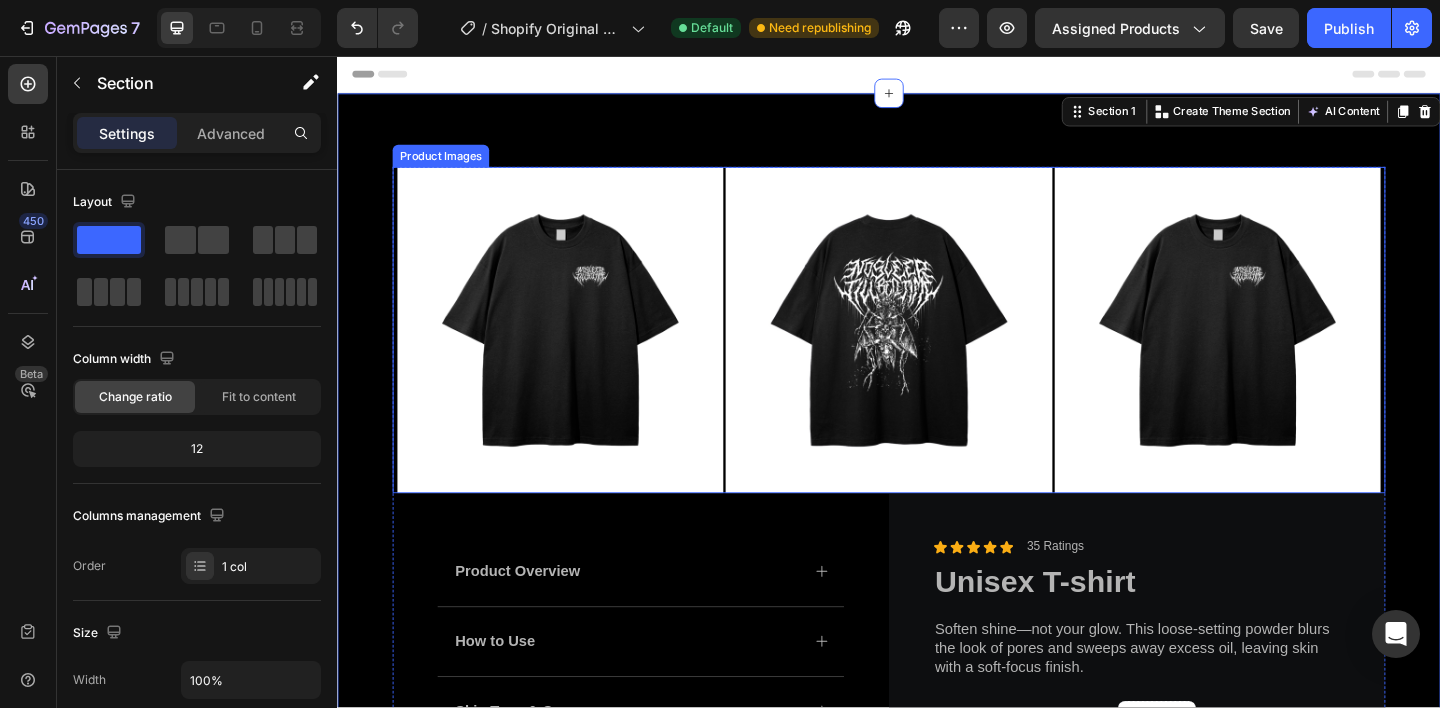 click at bounding box center [1294, 354] 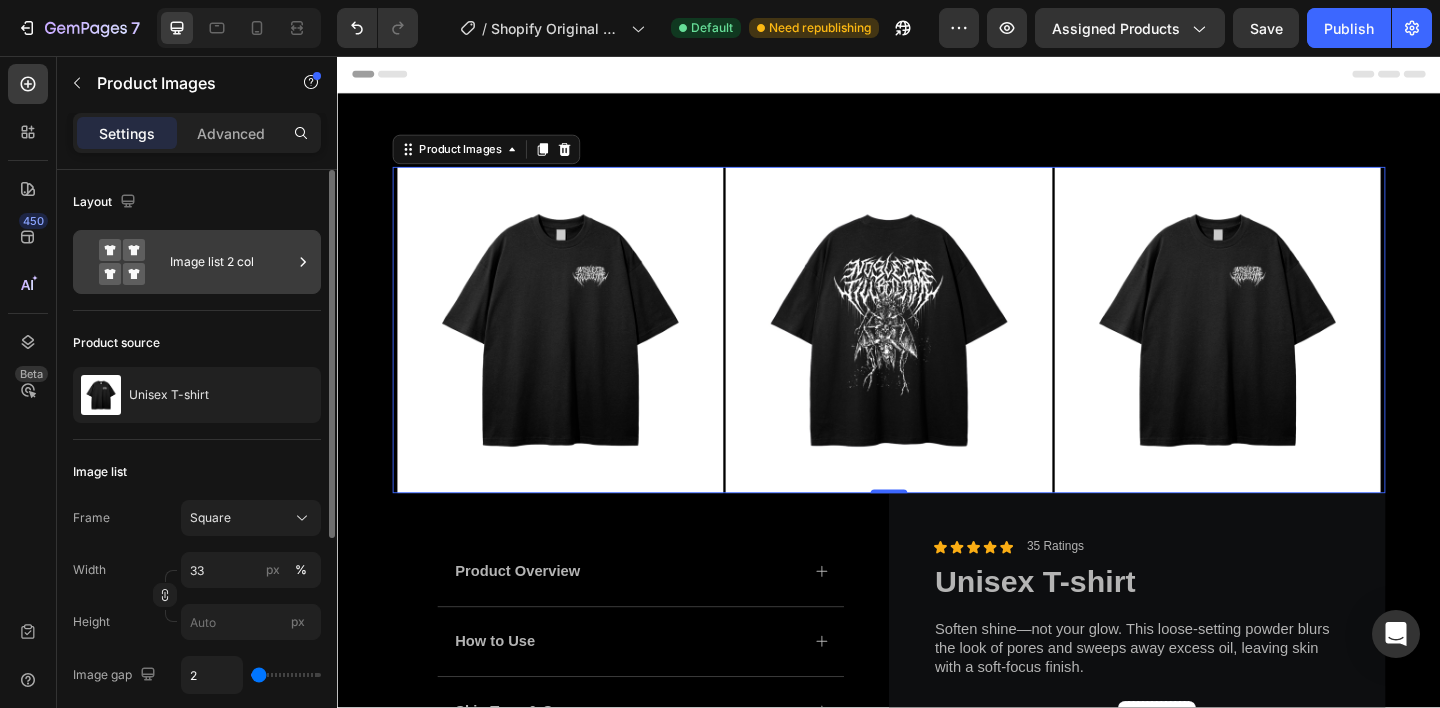 click on "Image list 2 col" at bounding box center (231, 262) 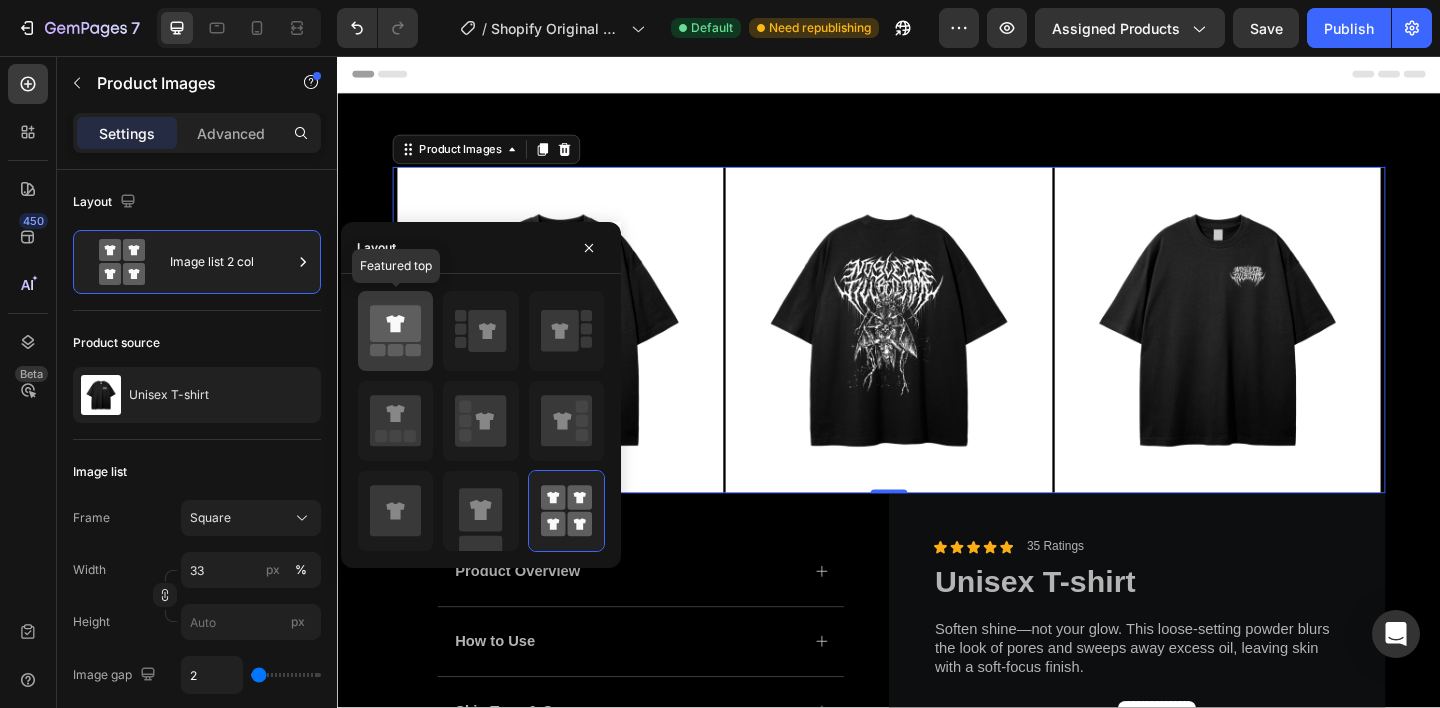 click 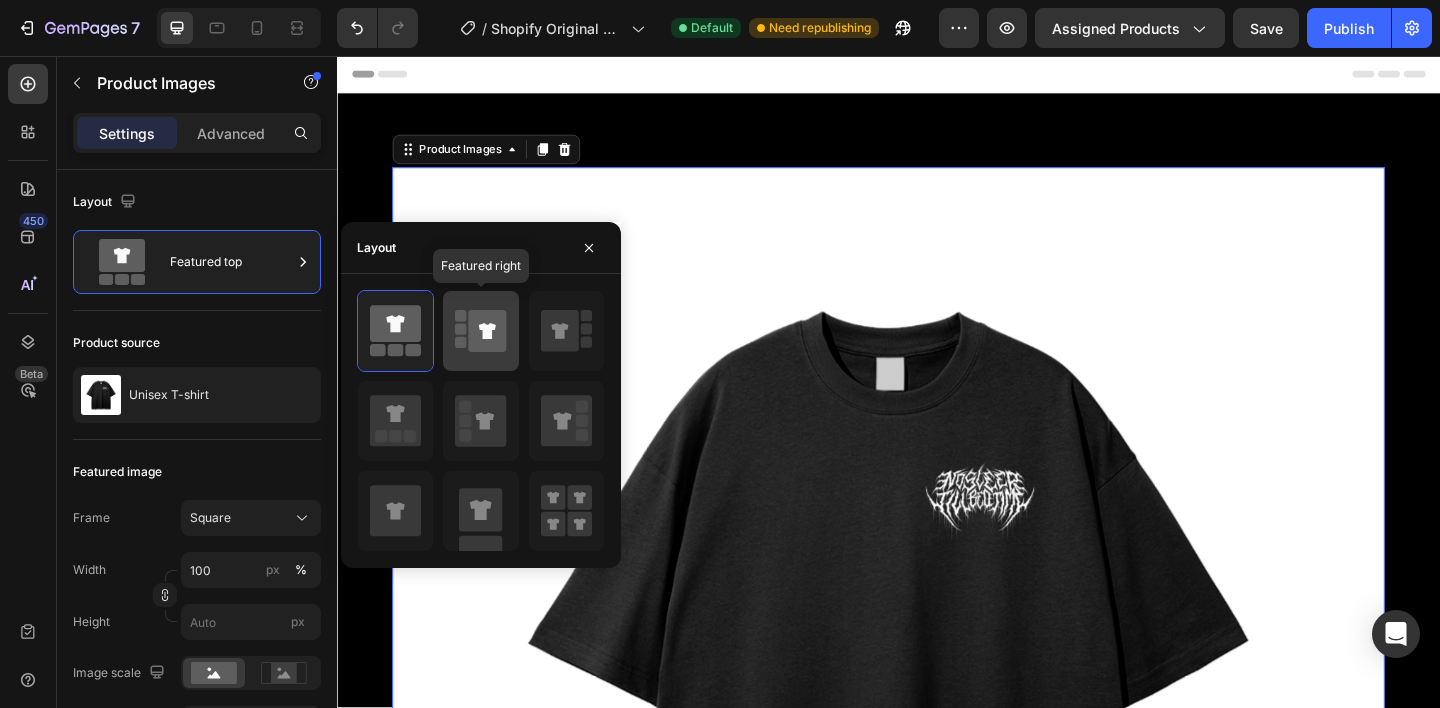 click 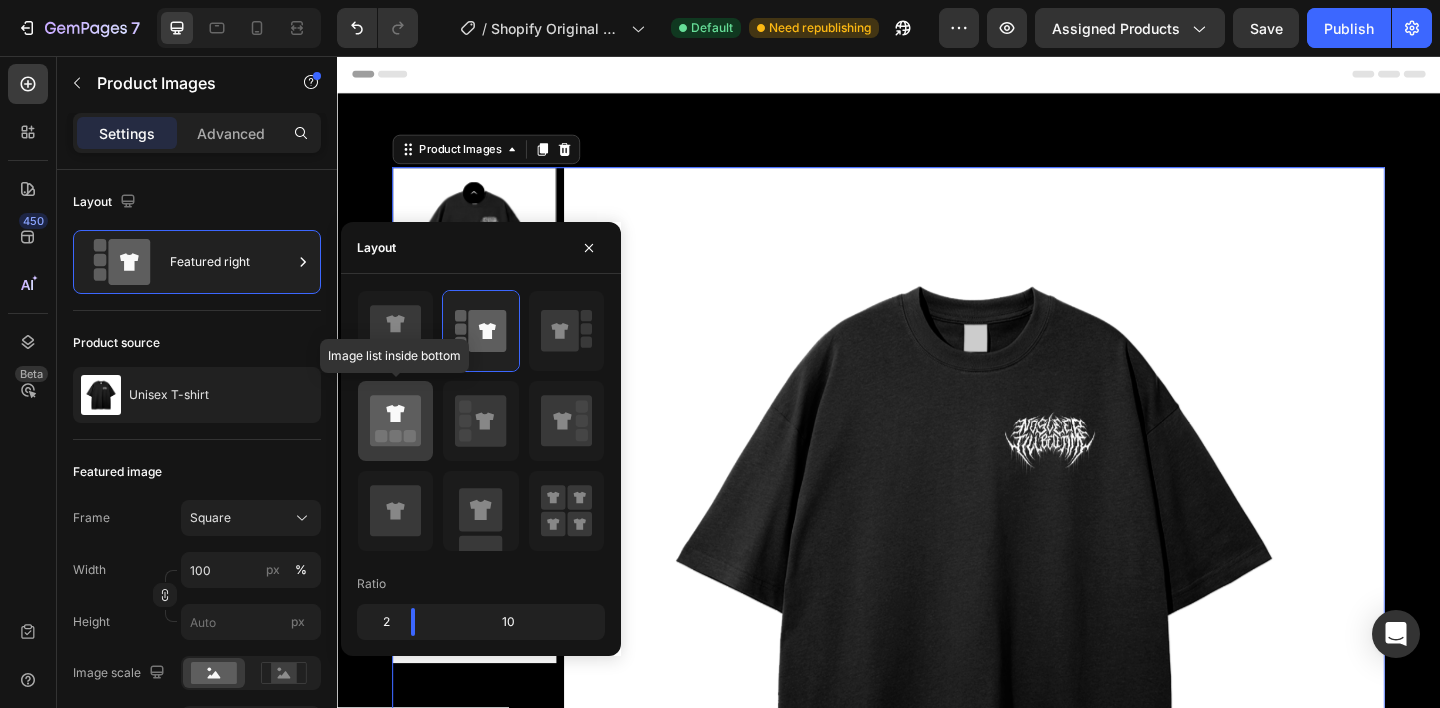 click 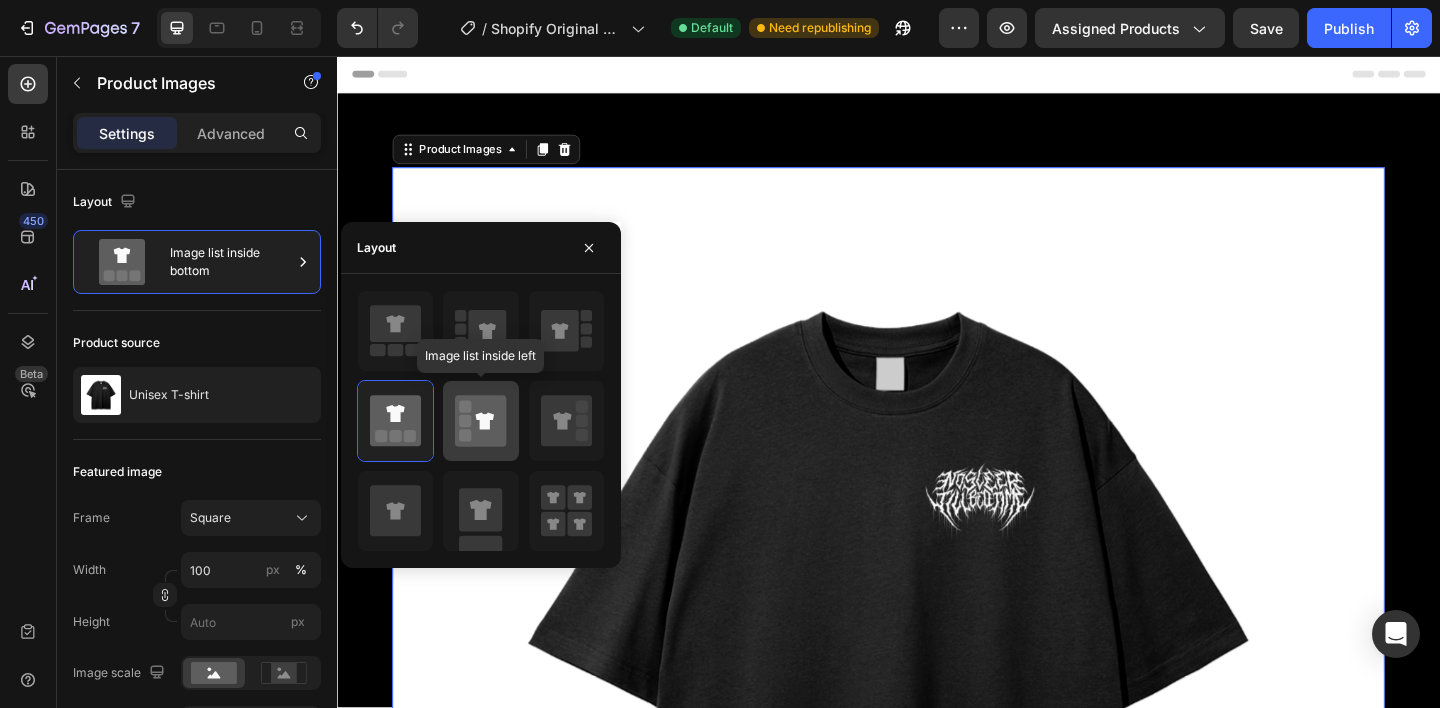 click 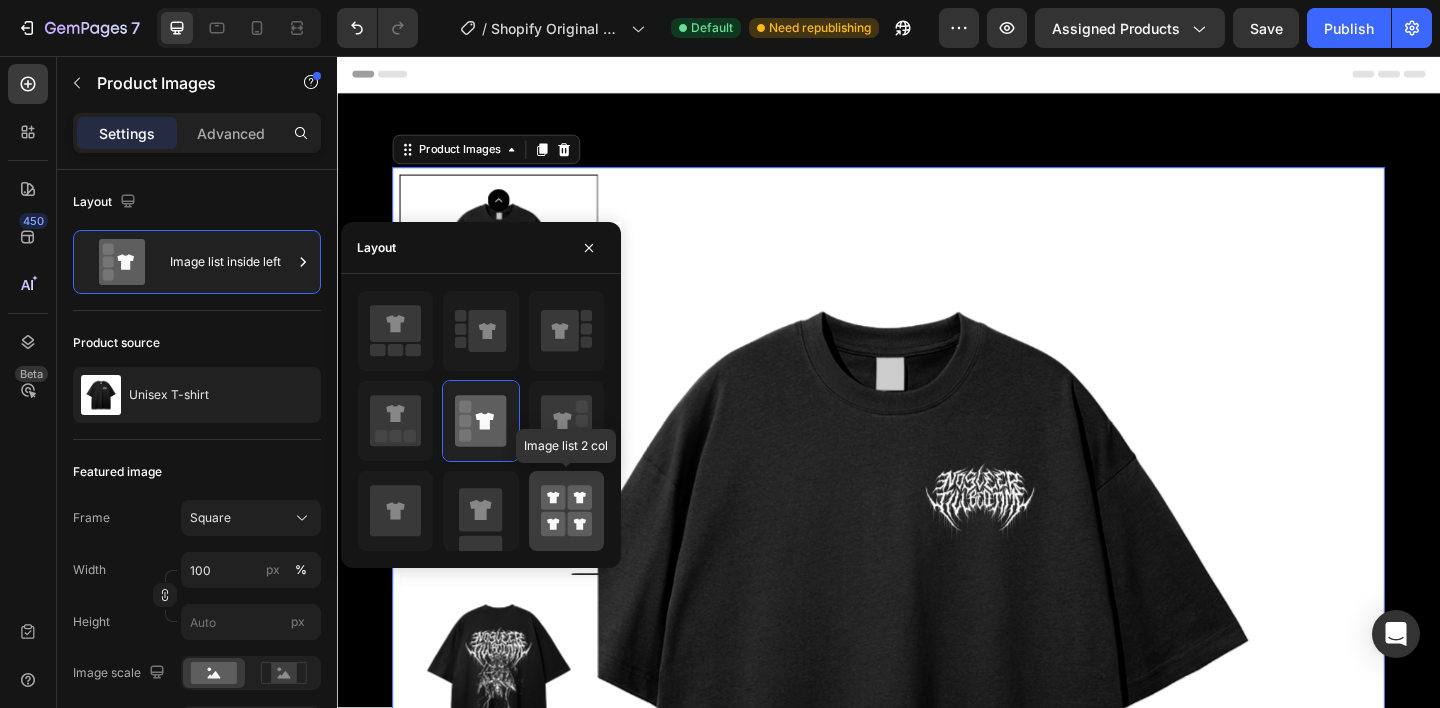 click 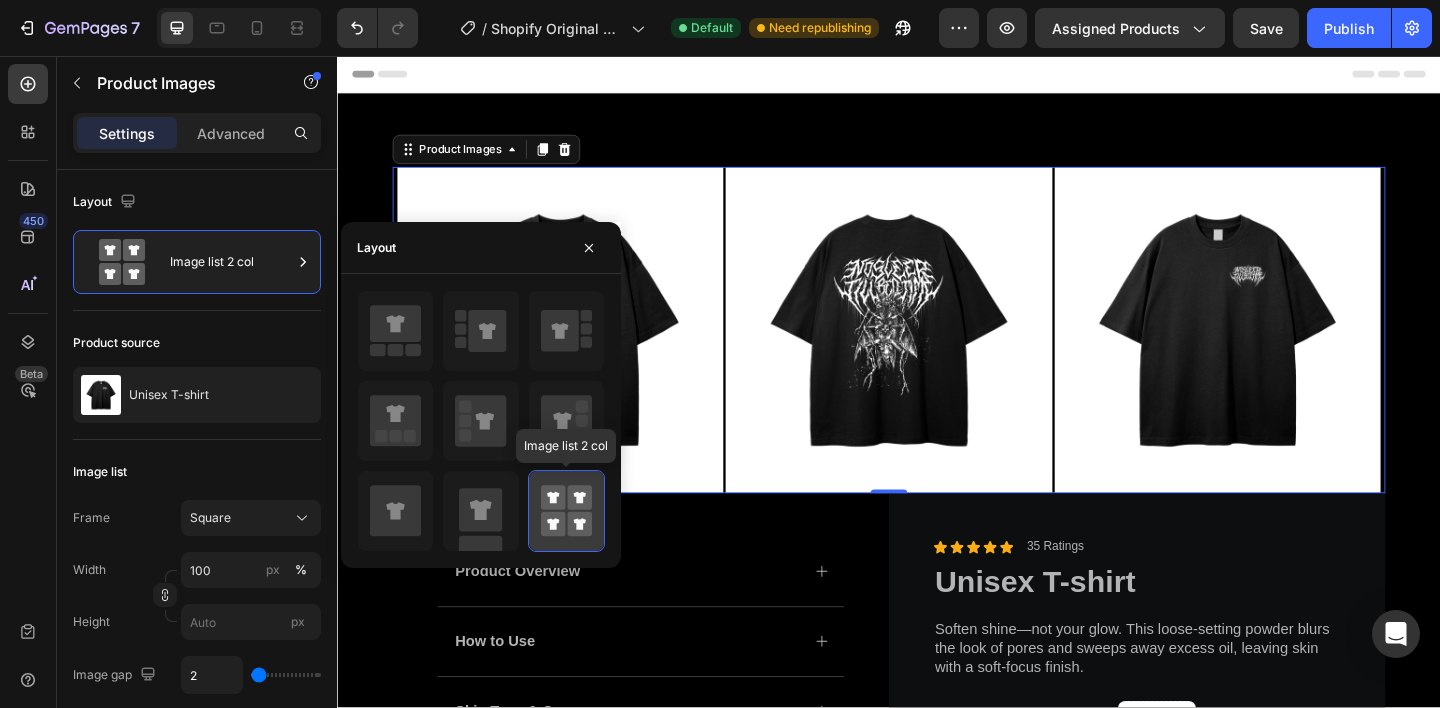 type on "33" 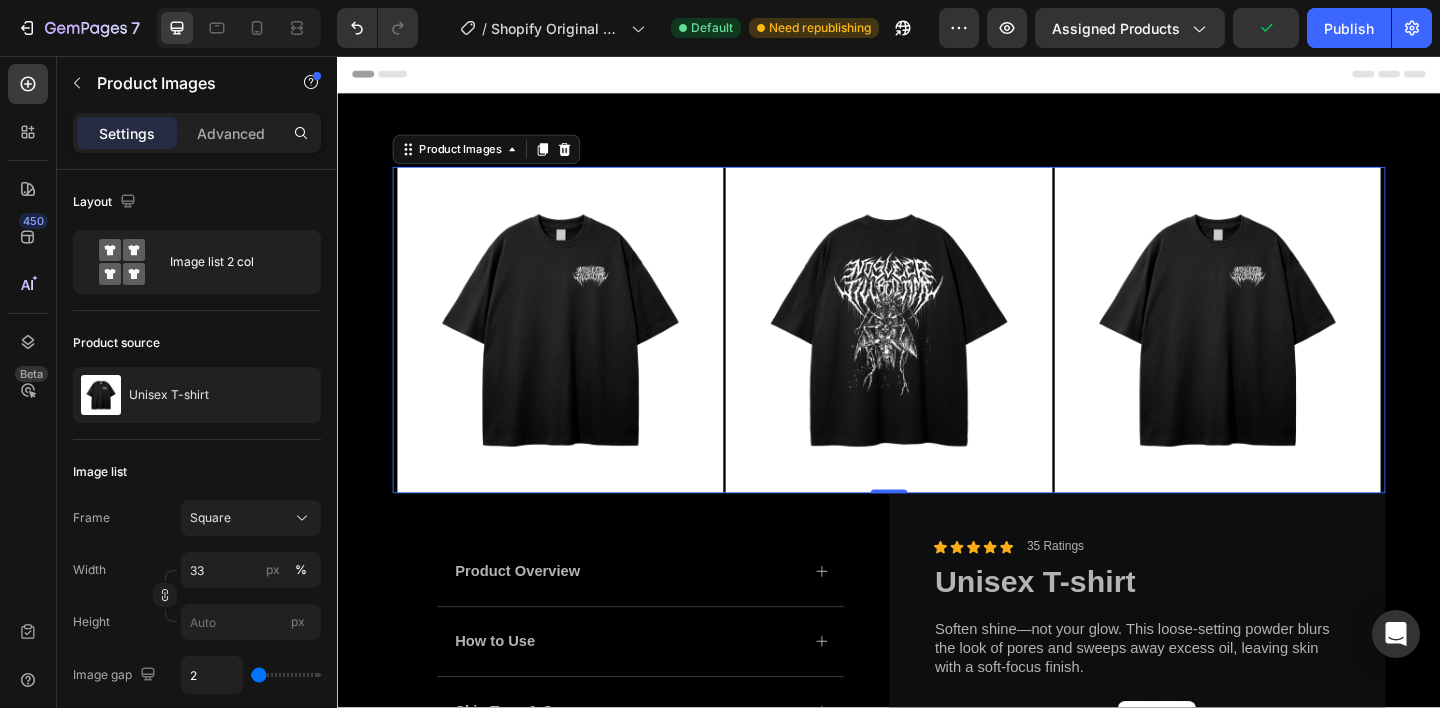 click at bounding box center [1294, 354] 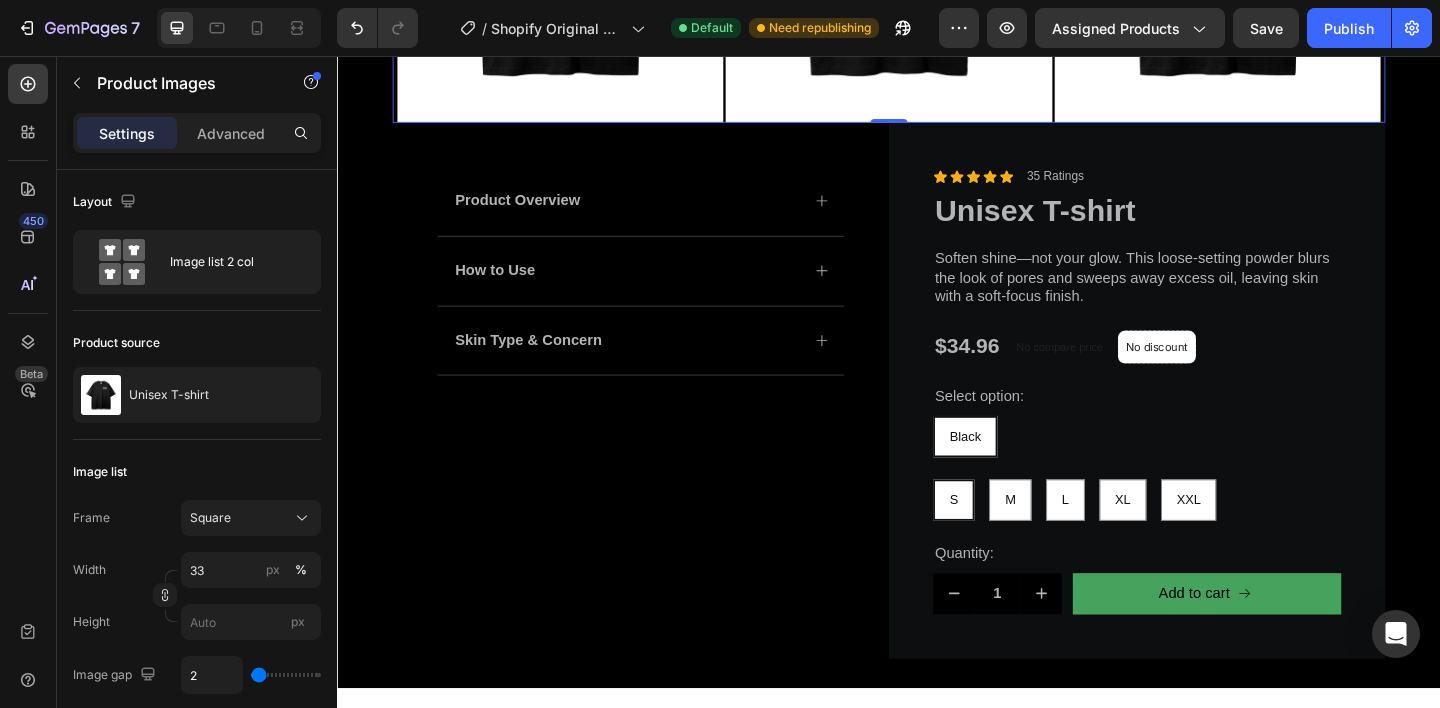 scroll, scrollTop: 0, scrollLeft: 0, axis: both 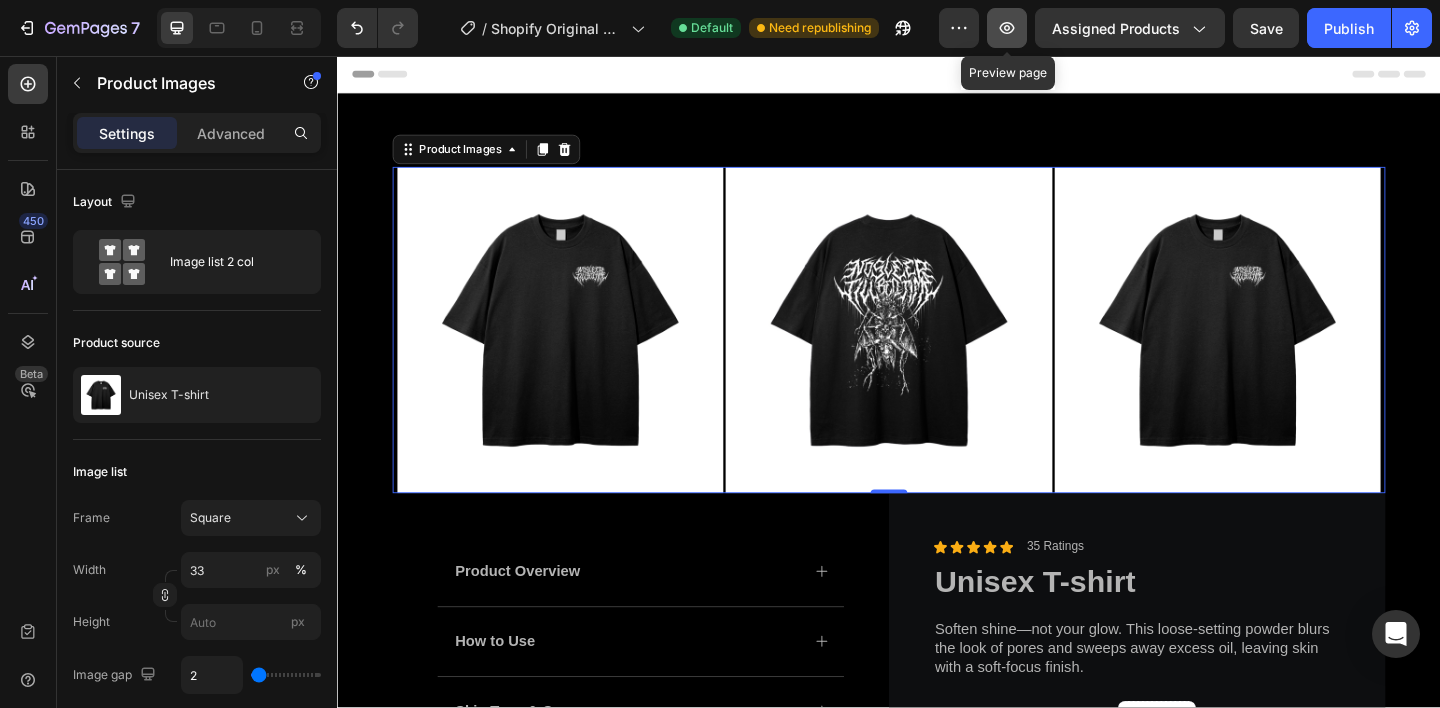 click 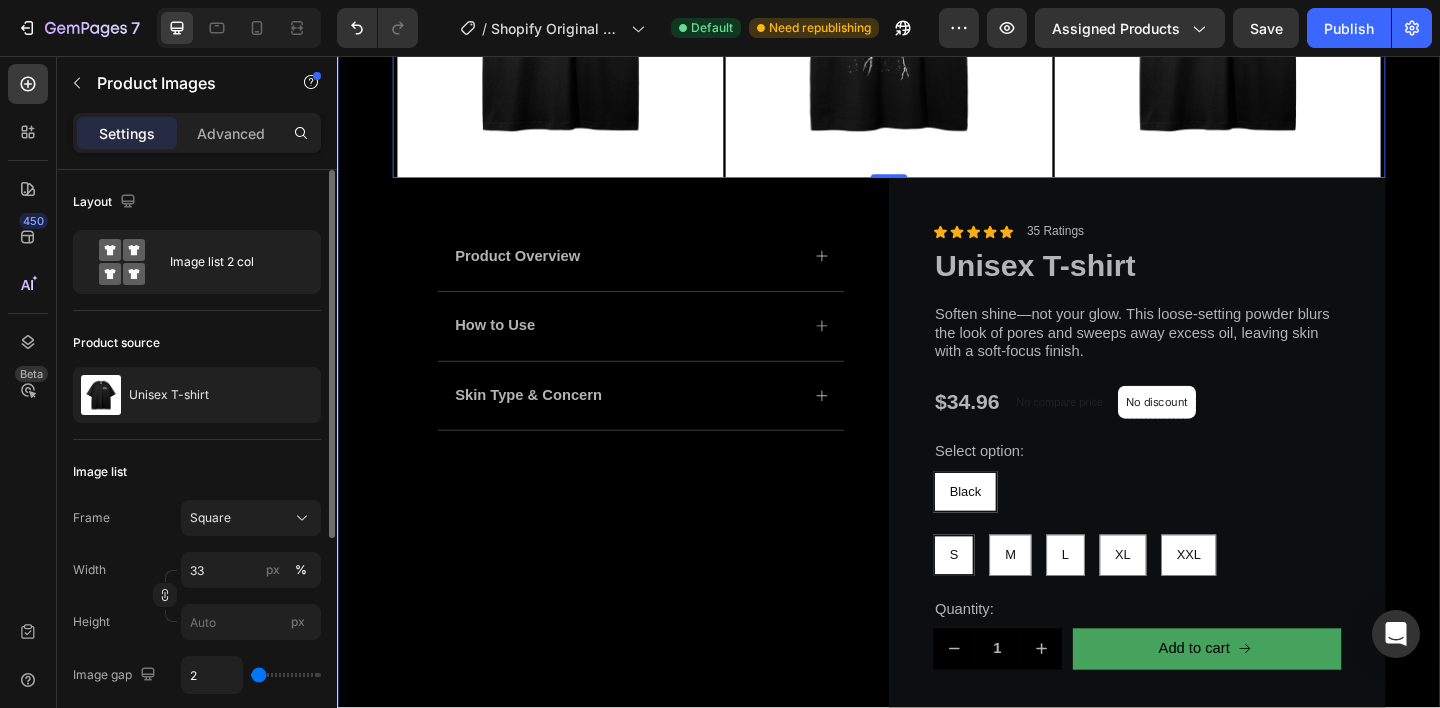 scroll, scrollTop: 349, scrollLeft: 0, axis: vertical 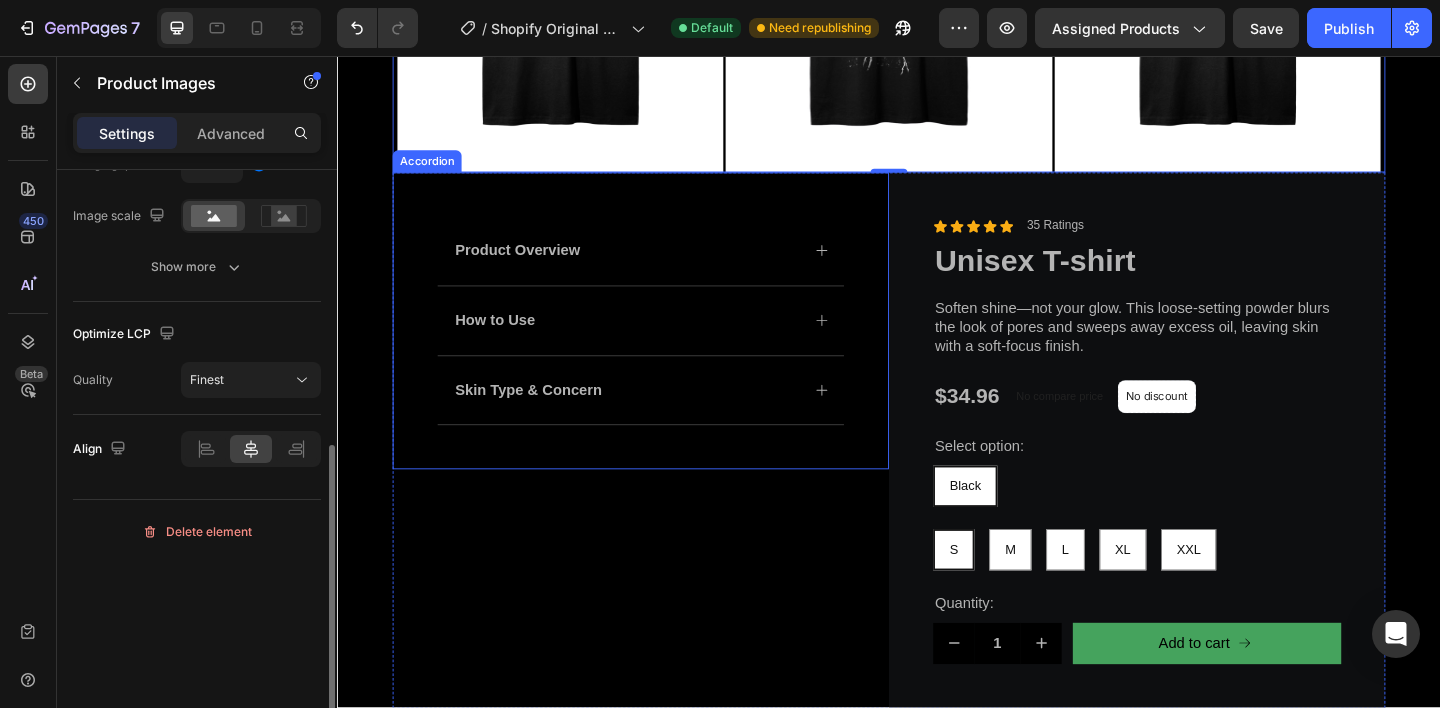 click 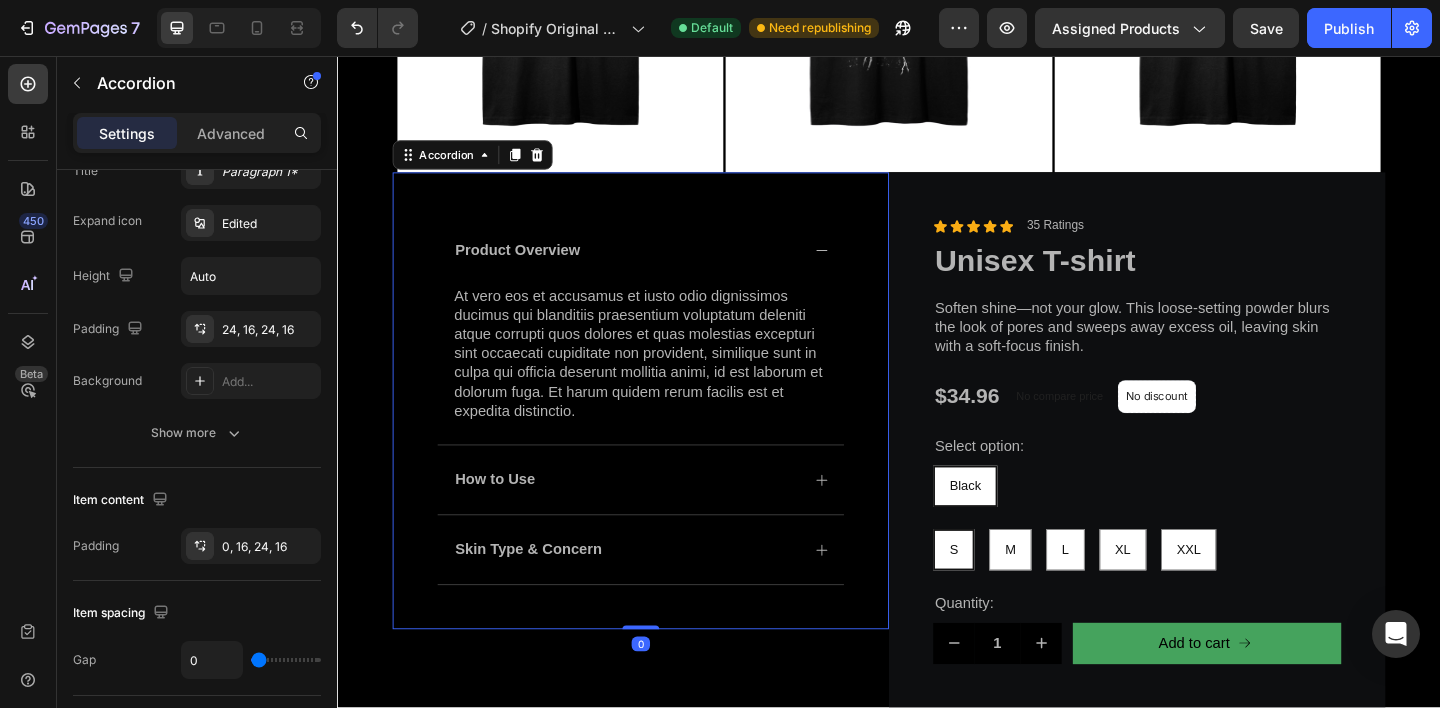 scroll, scrollTop: 0, scrollLeft: 0, axis: both 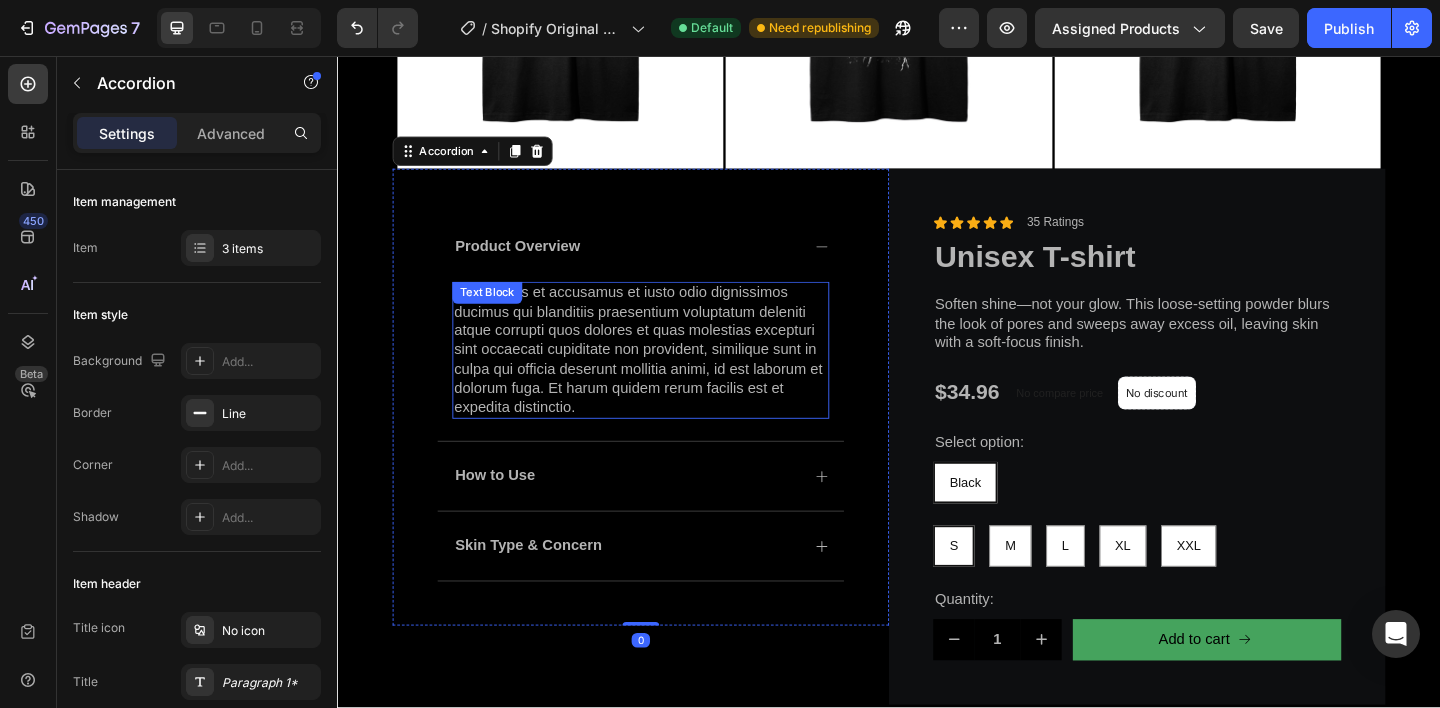 click on "At vero eos et accusamus et iusto odio dignissimos ducimus qui blanditiis praesentium voluptatum deleniti atque corrupti quos dolores et quas molestias excepturi sint occaecati cupiditate non provident, similique sunt in culpa qui officia deserunt mollitia animi, id est laborum et dolorum fuga. Et harum quidem rerum facilis est et expedita distinctio." at bounding box center [667, 377] 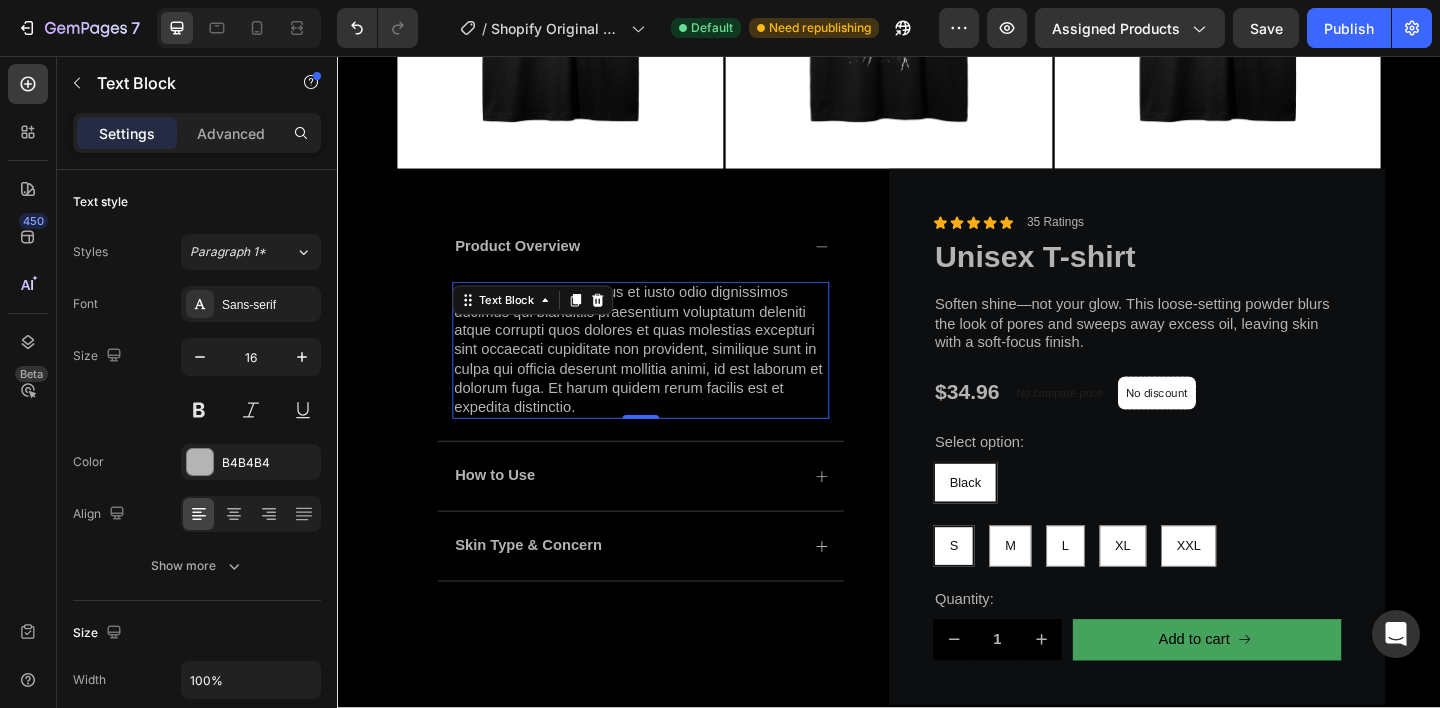 click on "At vero eos et accusamus et iusto odio dignissimos ducimus qui blanditiis praesentium voluptatum deleniti atque corrupti quos dolores et quas molestias excepturi sint occaecati cupiditate non provident, similique sunt in culpa qui officia deserunt mollitia animi, id est laborum et dolorum fuga. Et harum quidem rerum facilis est et expedita distinctio." at bounding box center (667, 377) 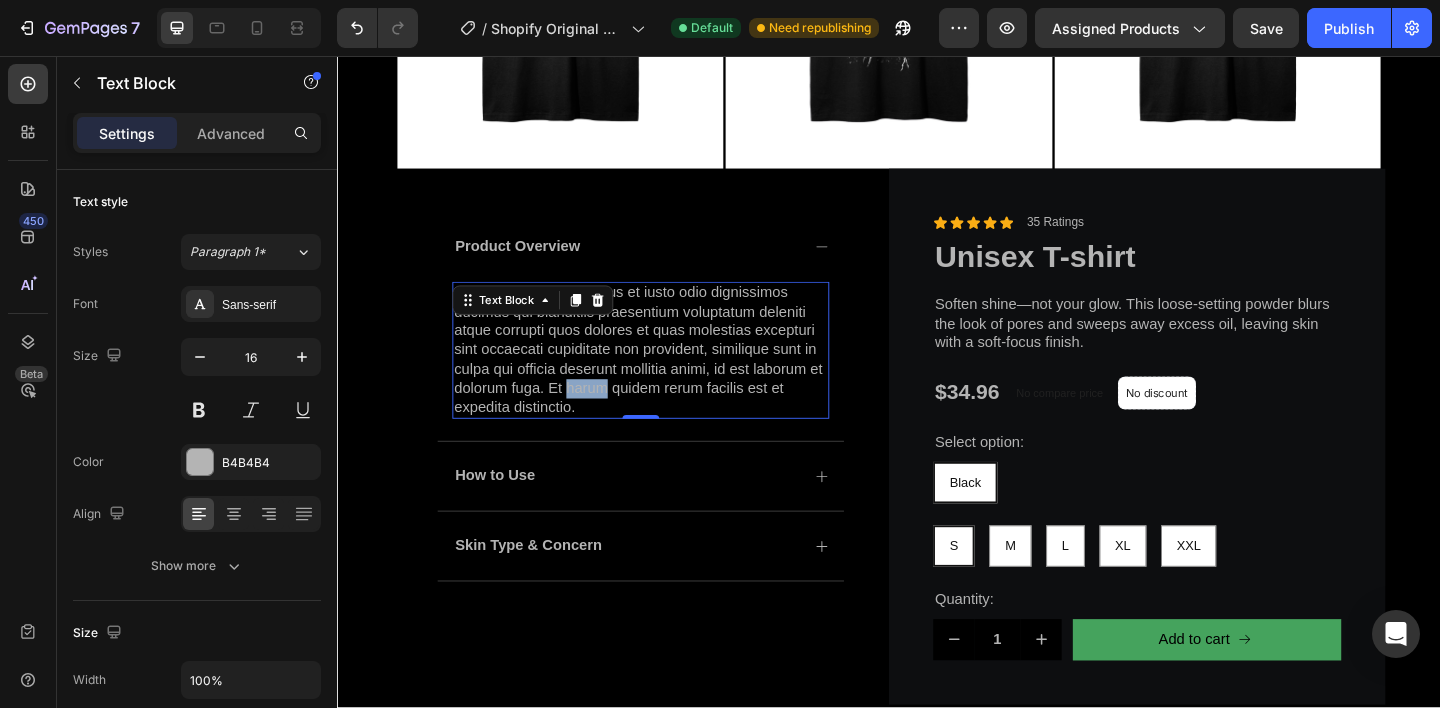 click on "At vero eos et accusamus et iusto odio dignissimos ducimus qui blanditiis praesentium voluptatum deleniti atque corrupti quos dolores et quas molestias excepturi sint occaecati cupiditate non provident, similique sunt in culpa qui officia deserunt mollitia animi, id est laborum et dolorum fuga. Et harum quidem rerum facilis est et expedita distinctio." at bounding box center [667, 377] 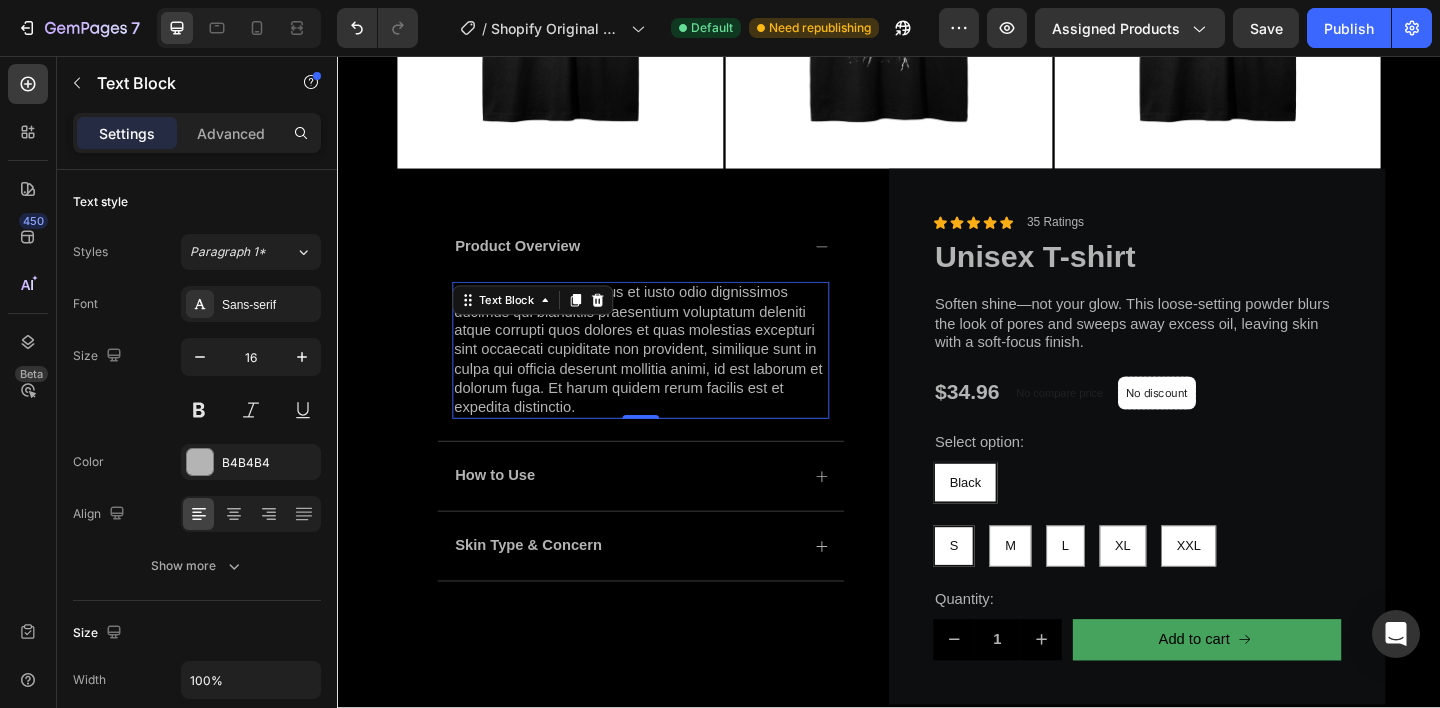 click on "At vero eos et accusamus et iusto odio dignissimos ducimus qui blanditiis praesentium voluptatum deleniti atque corrupti quos dolores et quas molestias excepturi sint occaecati cupiditate non provident, similique sunt in culpa qui officia deserunt mollitia animi, id est laborum et dolorum fuga. Et harum quidem rerum facilis est et expedita distinctio." at bounding box center (667, 377) 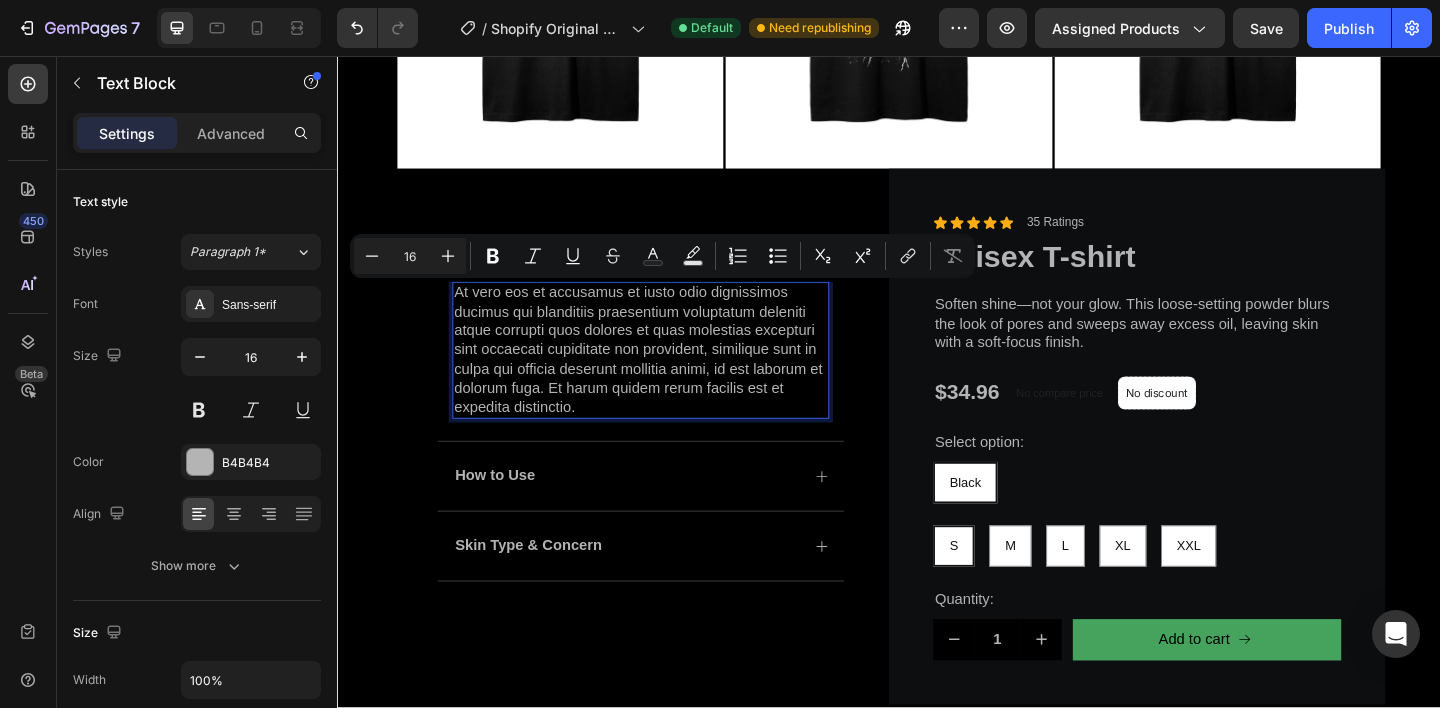 click on "At vero eos et accusamus et iusto odio dignissimos ducimus qui blanditiis praesentium voluptatum deleniti atque corrupti quos dolores et quas molestias excepturi sint occaecati cupiditate non provident, similique sunt in culpa qui officia deserunt mollitia animi, id est laborum et dolorum fuga. Et harum quidem rerum facilis est et expedita distinctio." at bounding box center (667, 377) 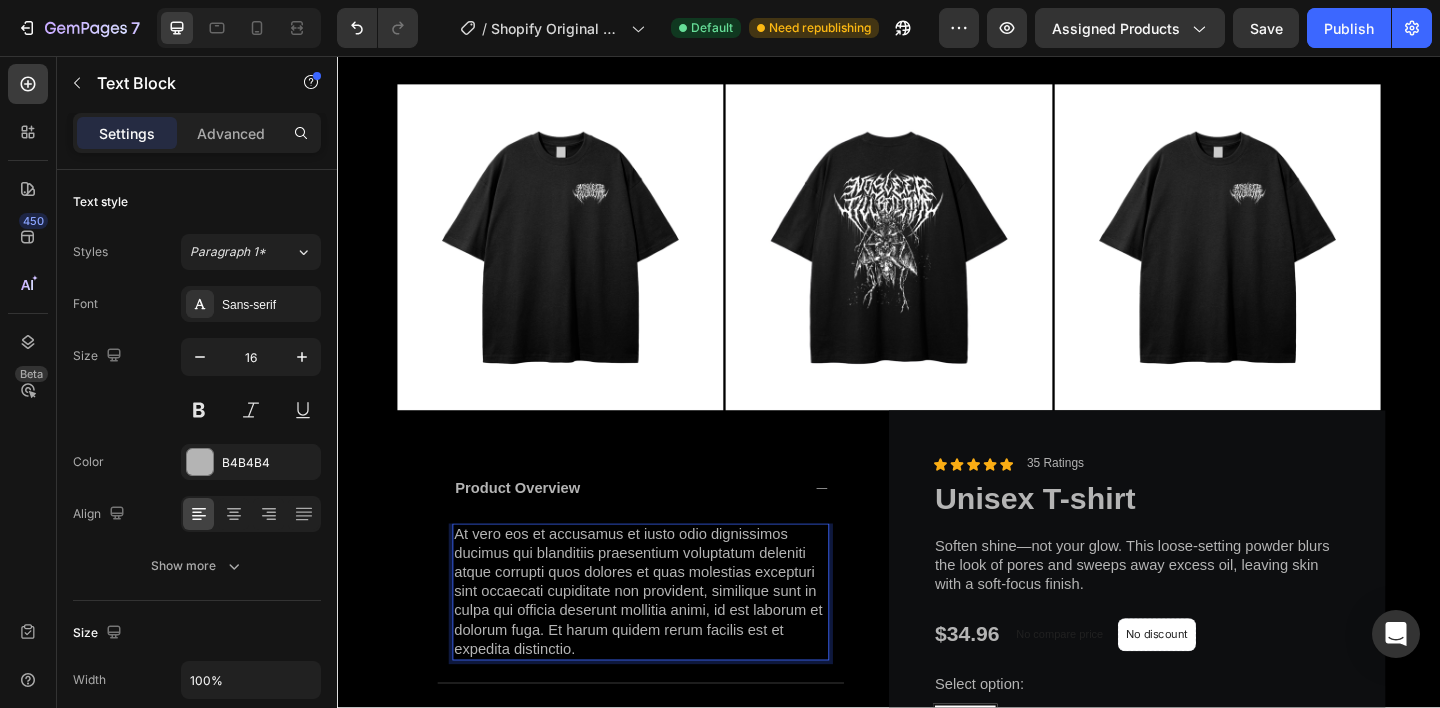 scroll, scrollTop: 0, scrollLeft: 0, axis: both 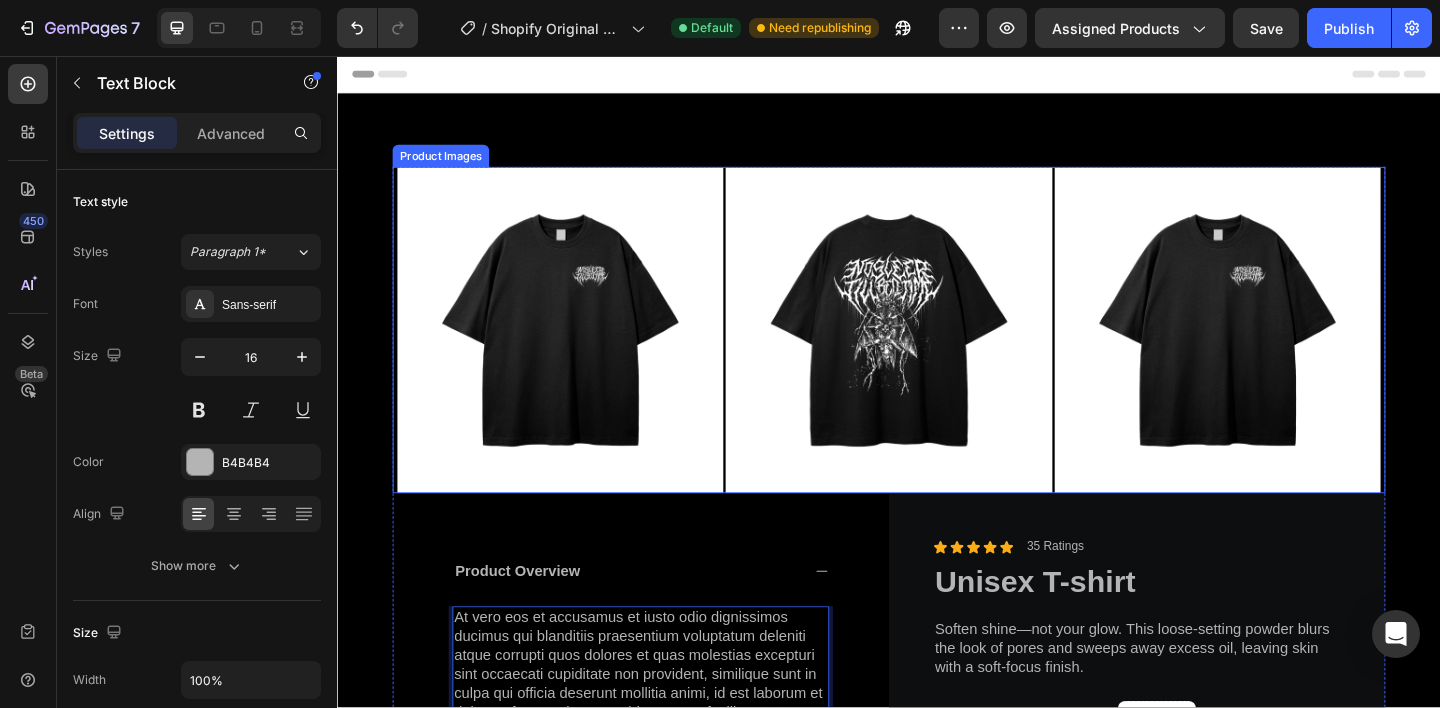 click at bounding box center (936, 354) 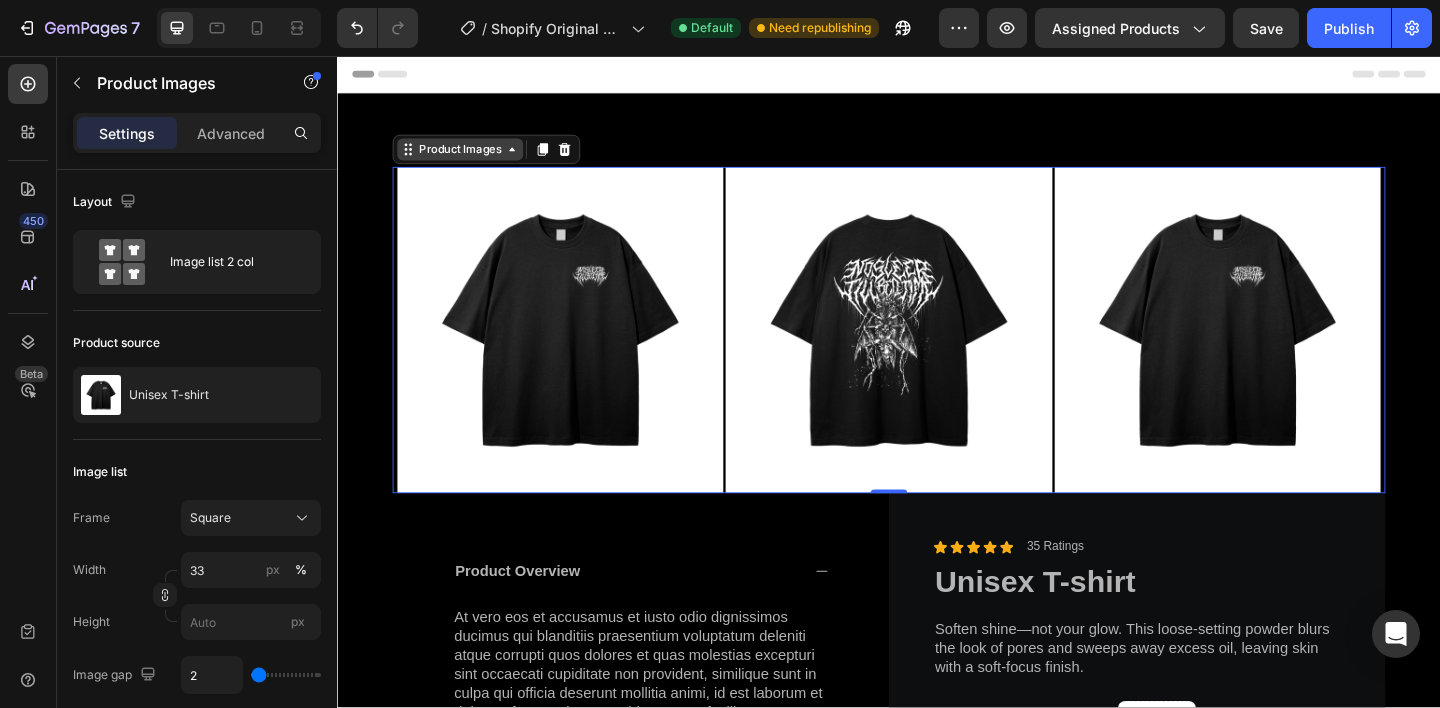 click 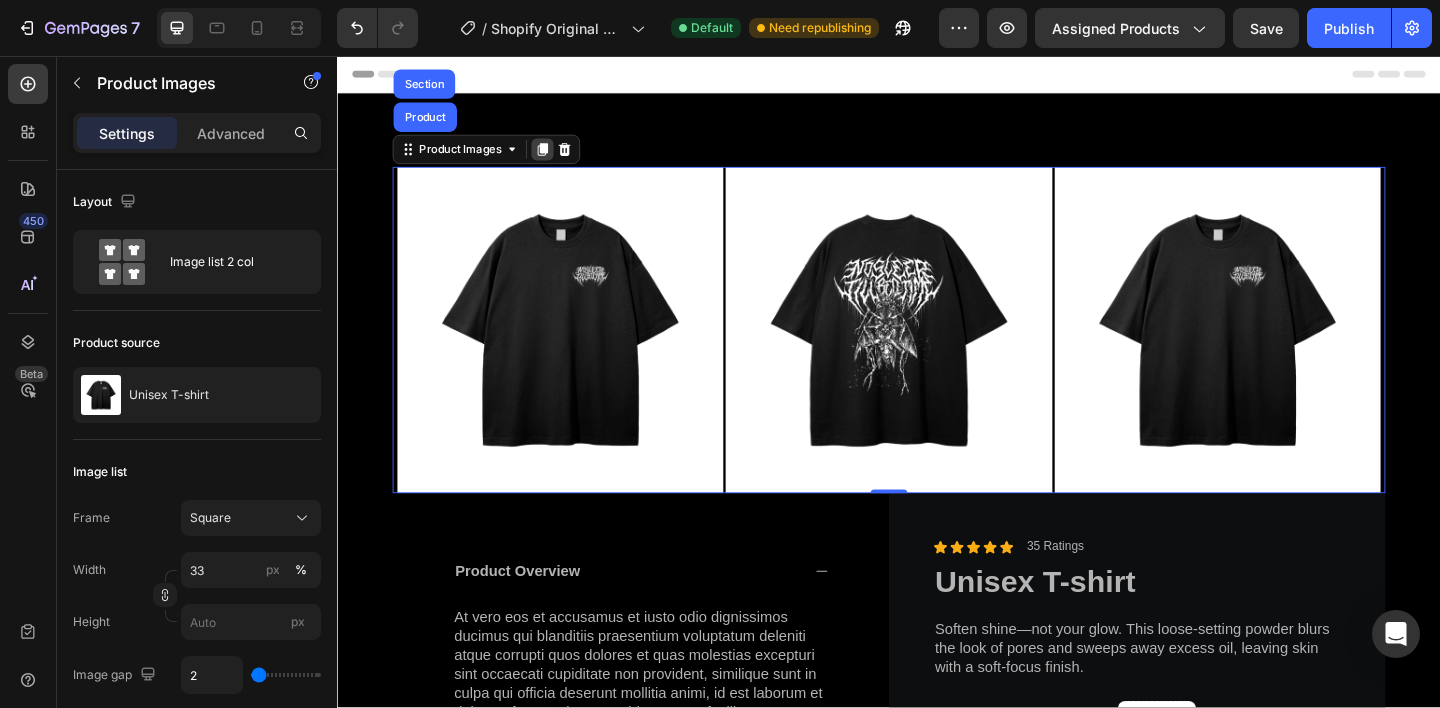 click 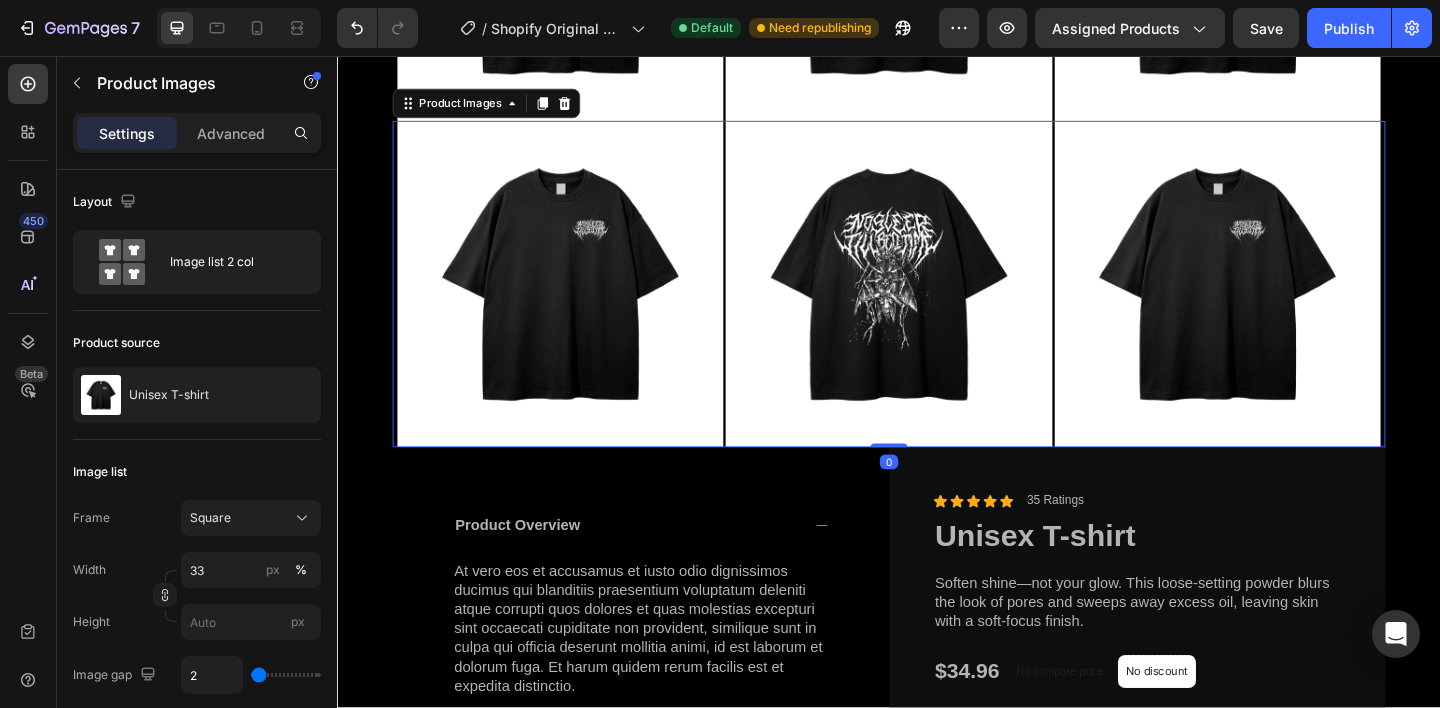 scroll, scrollTop: 405, scrollLeft: 0, axis: vertical 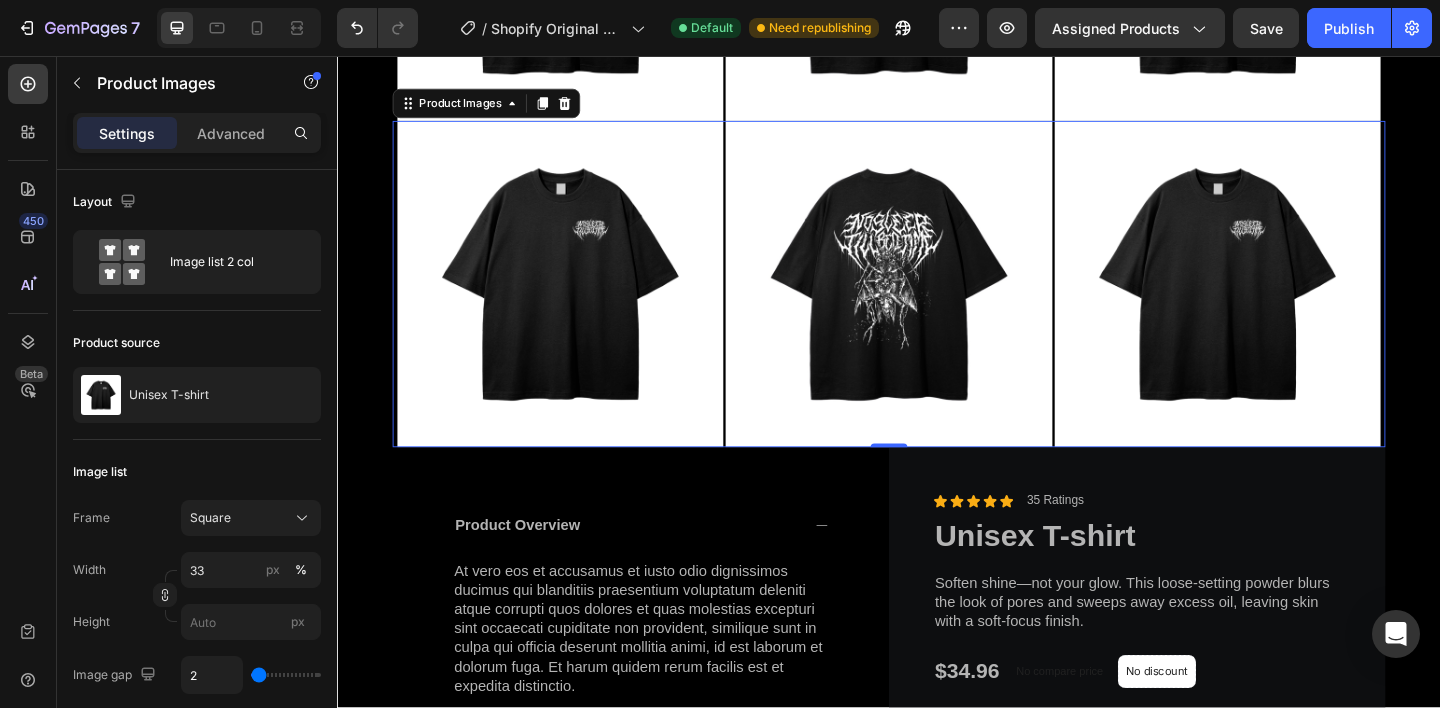 click 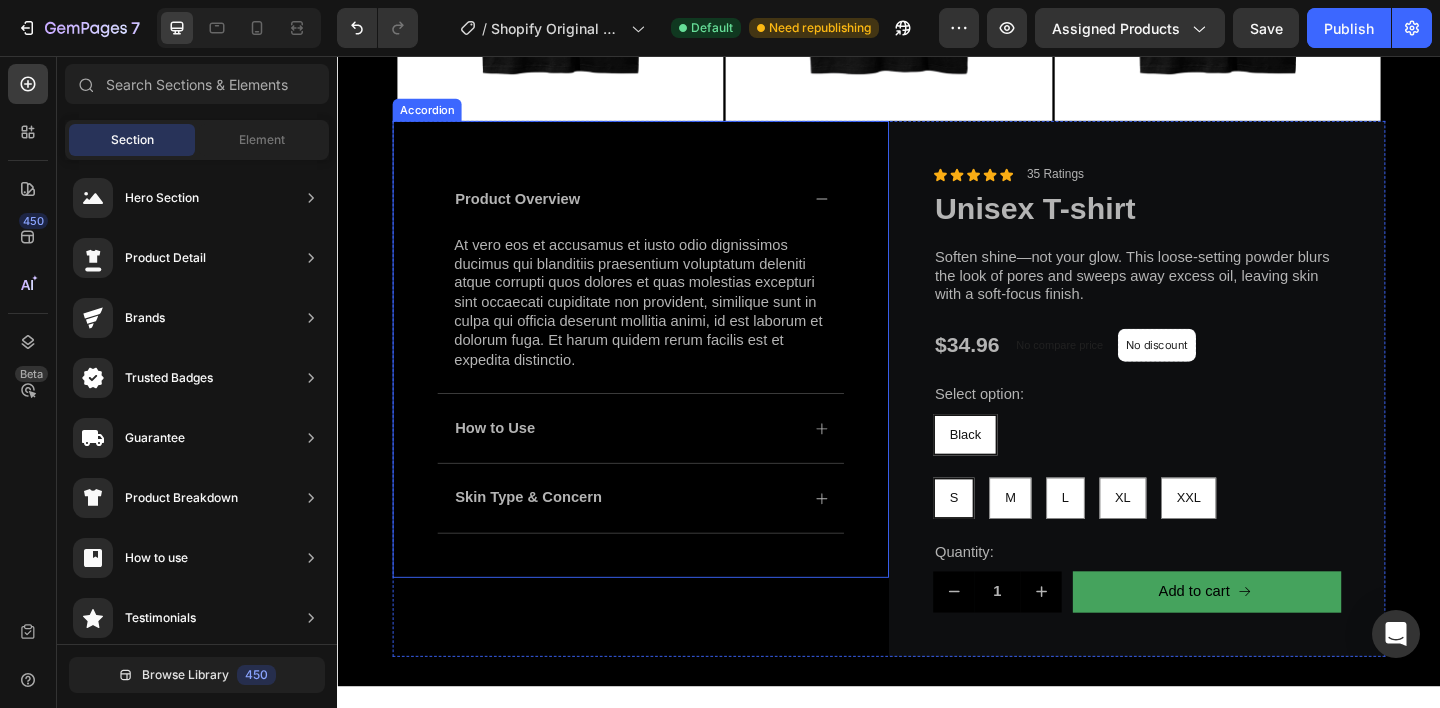 scroll, scrollTop: 6, scrollLeft: 0, axis: vertical 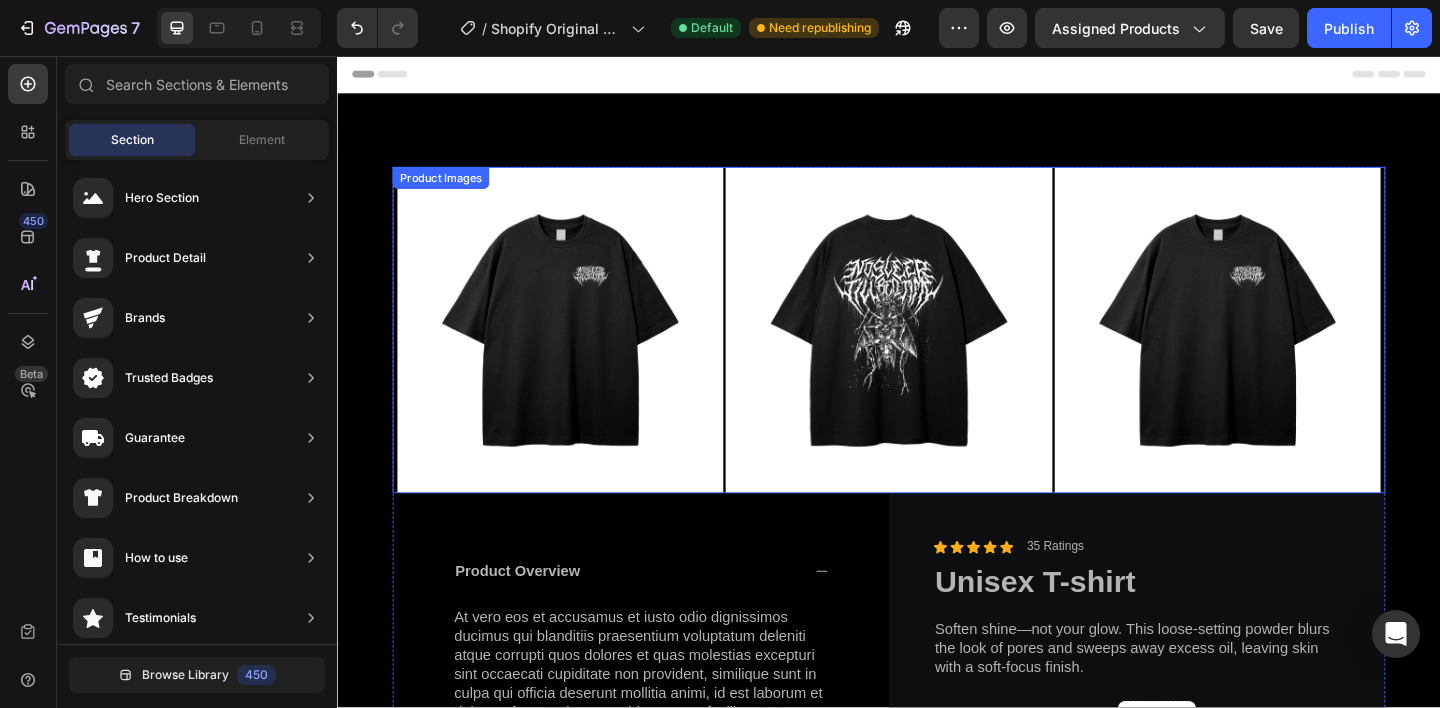 click at bounding box center [1294, 354] 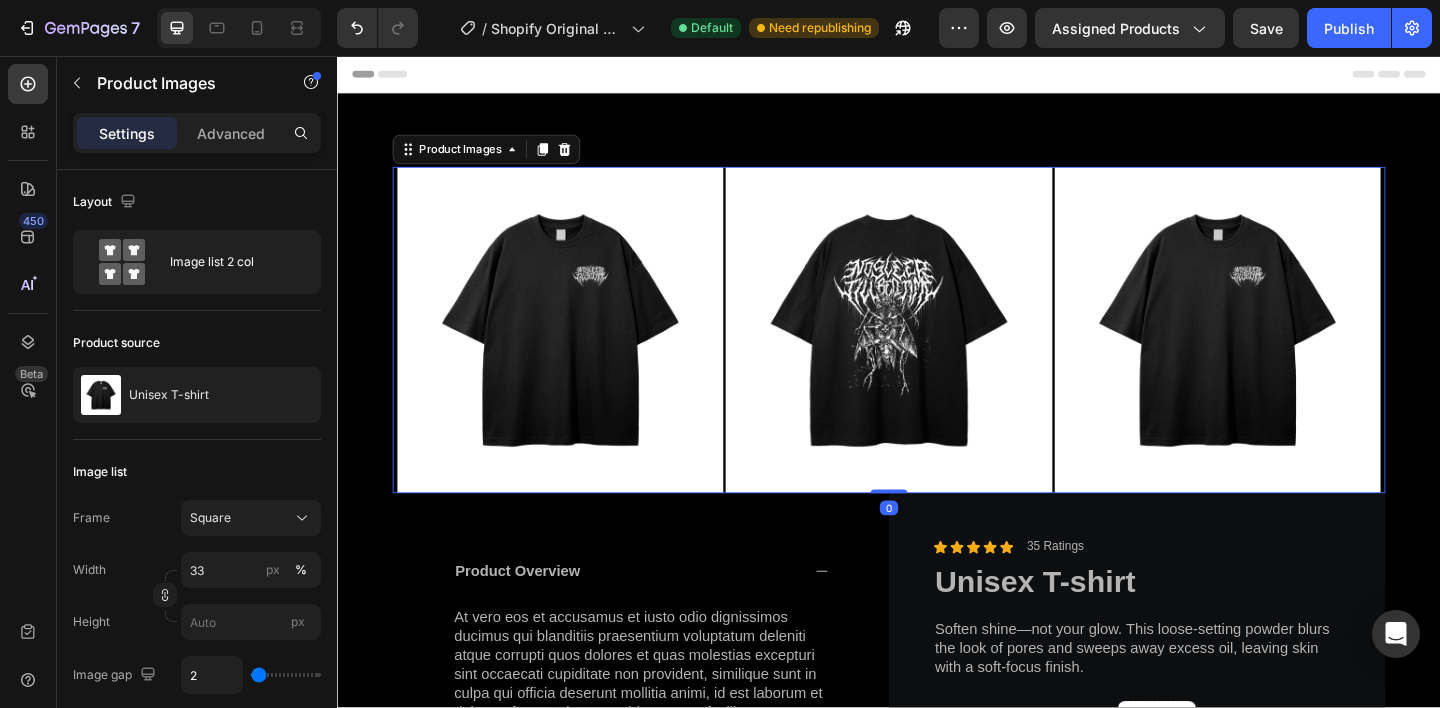 click at bounding box center (1294, 354) 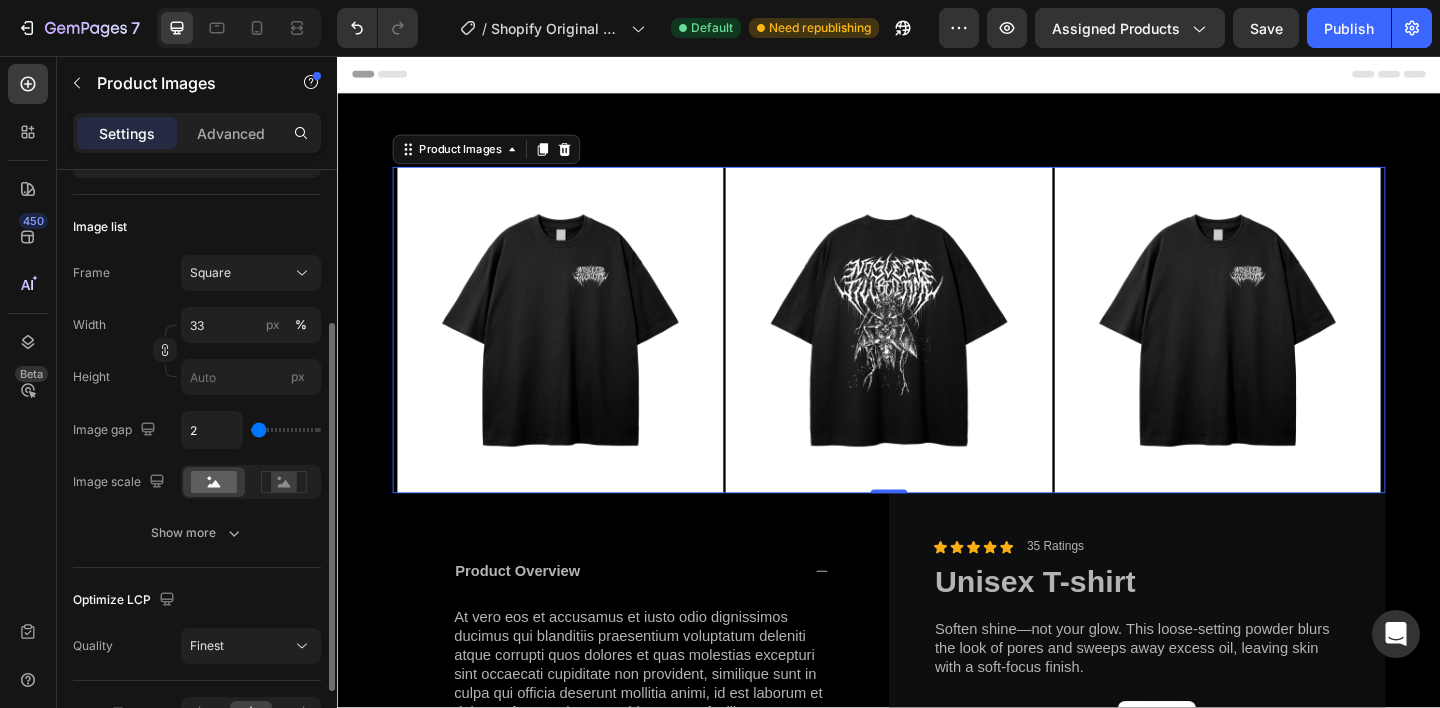 scroll, scrollTop: 246, scrollLeft: 0, axis: vertical 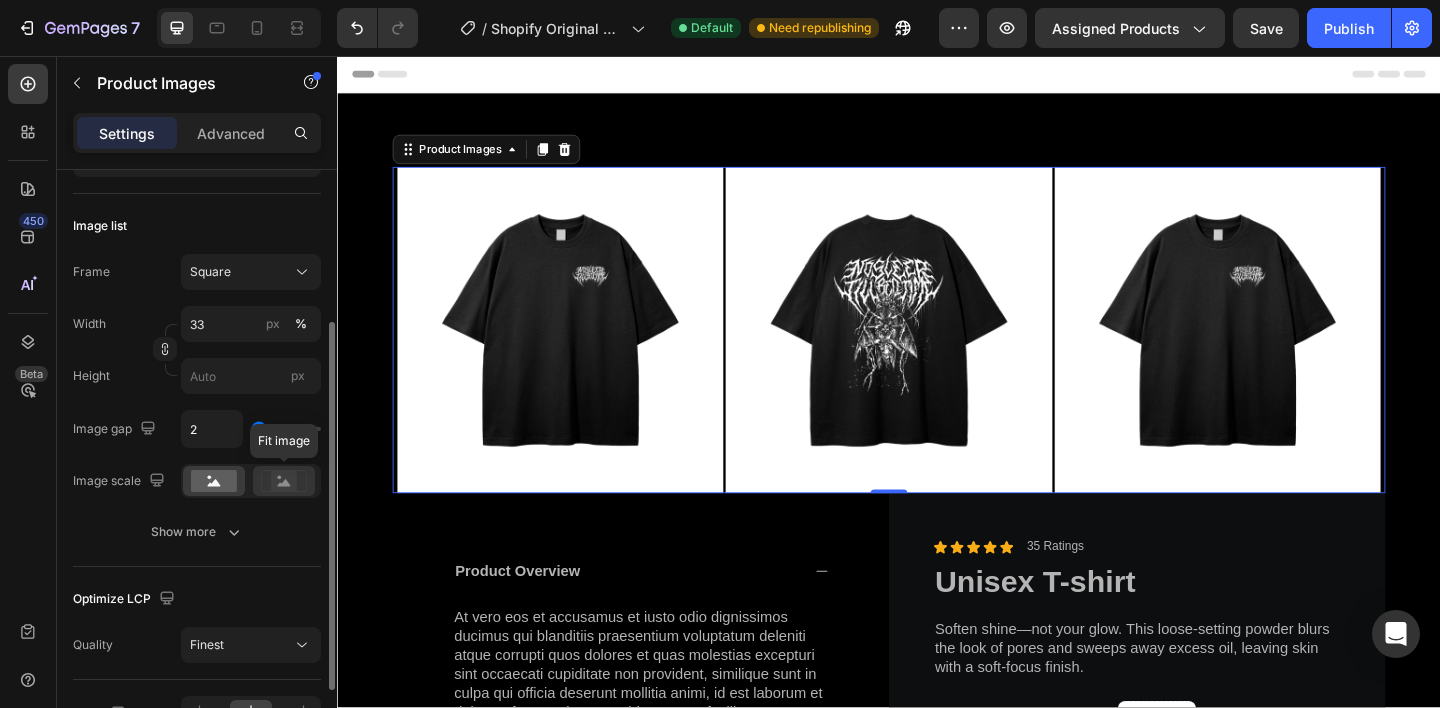 click 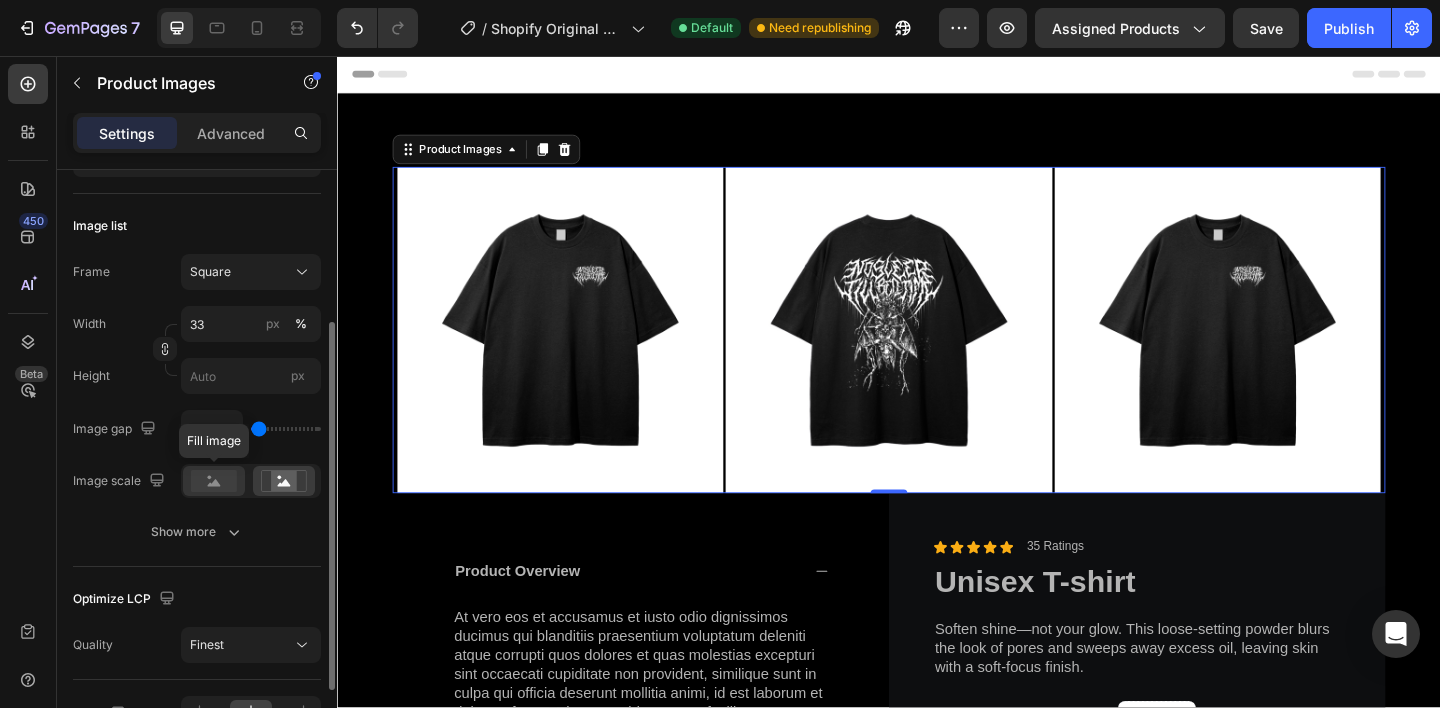 click 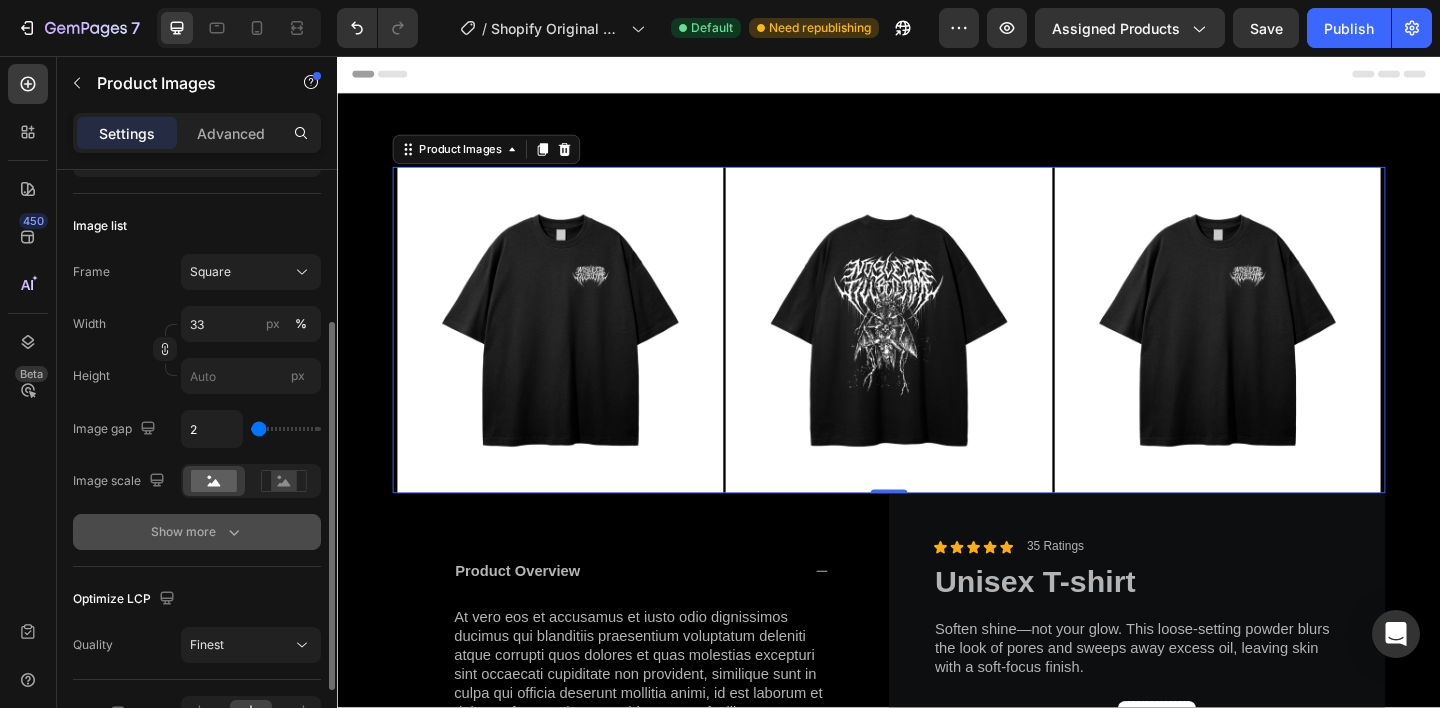 click 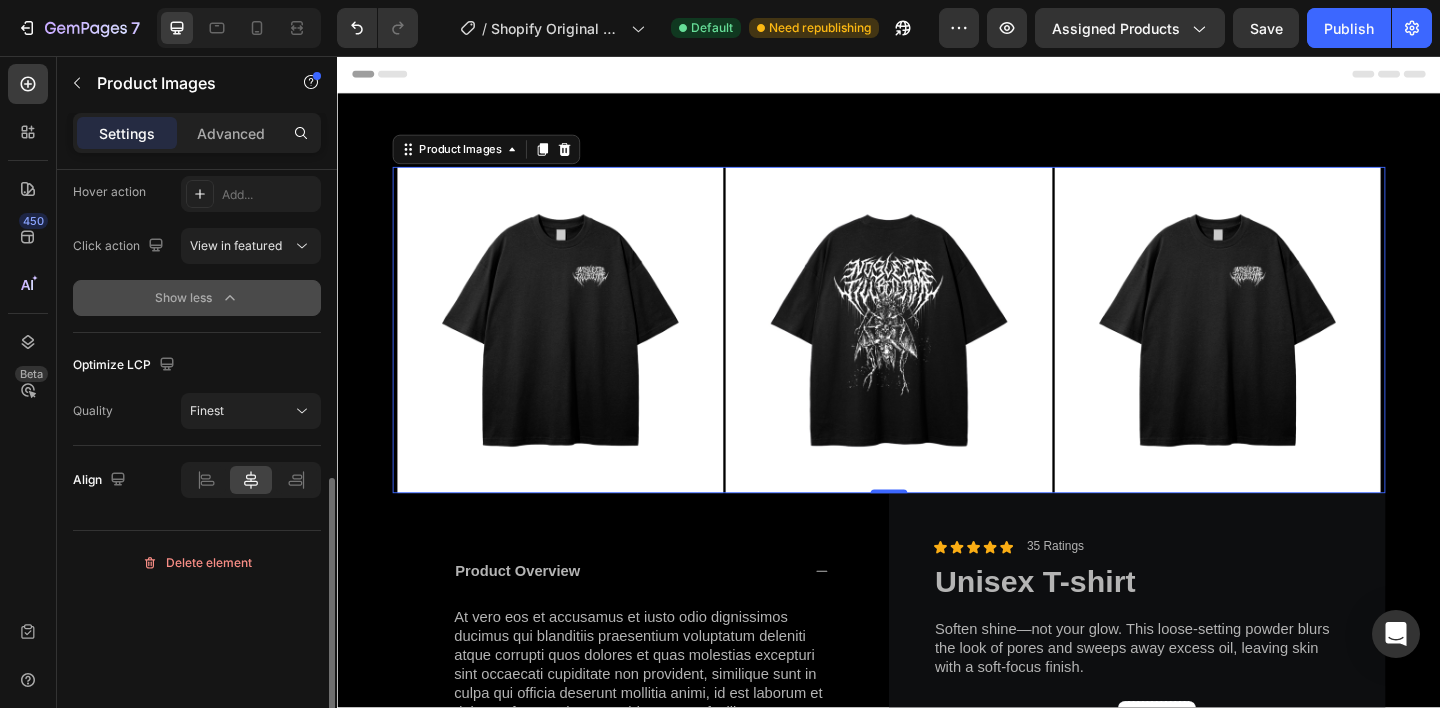 scroll, scrollTop: 641, scrollLeft: 0, axis: vertical 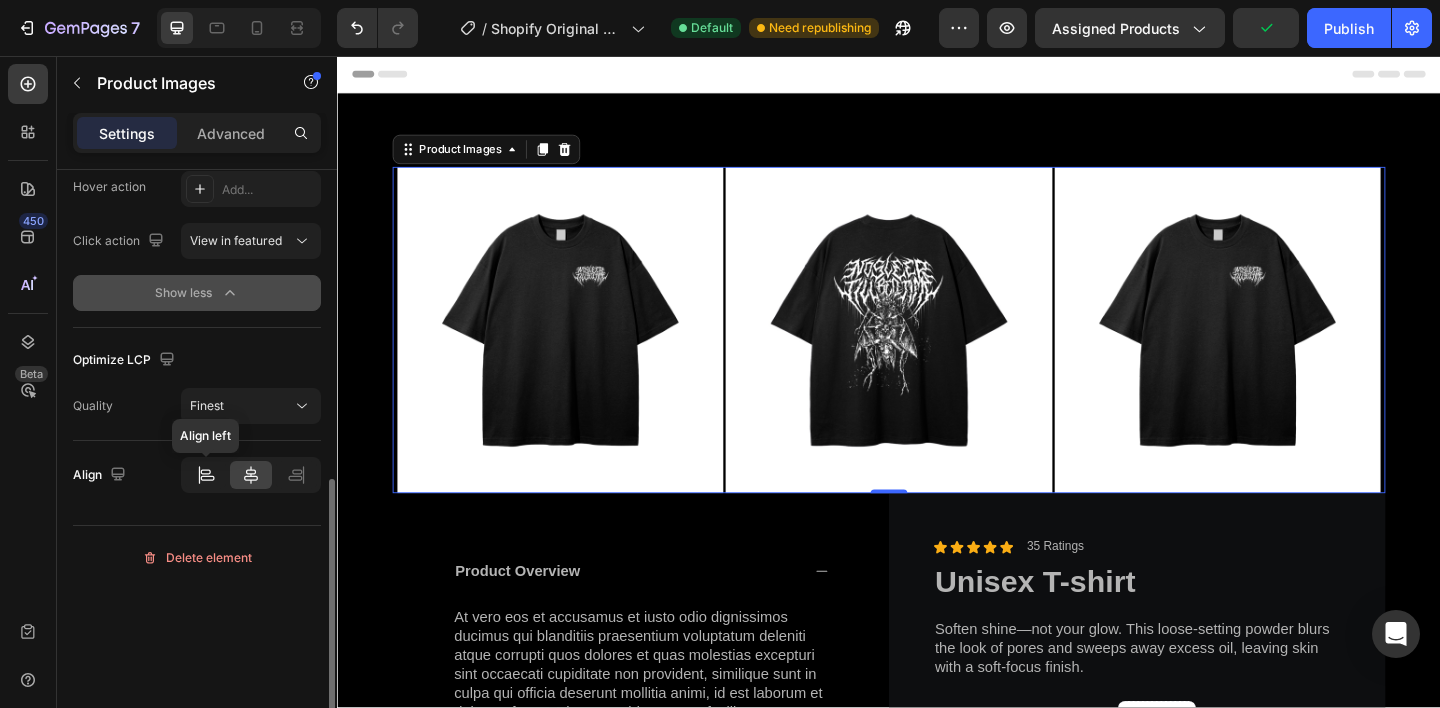 click 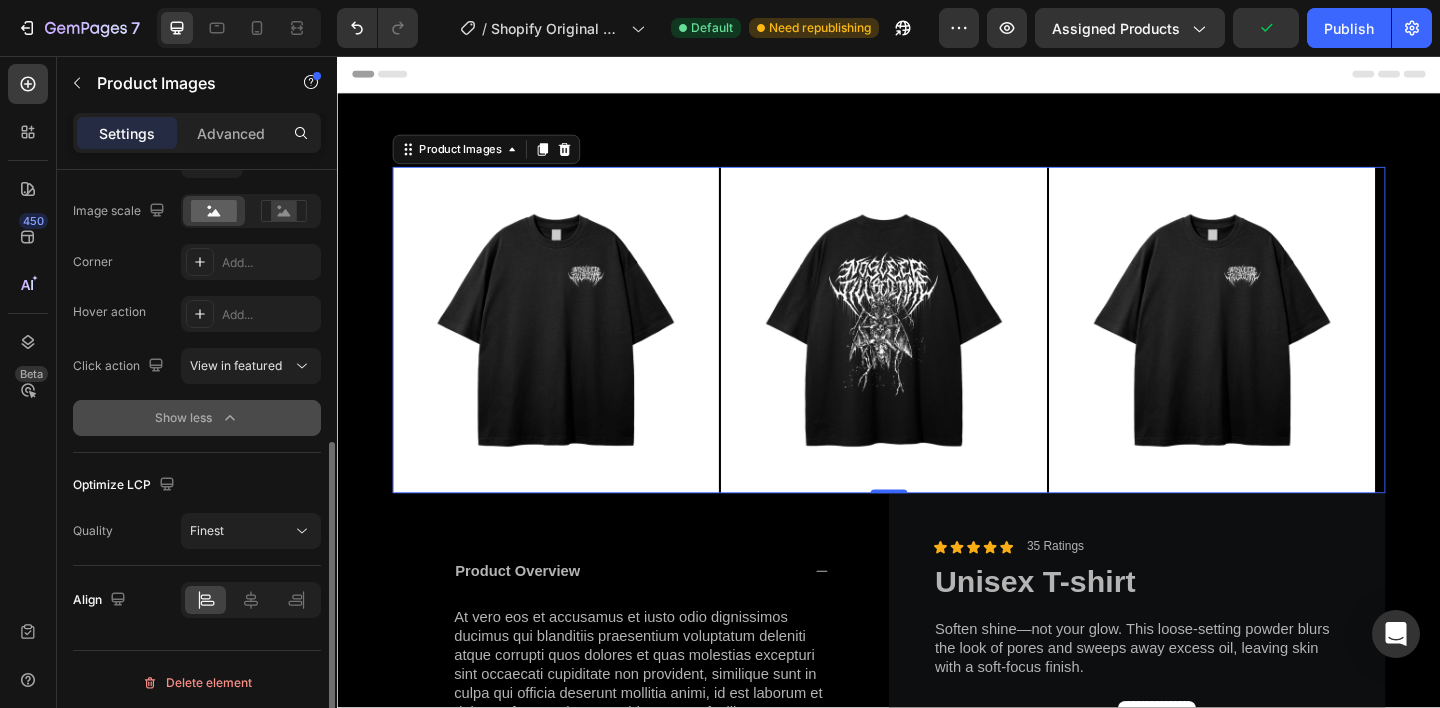 scroll, scrollTop: 514, scrollLeft: 0, axis: vertical 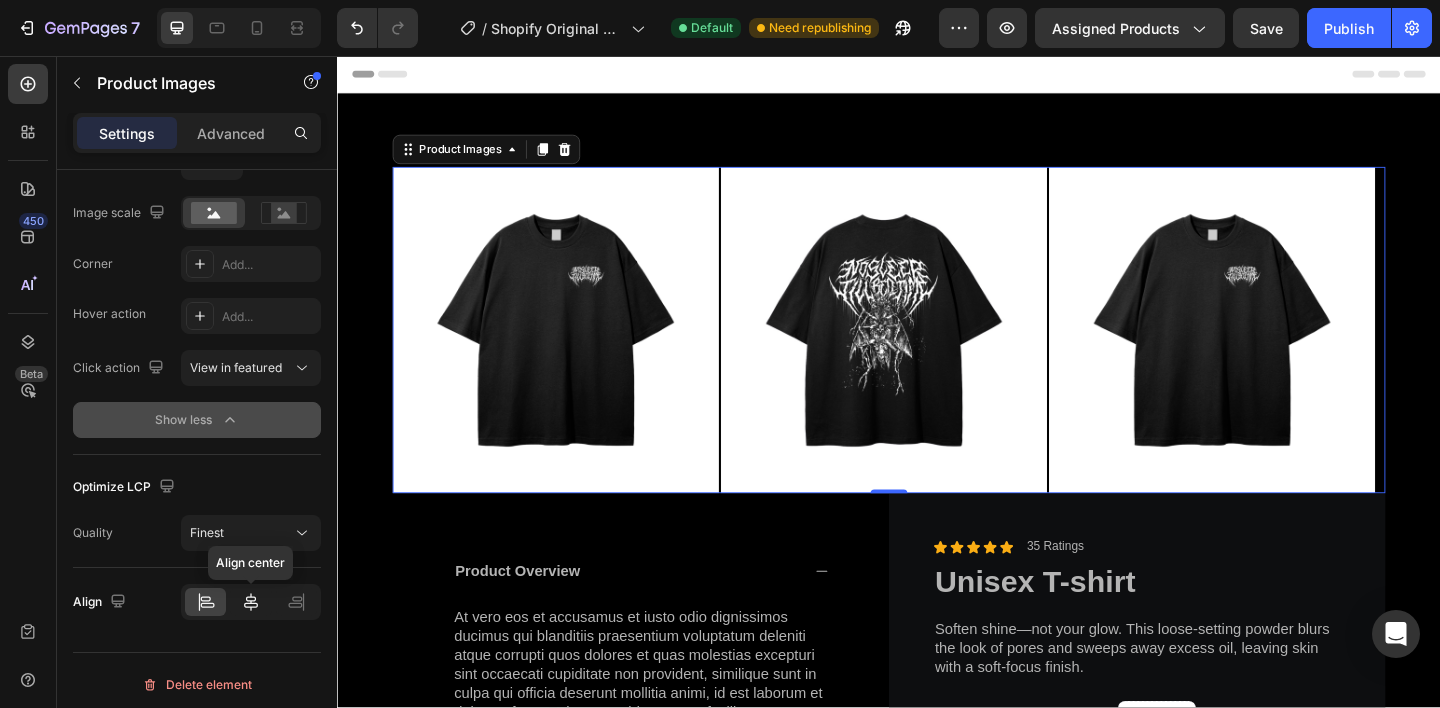 click 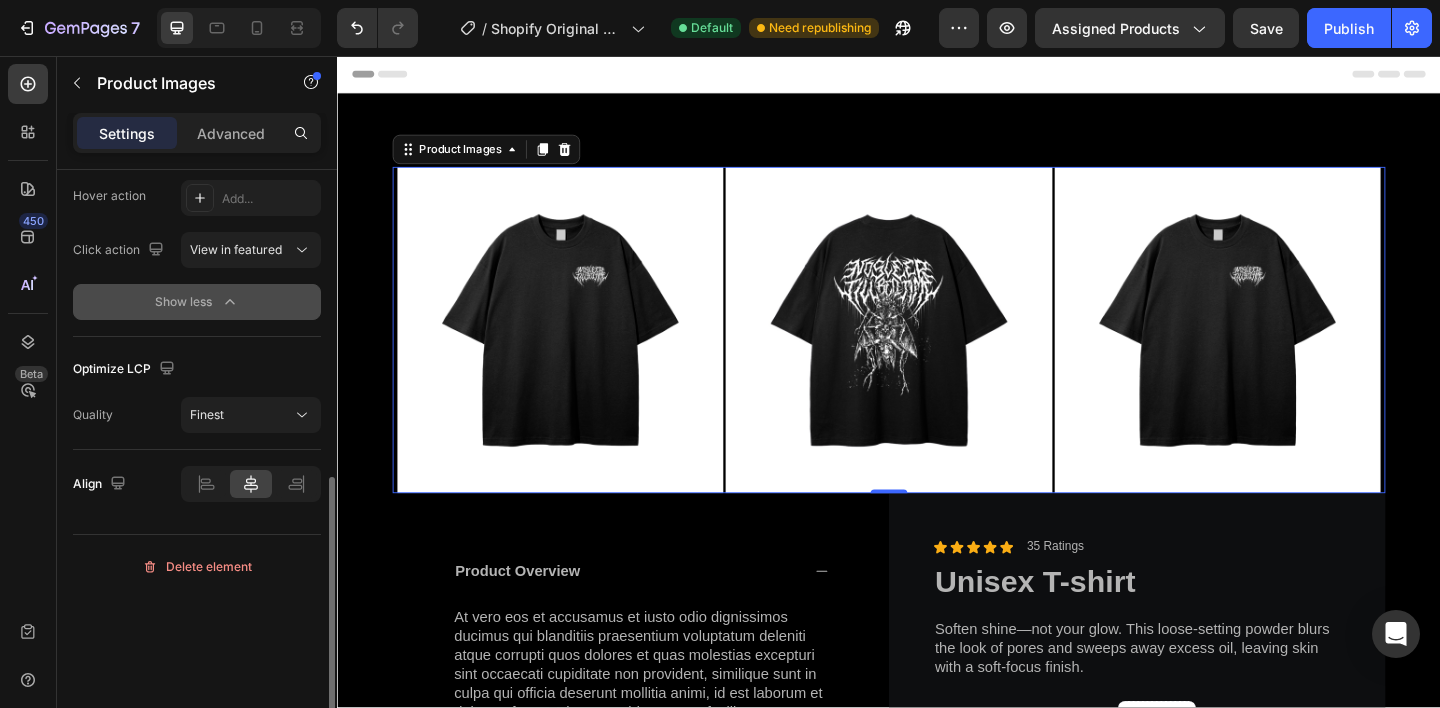 scroll, scrollTop: 638, scrollLeft: 0, axis: vertical 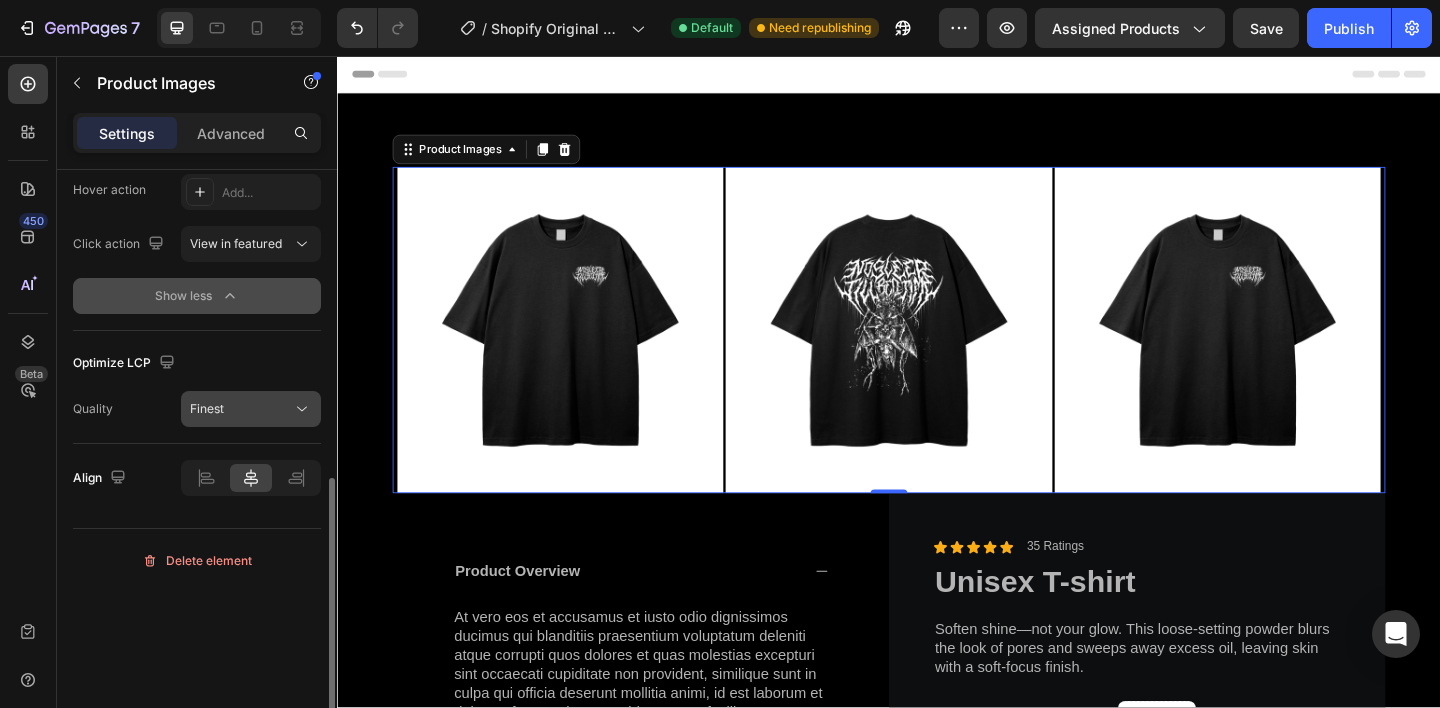 click on "Finest" at bounding box center (241, 409) 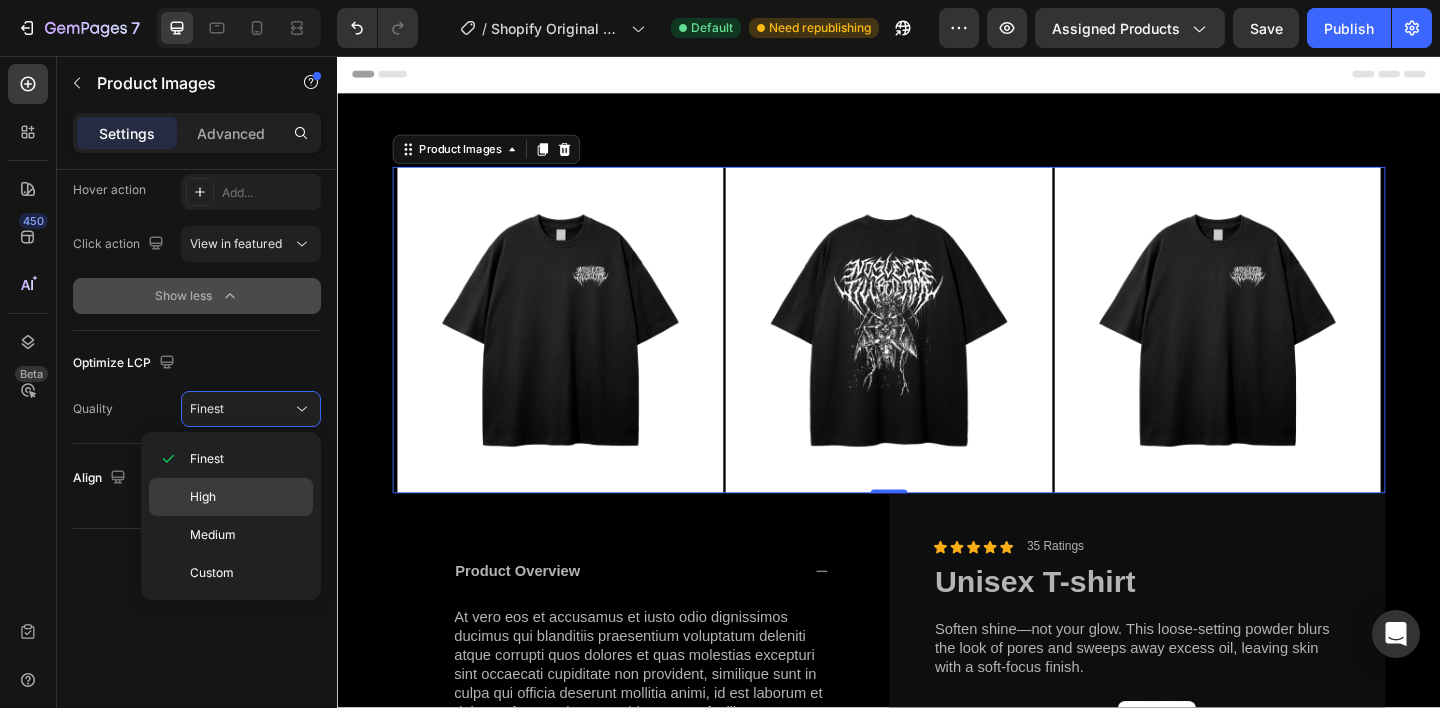 click on "High" at bounding box center (247, 497) 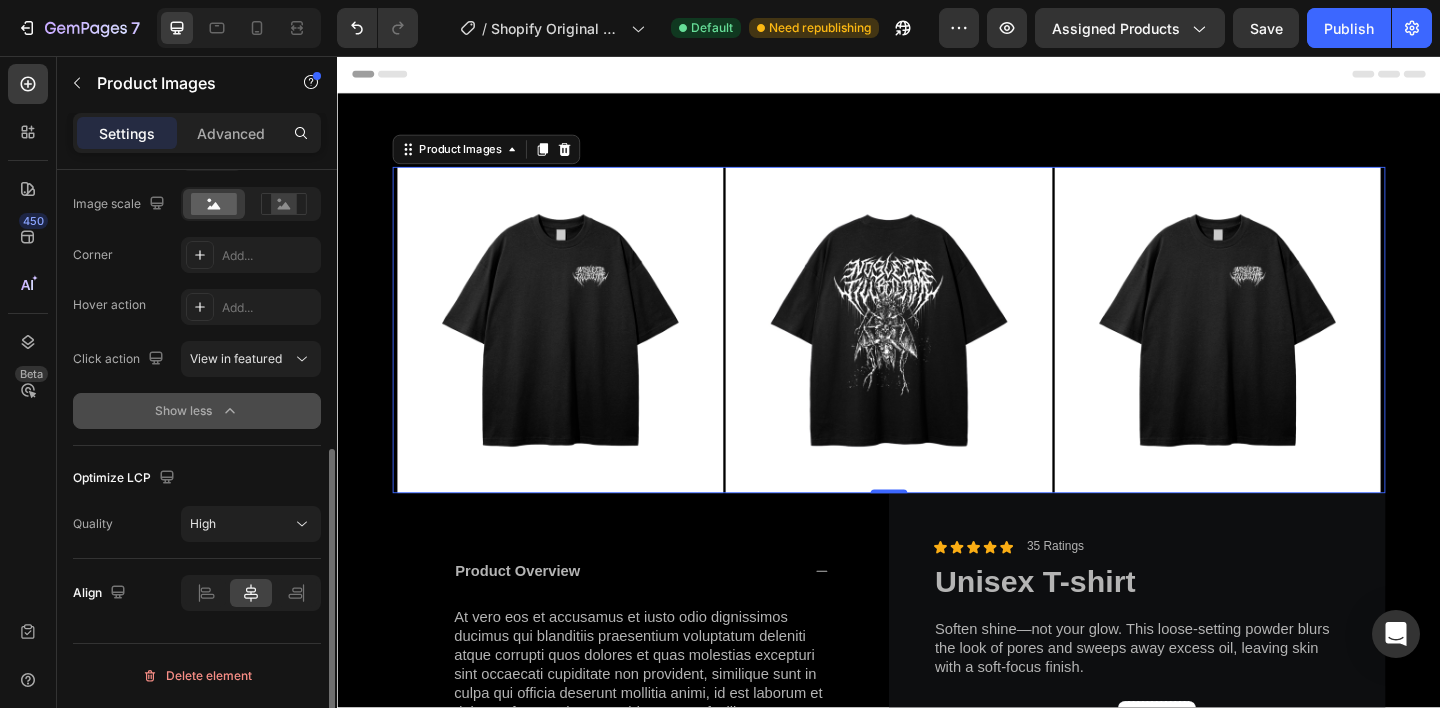 scroll, scrollTop: 523, scrollLeft: 0, axis: vertical 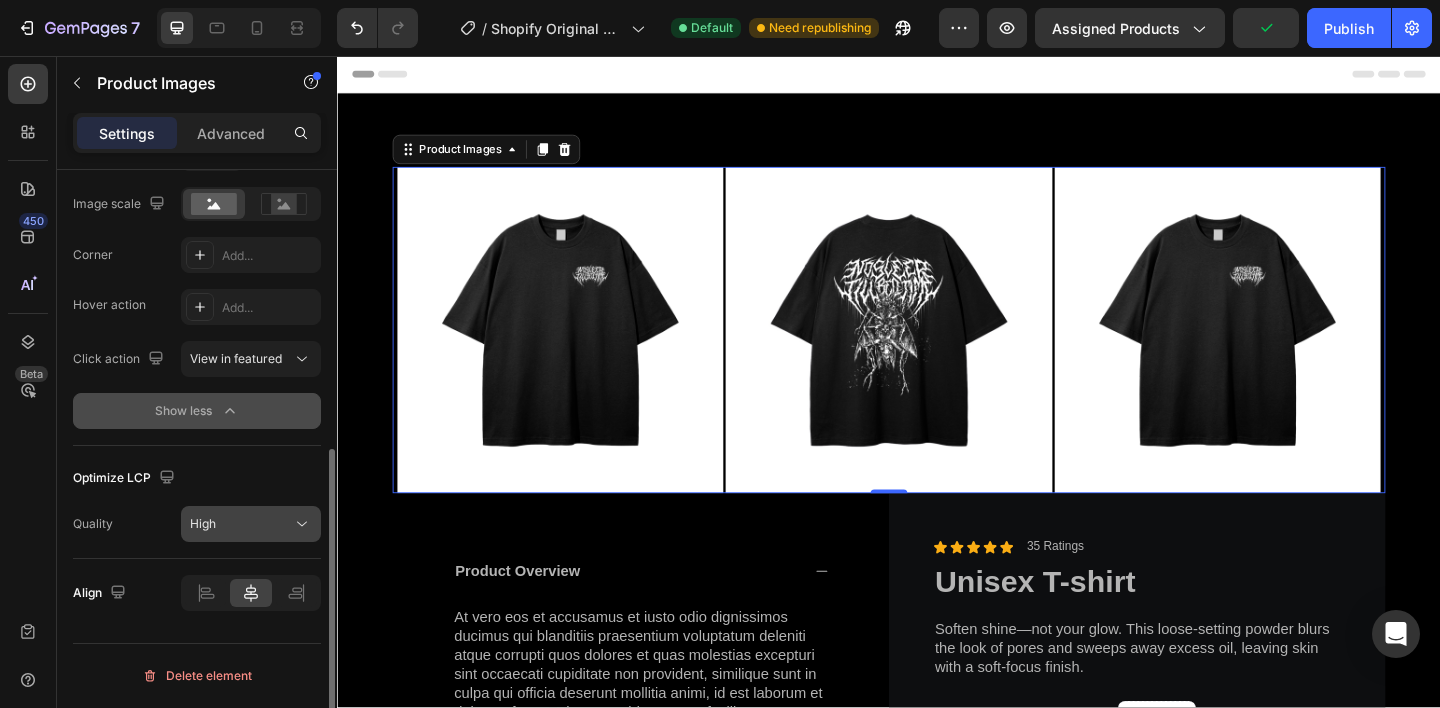 click on "High" at bounding box center [241, 524] 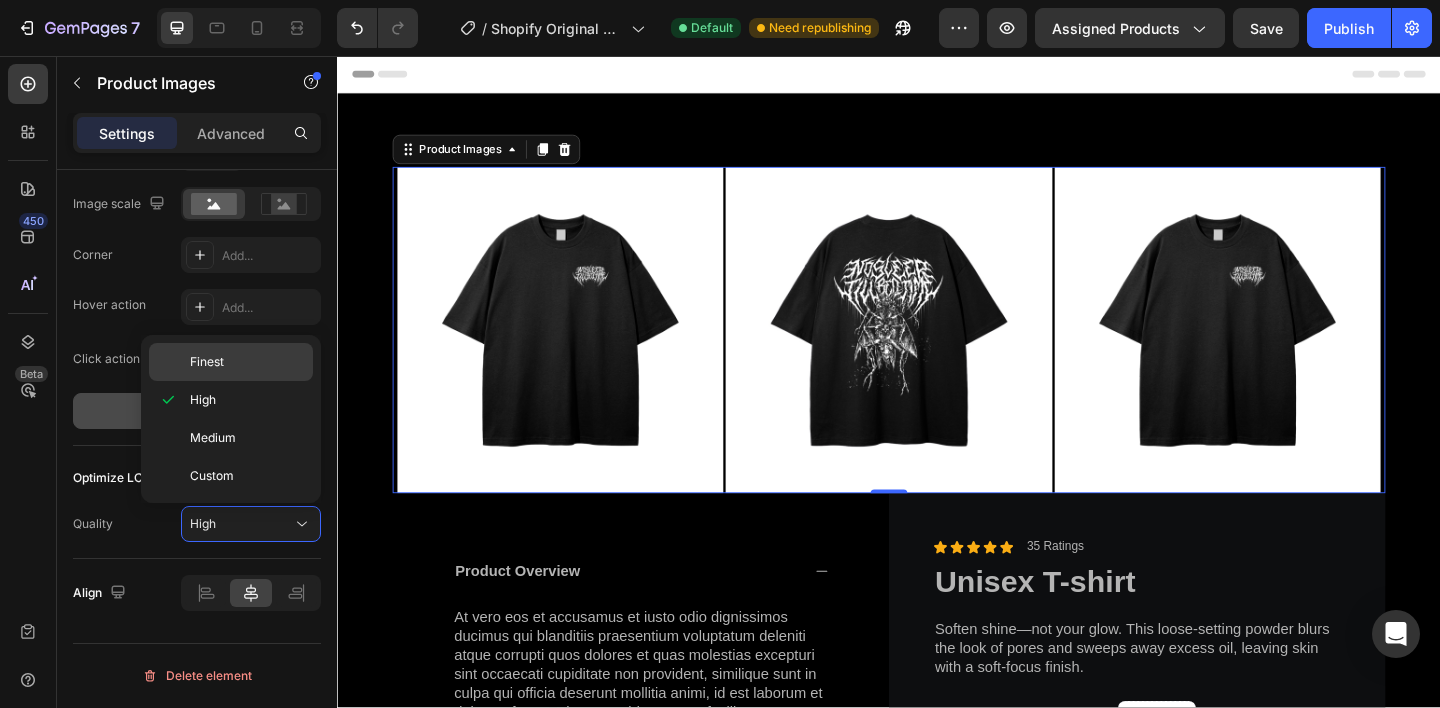 click on "Finest" at bounding box center (247, 362) 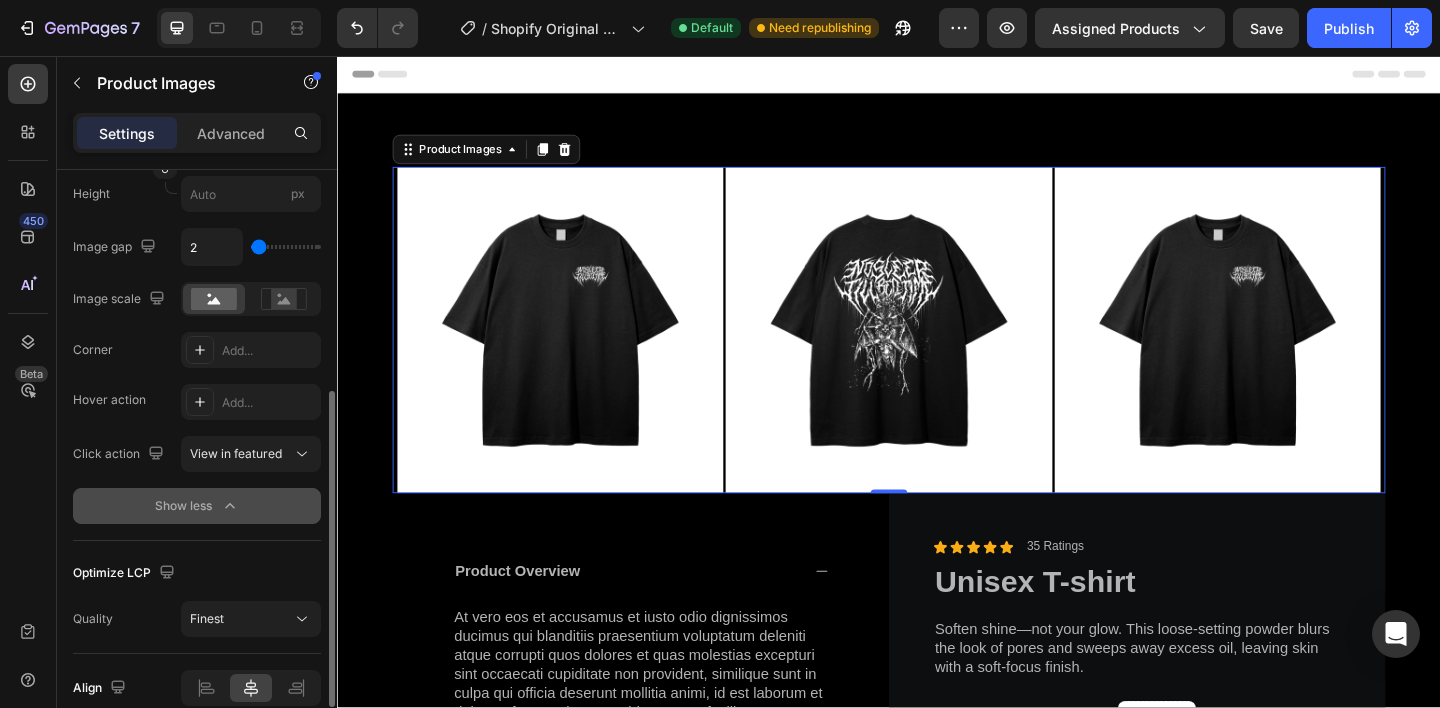 scroll, scrollTop: 423, scrollLeft: 0, axis: vertical 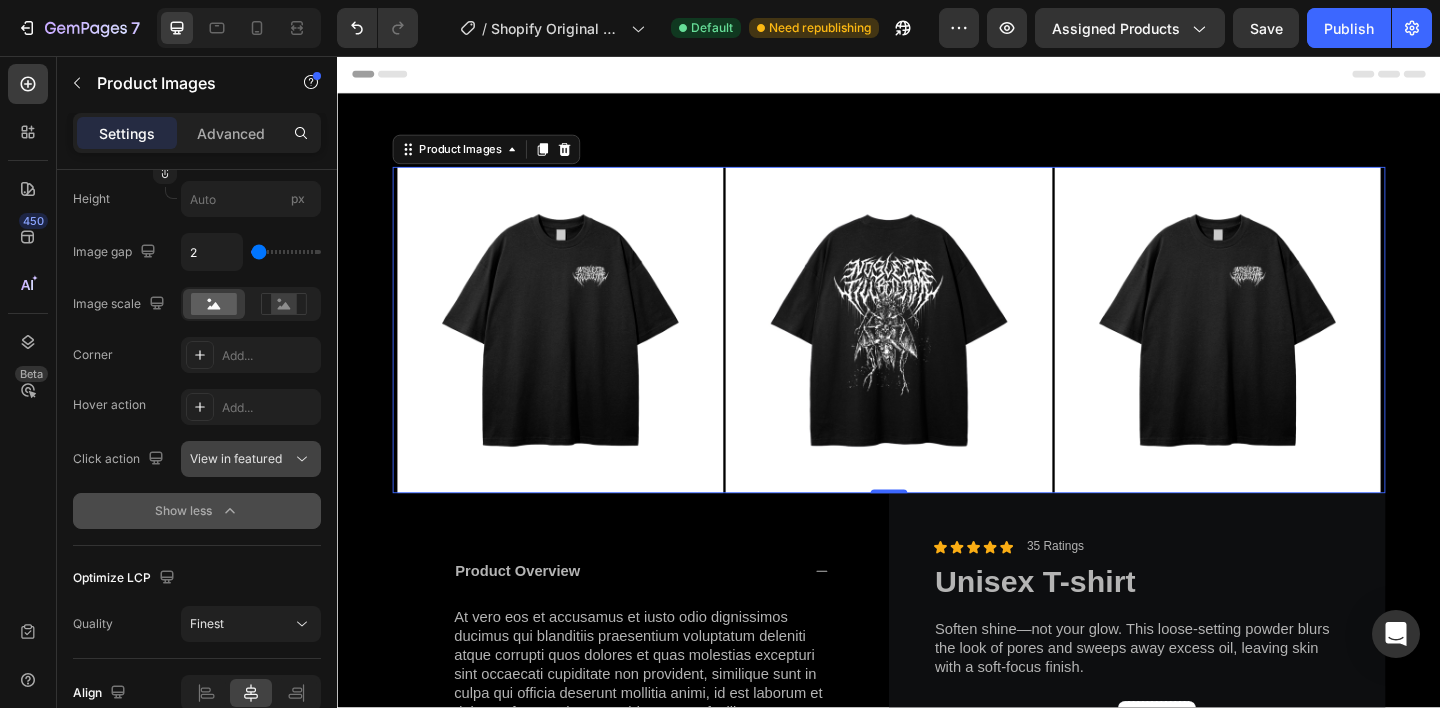 click on "View in featured" at bounding box center [236, 458] 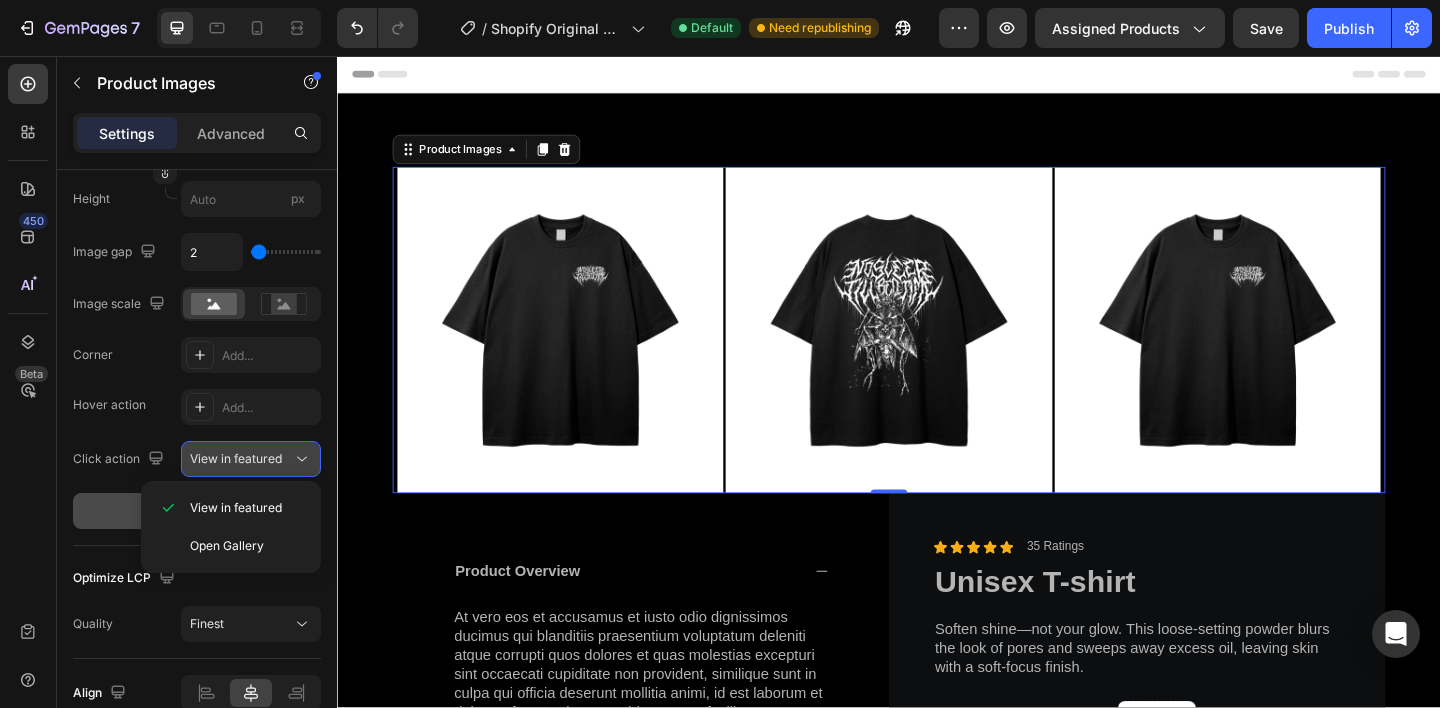 click on "View in featured" at bounding box center [236, 458] 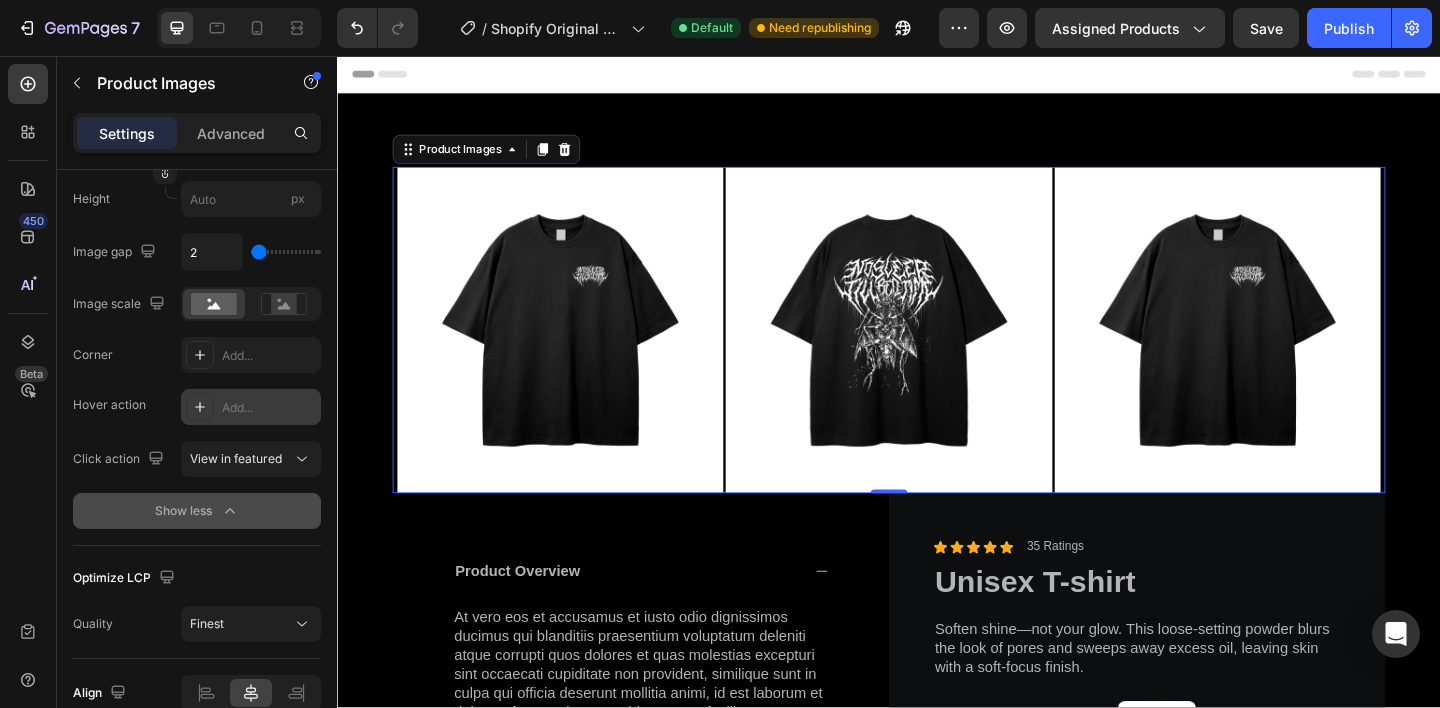 click 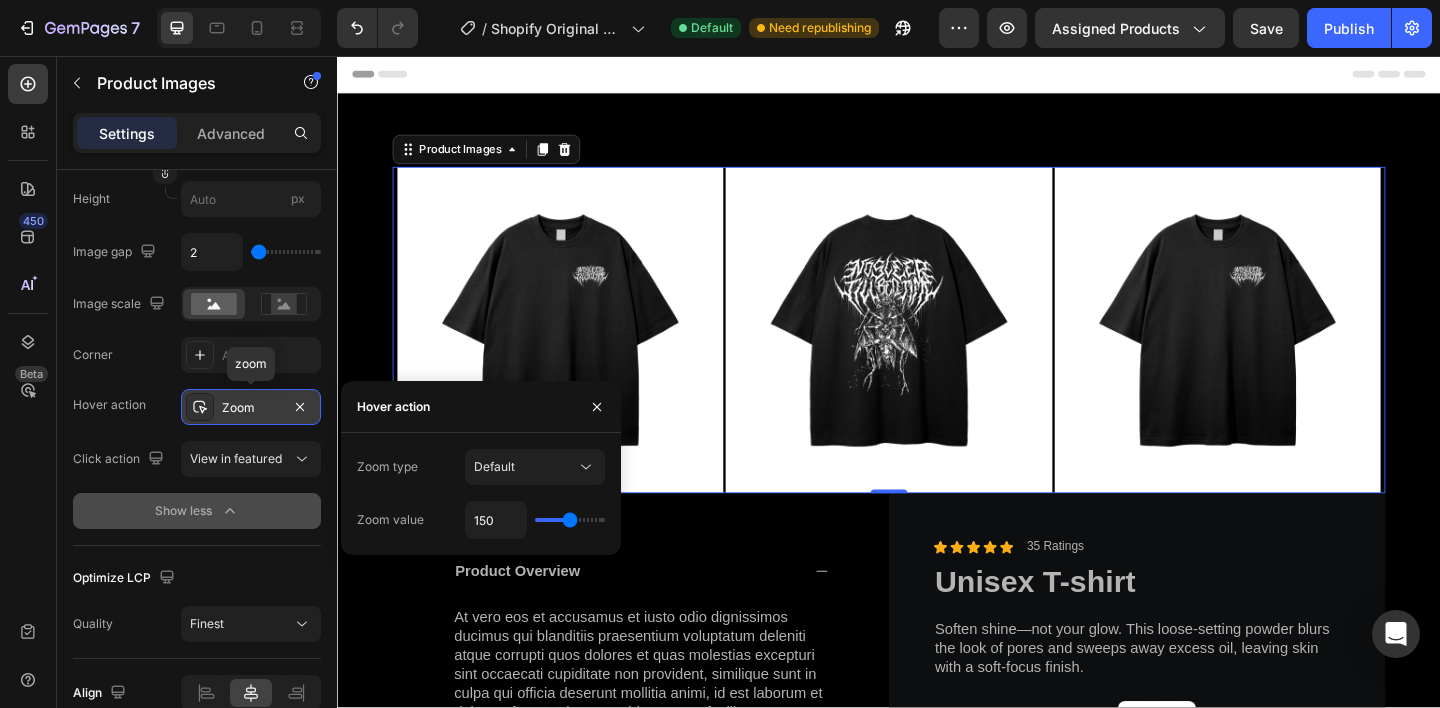 click 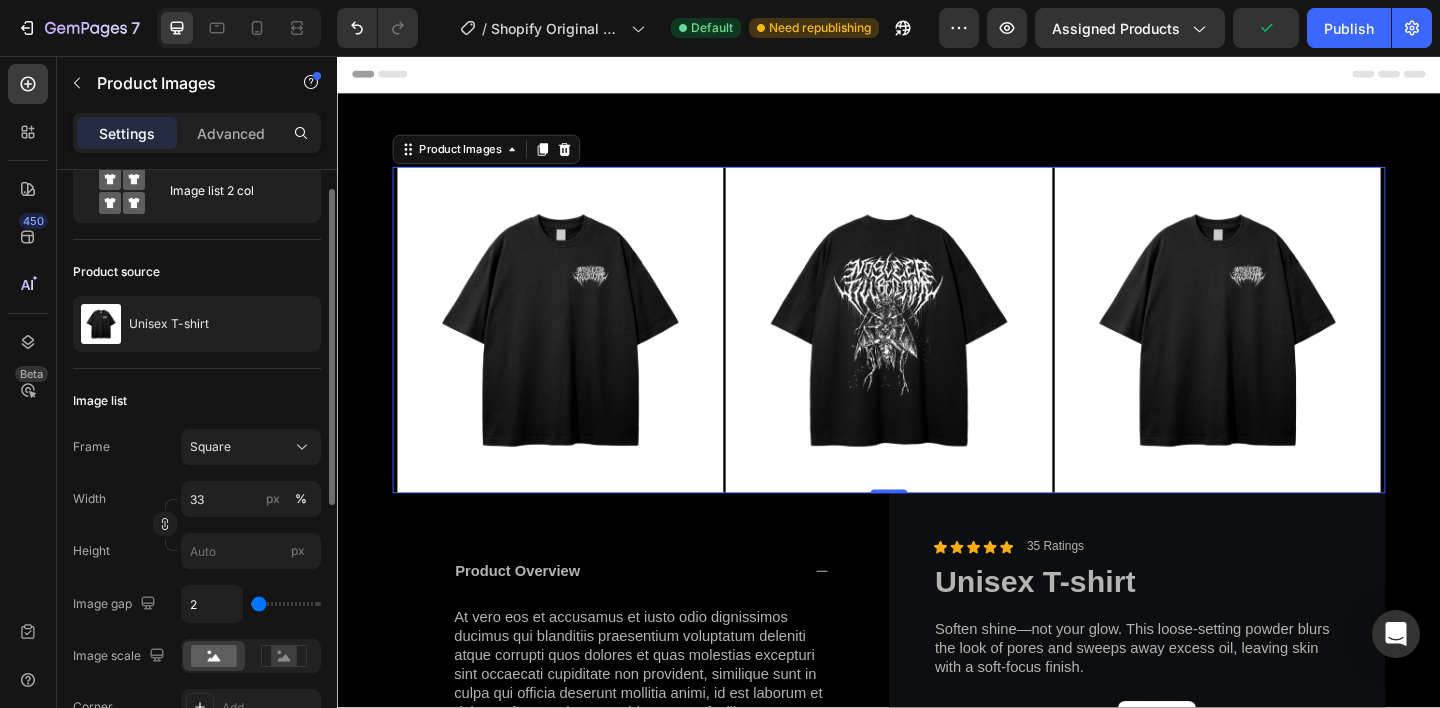 scroll, scrollTop: 0, scrollLeft: 0, axis: both 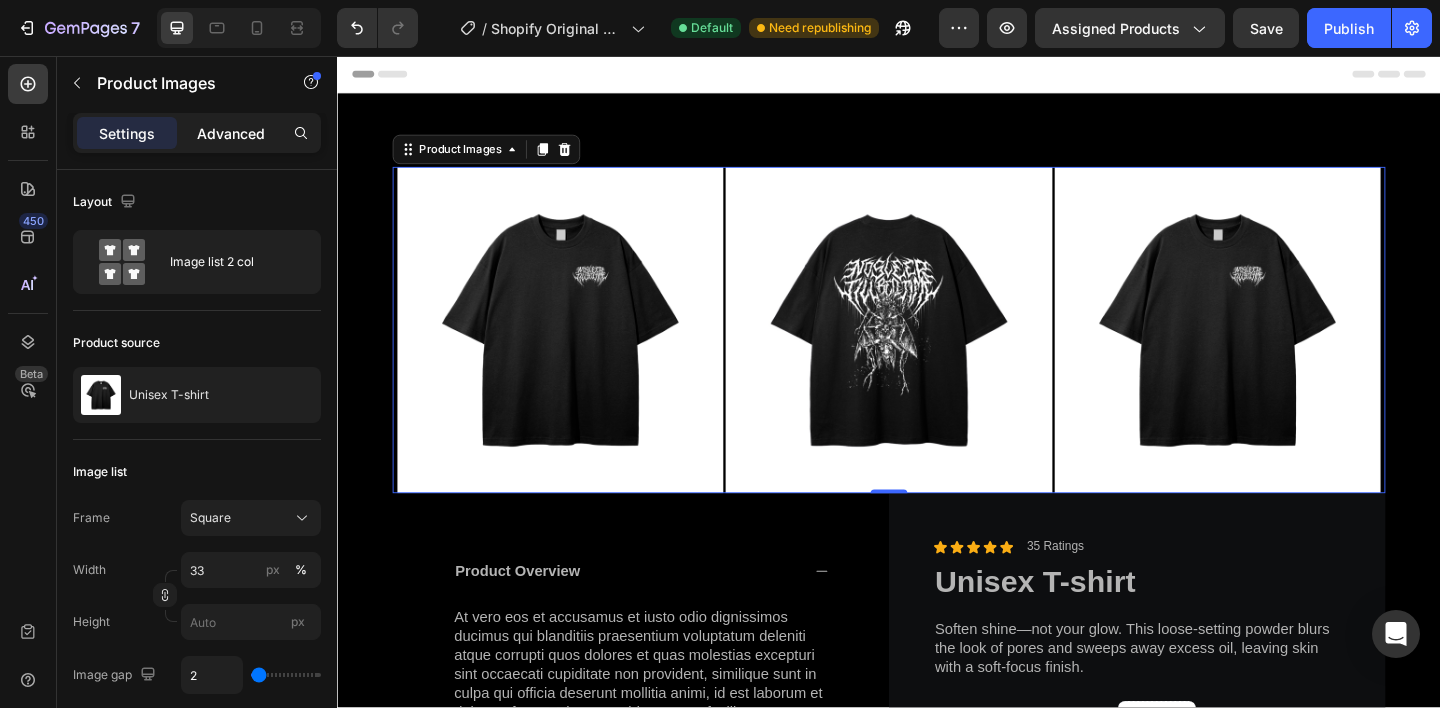 click on "Advanced" at bounding box center (231, 133) 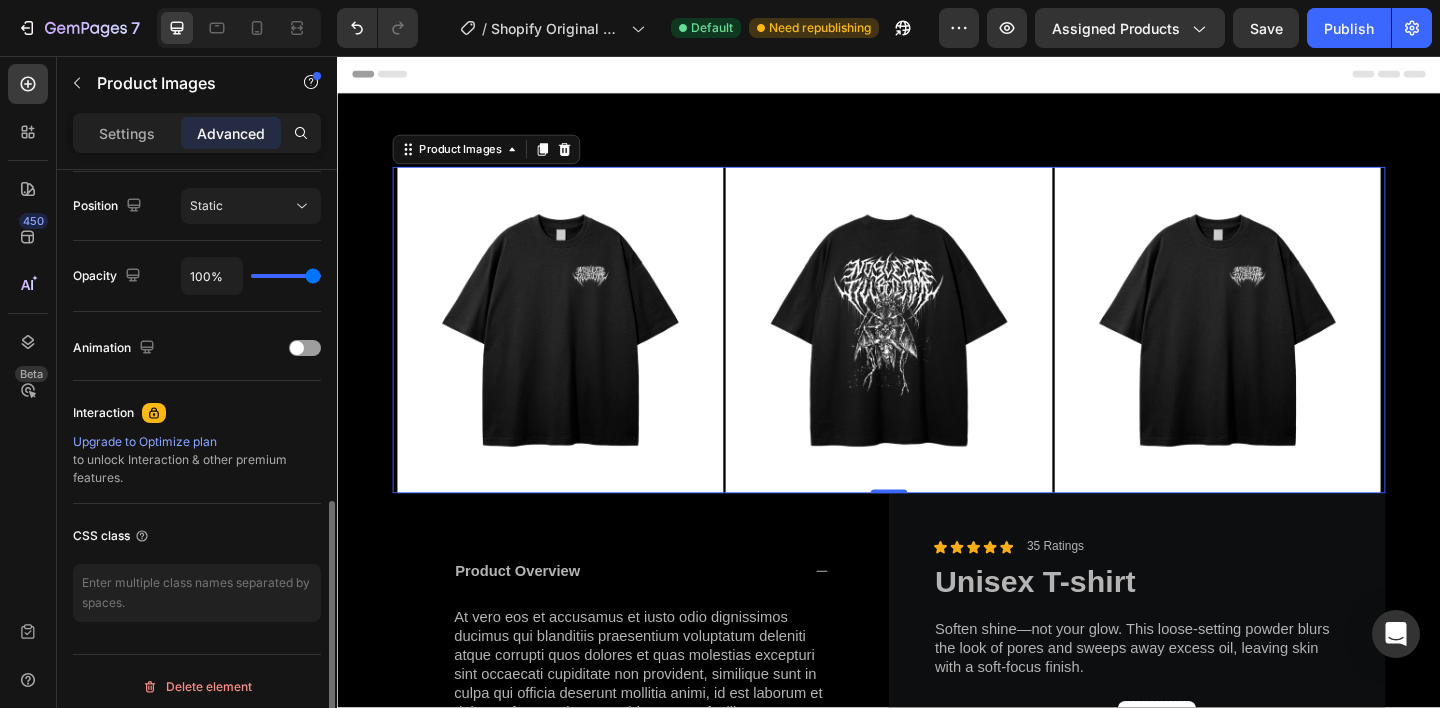 scroll, scrollTop: 742, scrollLeft: 0, axis: vertical 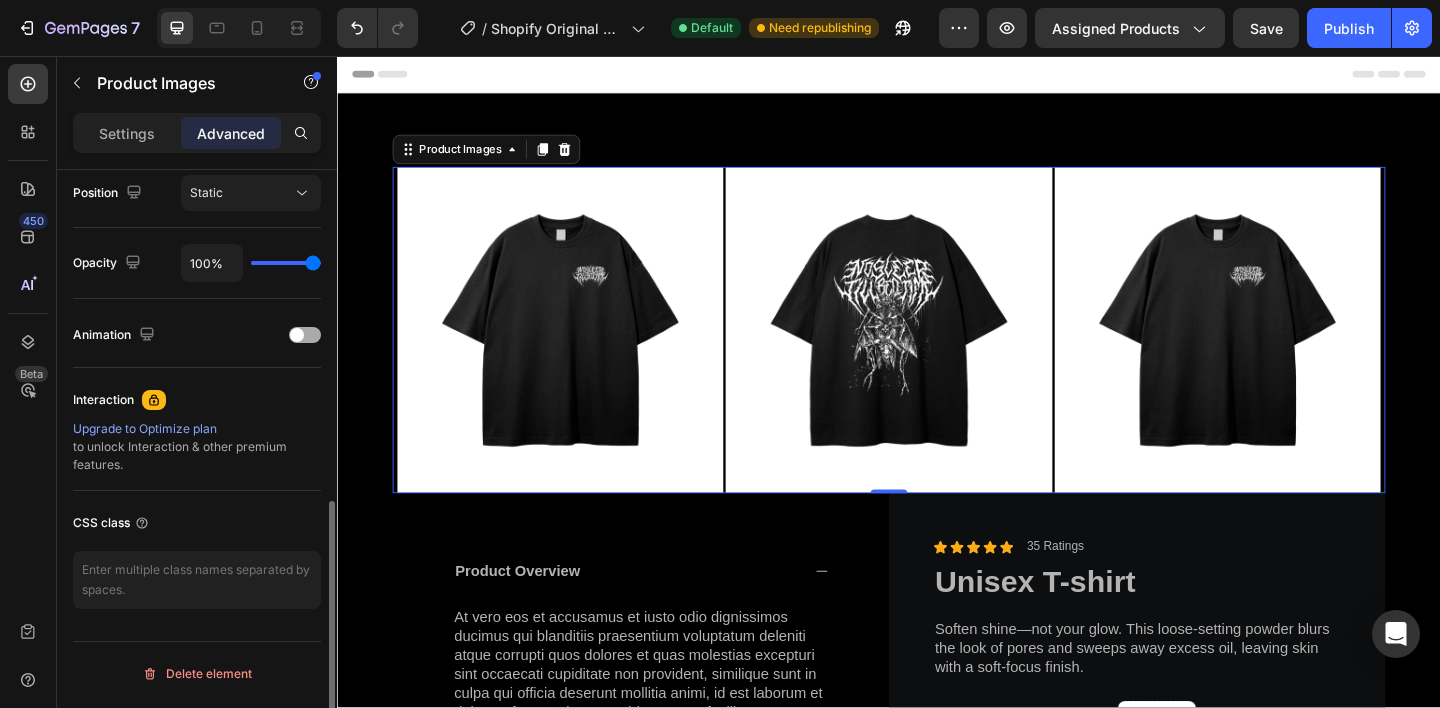 click on "Animation" at bounding box center (197, 335) 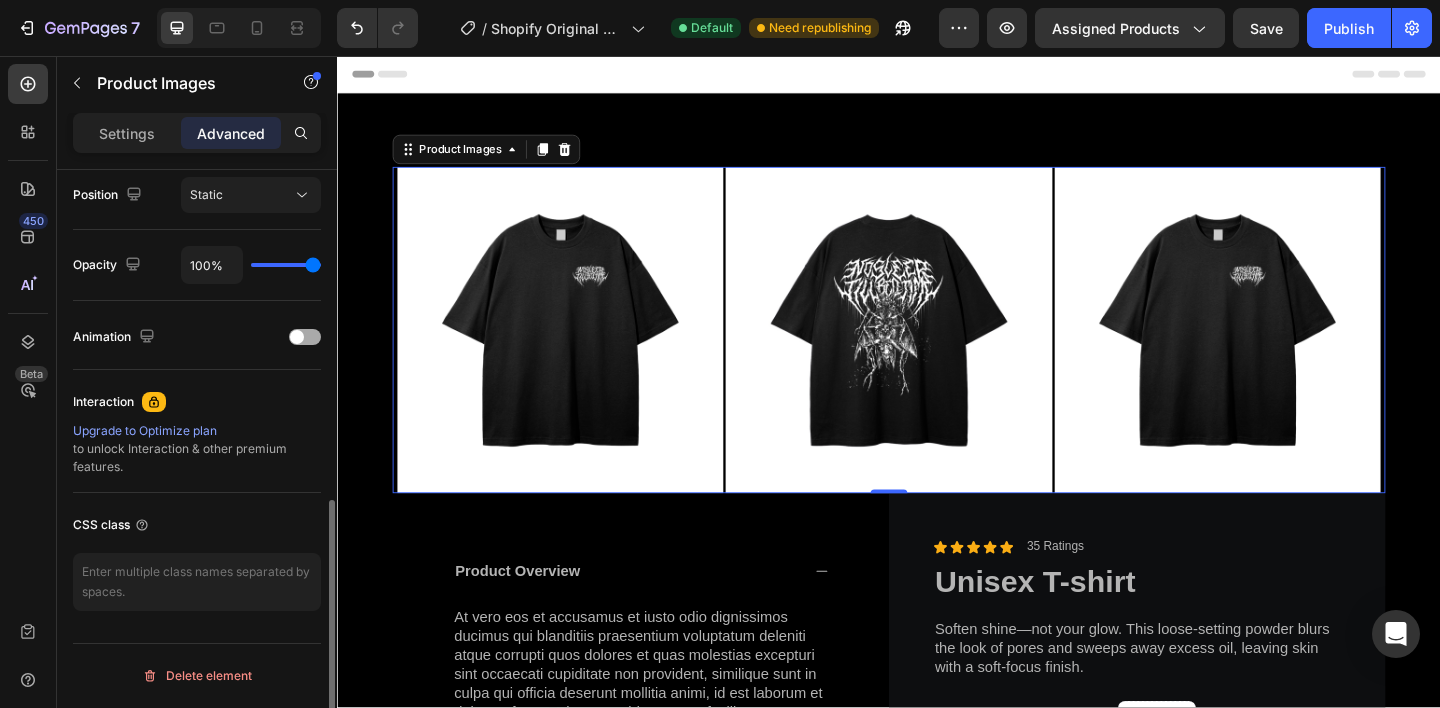 scroll, scrollTop: 740, scrollLeft: 0, axis: vertical 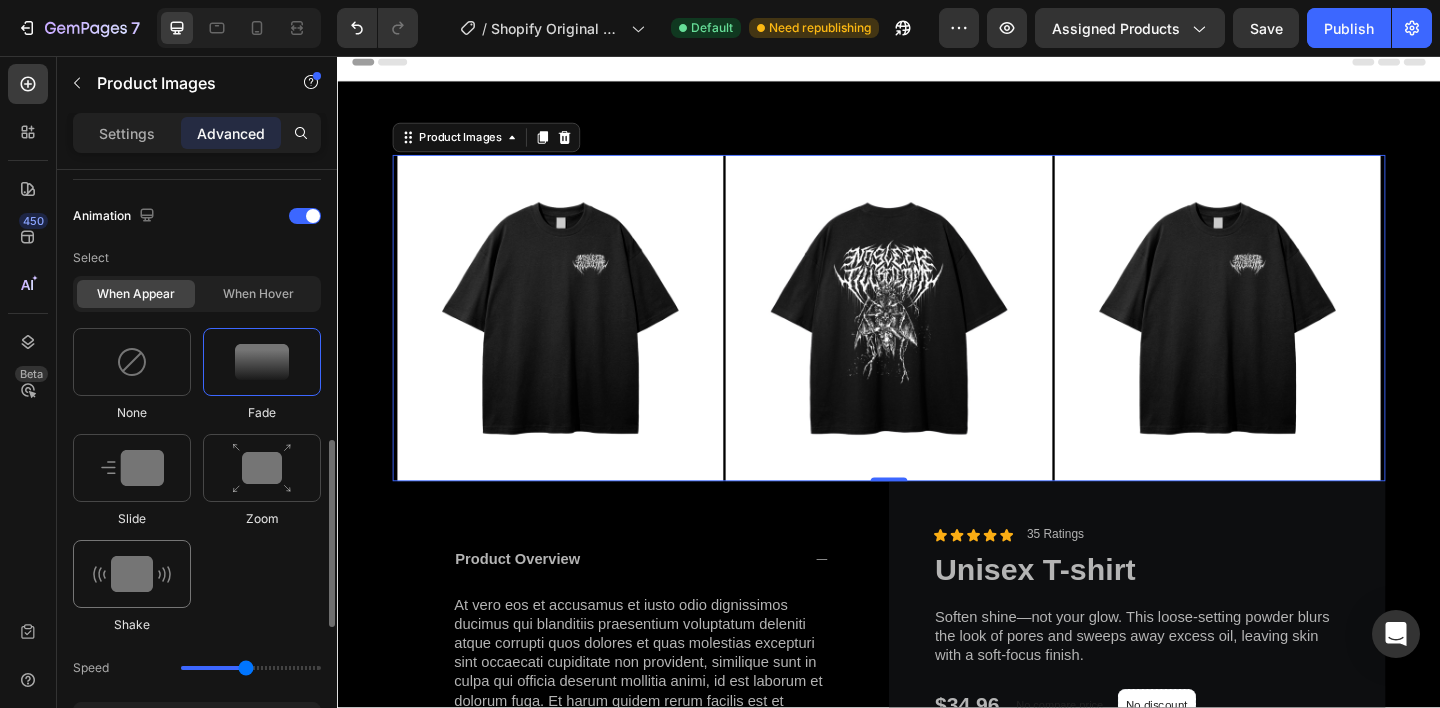 click at bounding box center (132, 574) 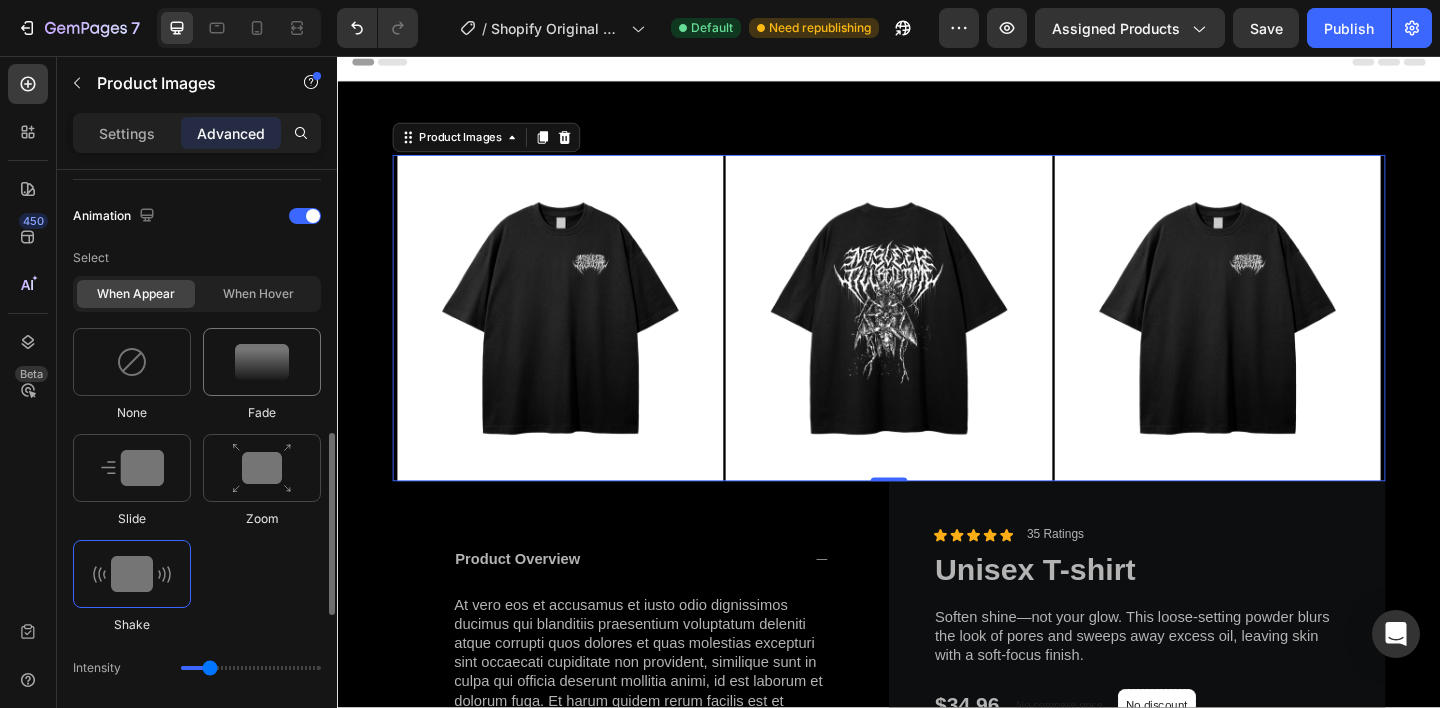 click at bounding box center [262, 362] 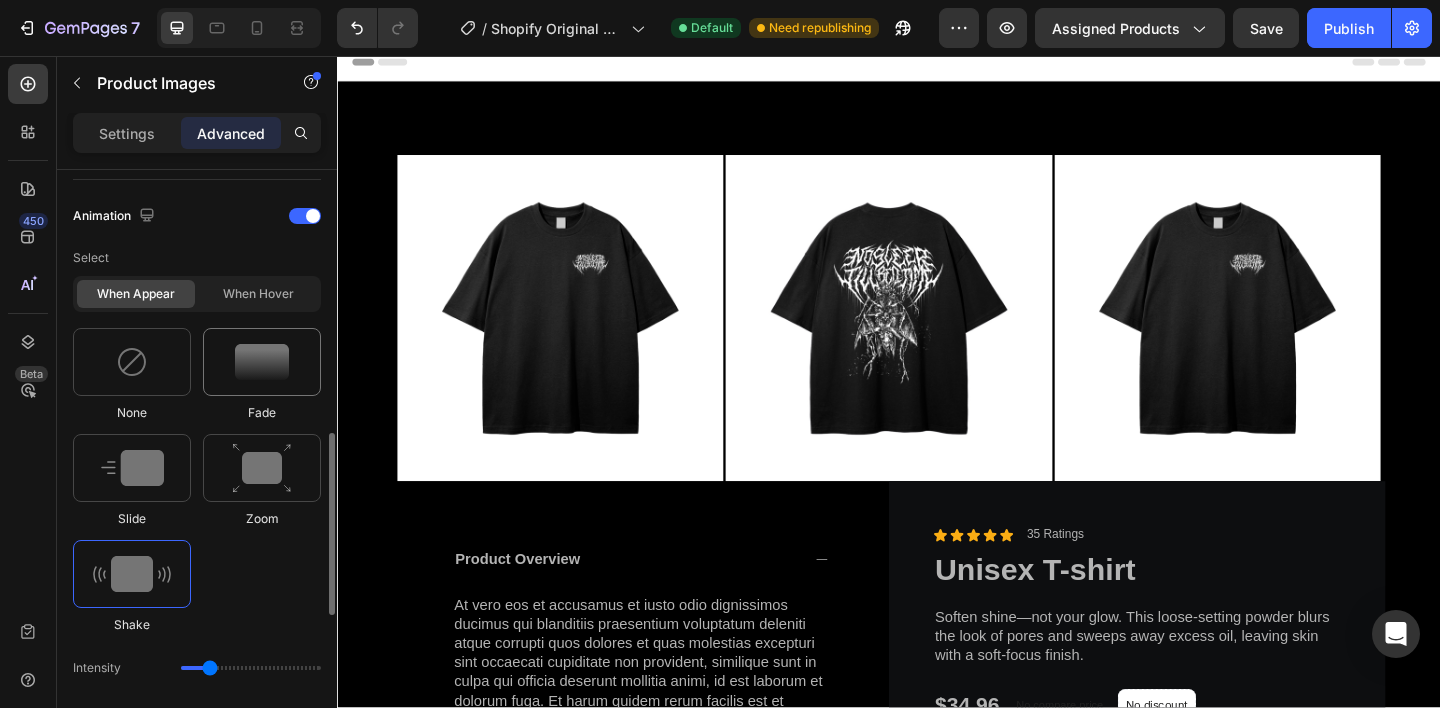 type on "1.7" 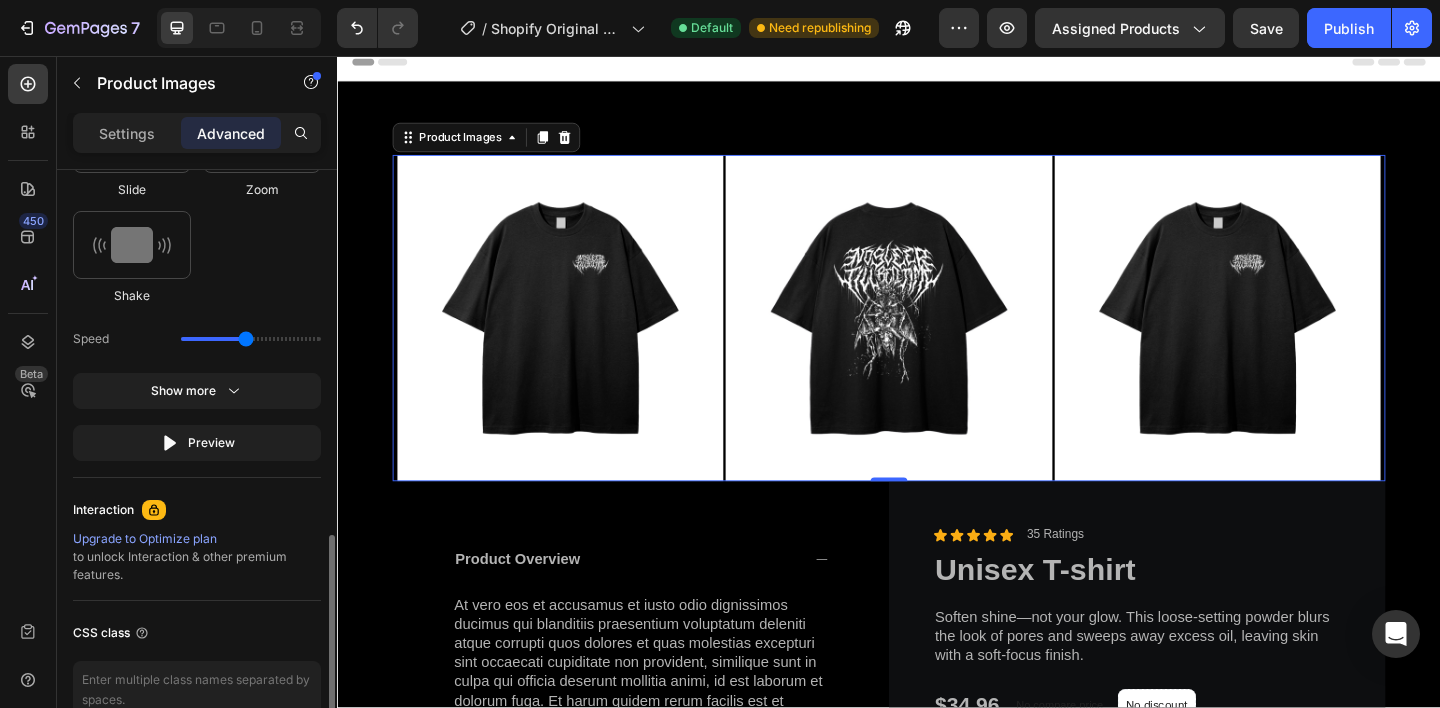 scroll, scrollTop: 1193, scrollLeft: 0, axis: vertical 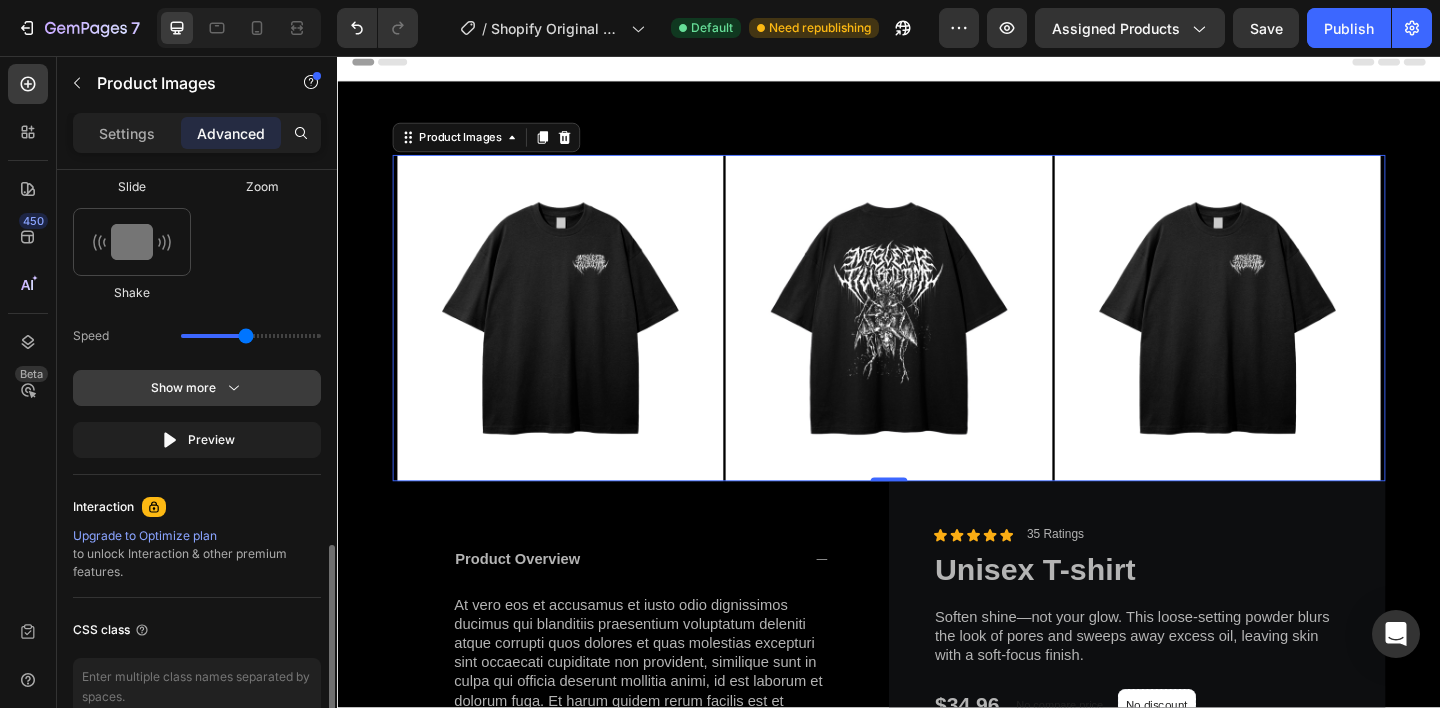 click 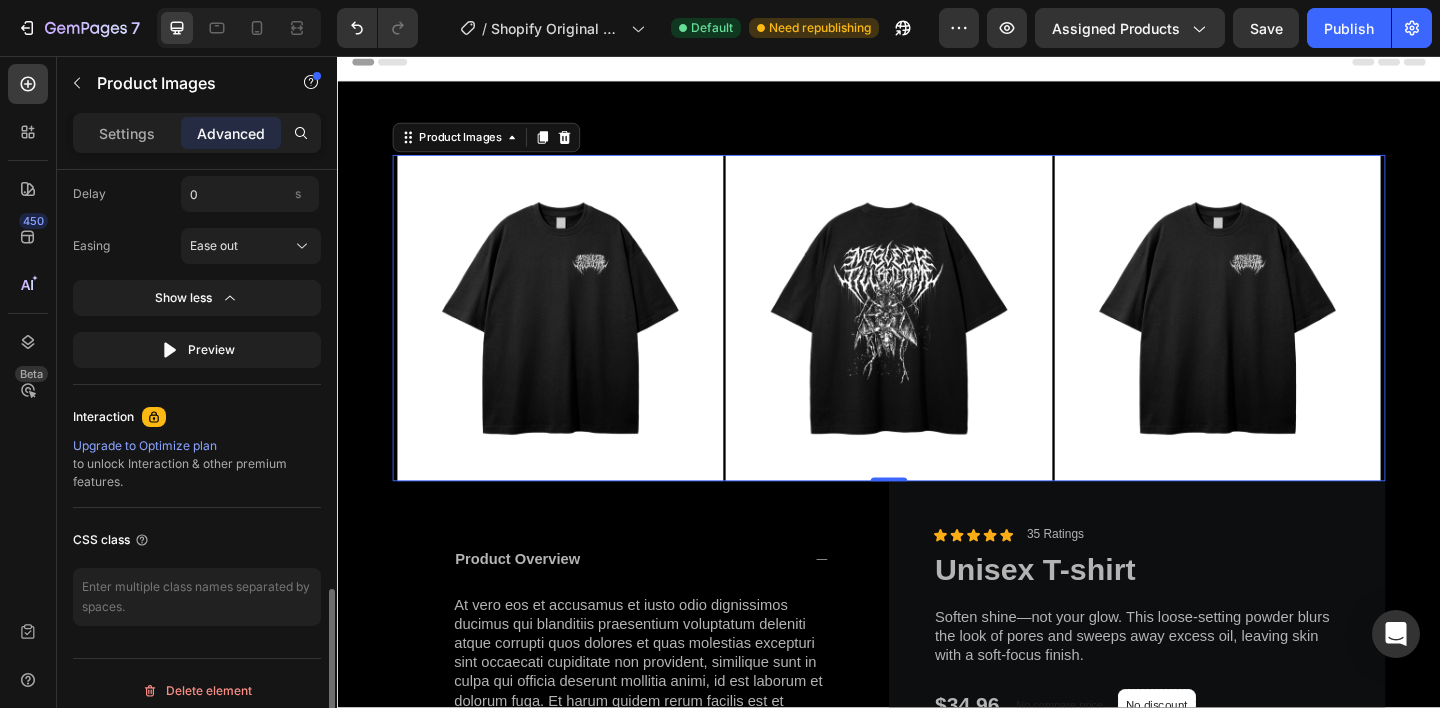 scroll, scrollTop: 1391, scrollLeft: 0, axis: vertical 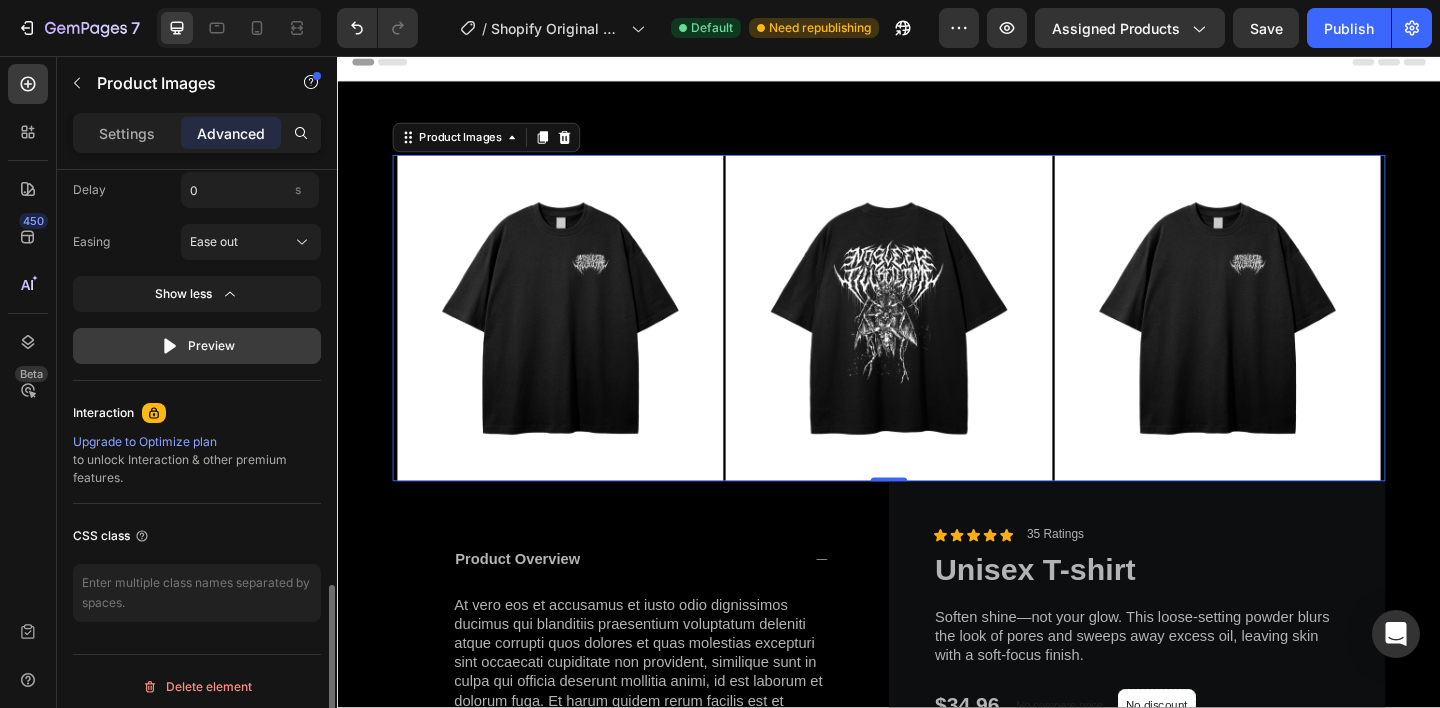 click on "Preview" at bounding box center (197, 346) 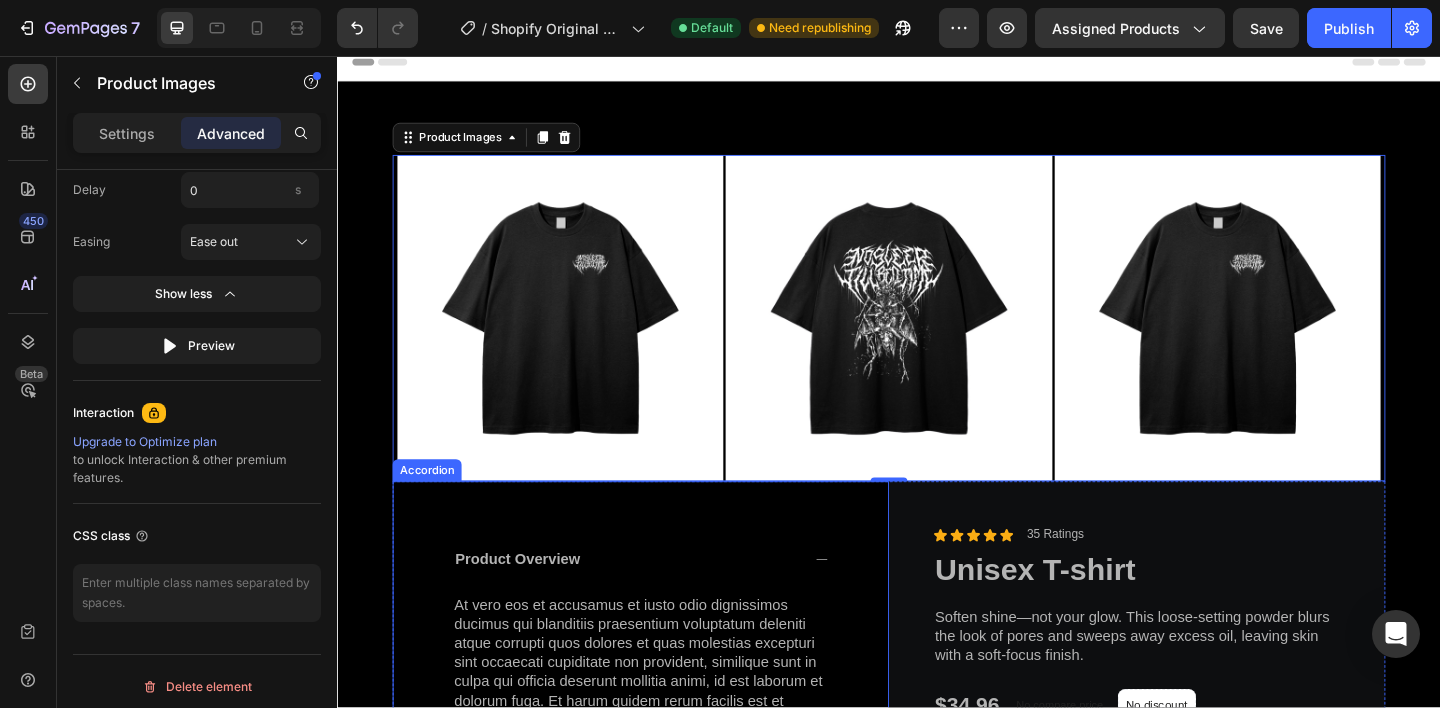 scroll, scrollTop: 0, scrollLeft: 0, axis: both 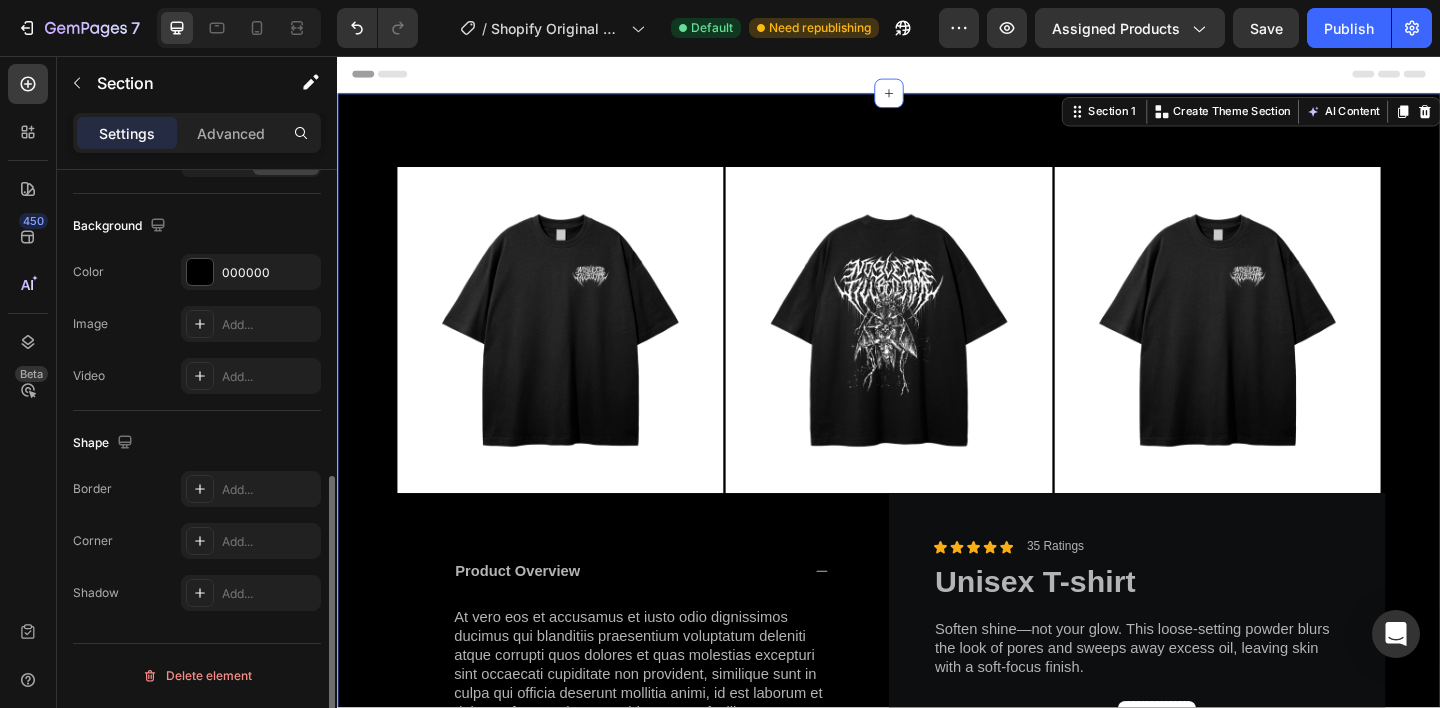 click on "Product Images
Product Overview At vero eos et accusamus et iusto odio dignissimos ducimus qui blanditiis praesentium voluptatum deleniti atque corrupti quos dolores et quas molestias excepturi sint occaecati cupiditate non provident, similique sunt in culpa qui officia deserunt mollitia animi, id est laborum et dolorum fuga. Et harum quidem rerum facilis est et expedita distinctio. Text Block
How to Use
Skin Type & Concern Accordion Icon Icon Icon Icon Icon Icon List 35 Ratings Text Block Row Unisex T-shirt Product Title Soften shine—not your glow. This loose-setting powder blurs the look of pores and sweeps away excess oil, leaving skin with a soft-focus finish.  Text Block $34.96 Product Price Product Price No compare price Product Price No discount   Not be displayed when published Product Badge Row Select option: Text Block Black Black Black S S S M M M L L L XL XL XL XXL" at bounding box center (937, 622) 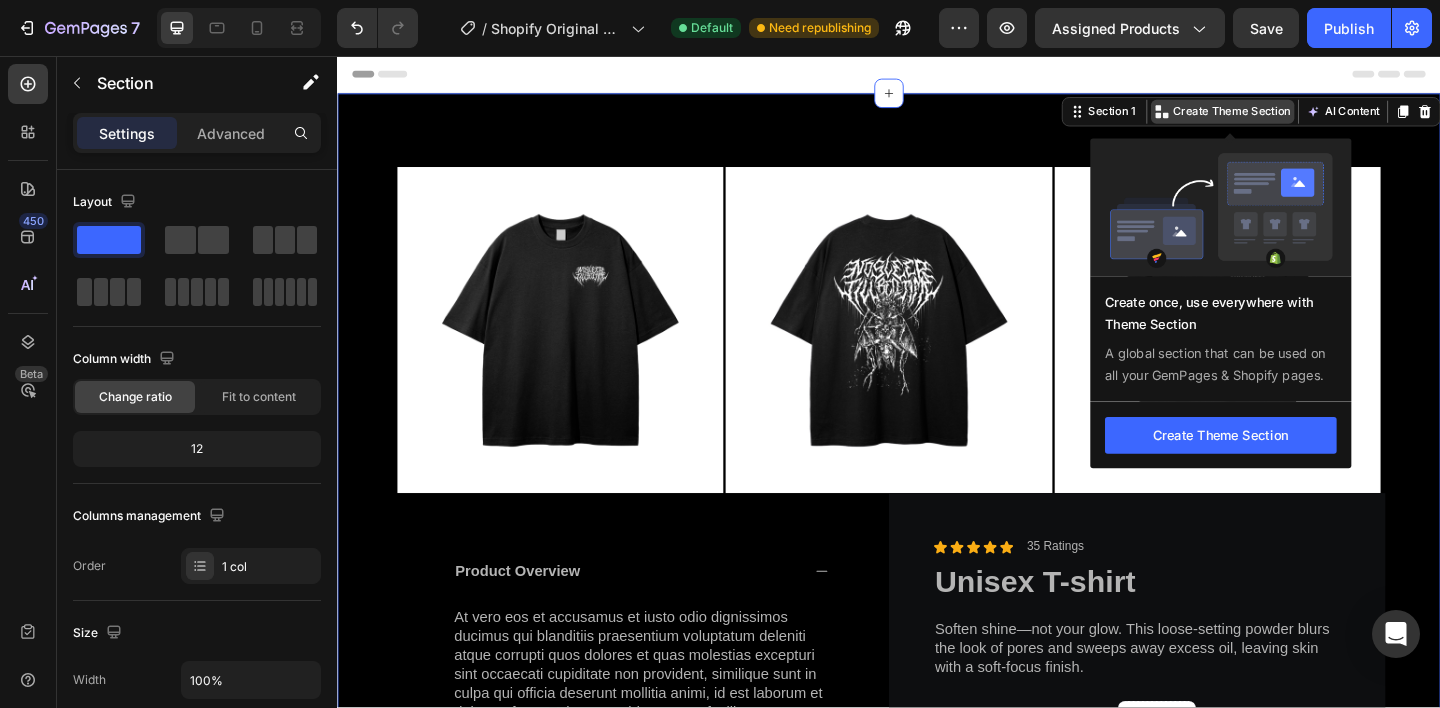 click on "Create Theme Section" at bounding box center [1310, 117] 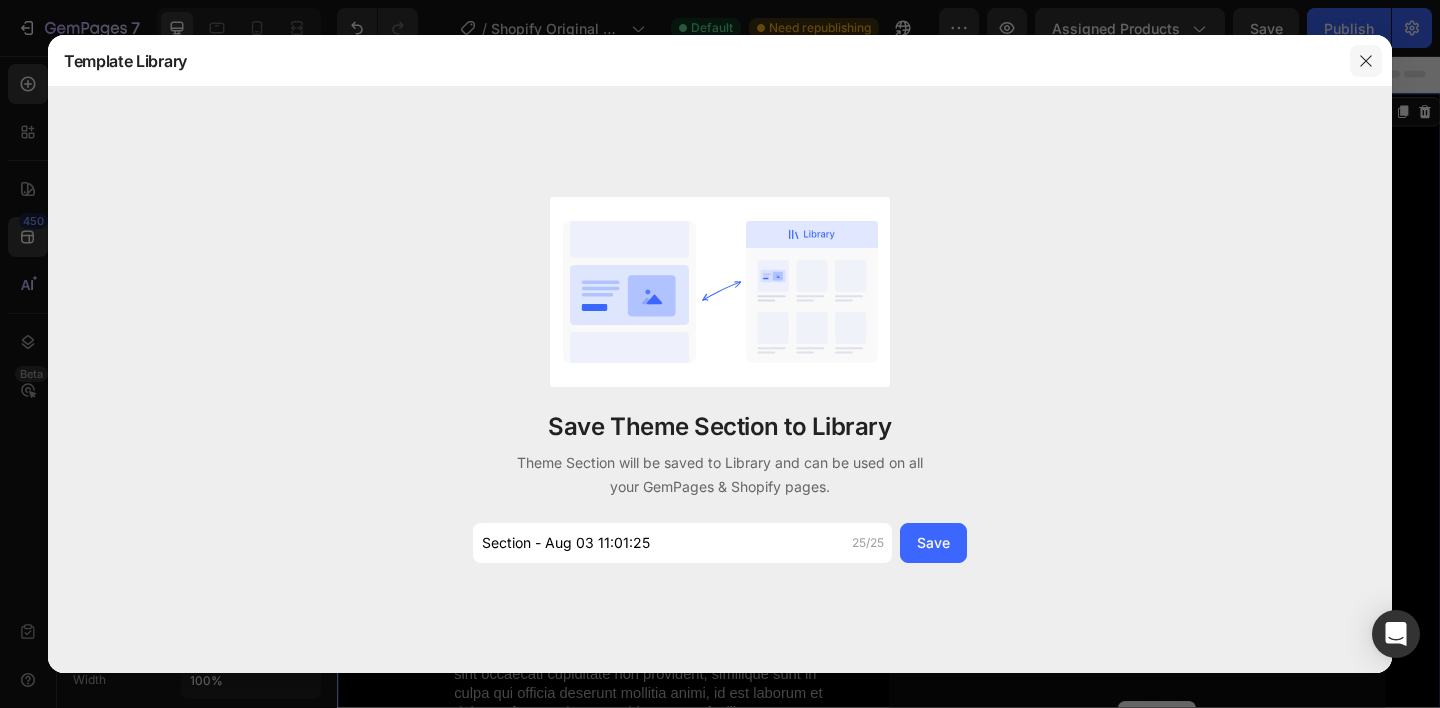 click 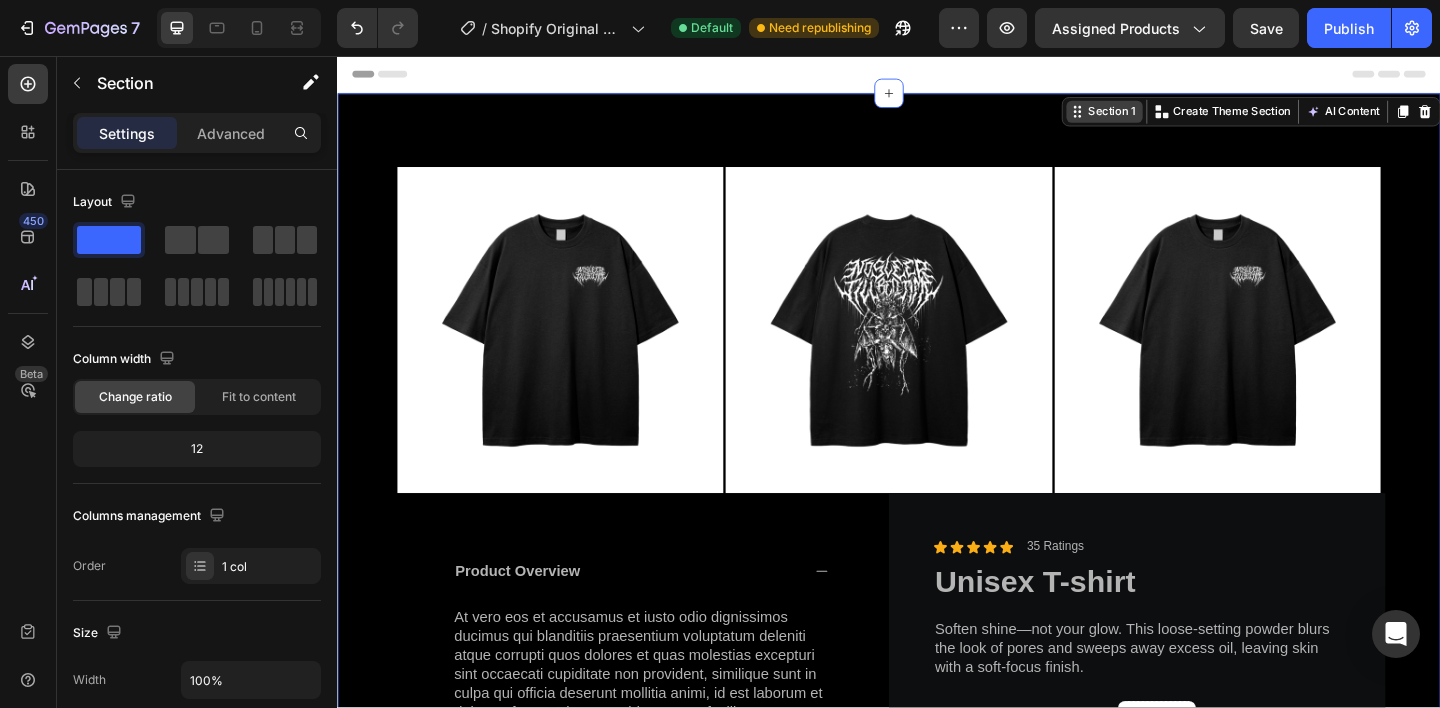 click on "Section 1" at bounding box center (1179, 117) 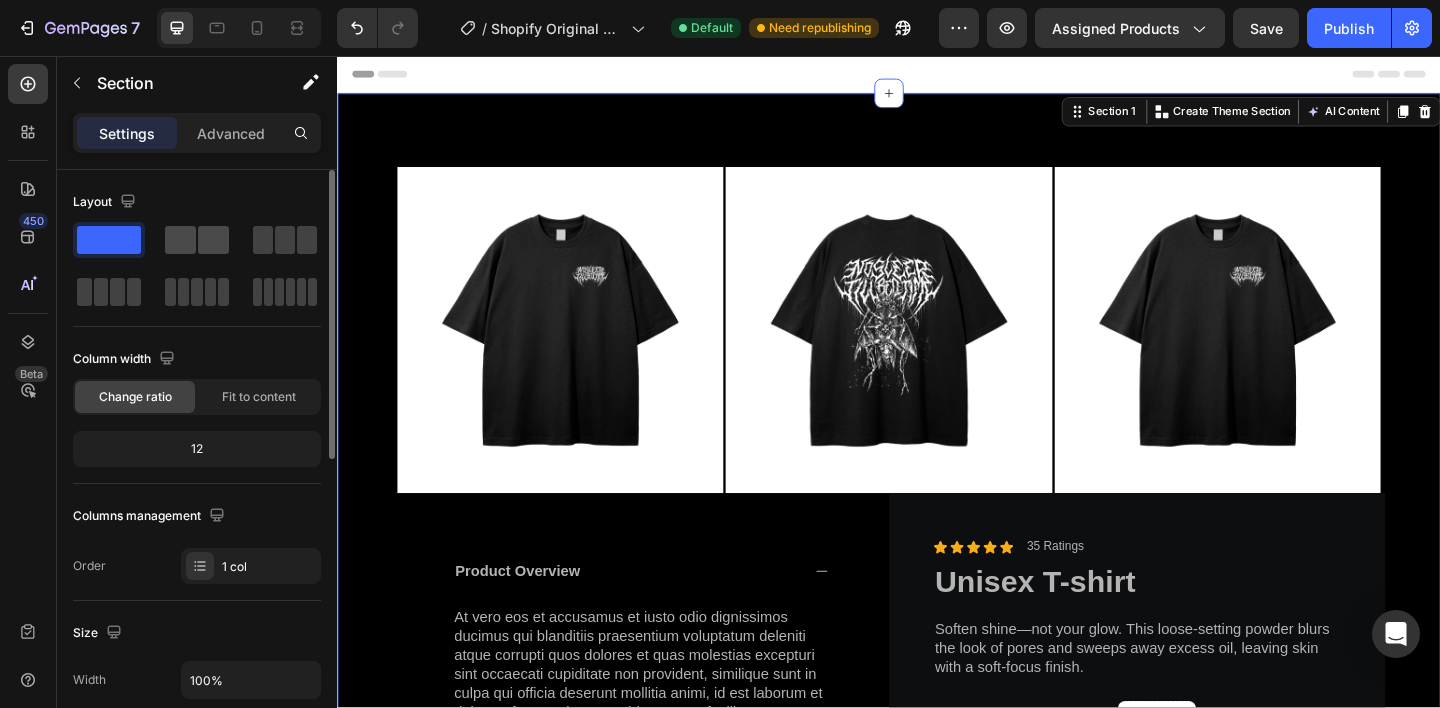 click 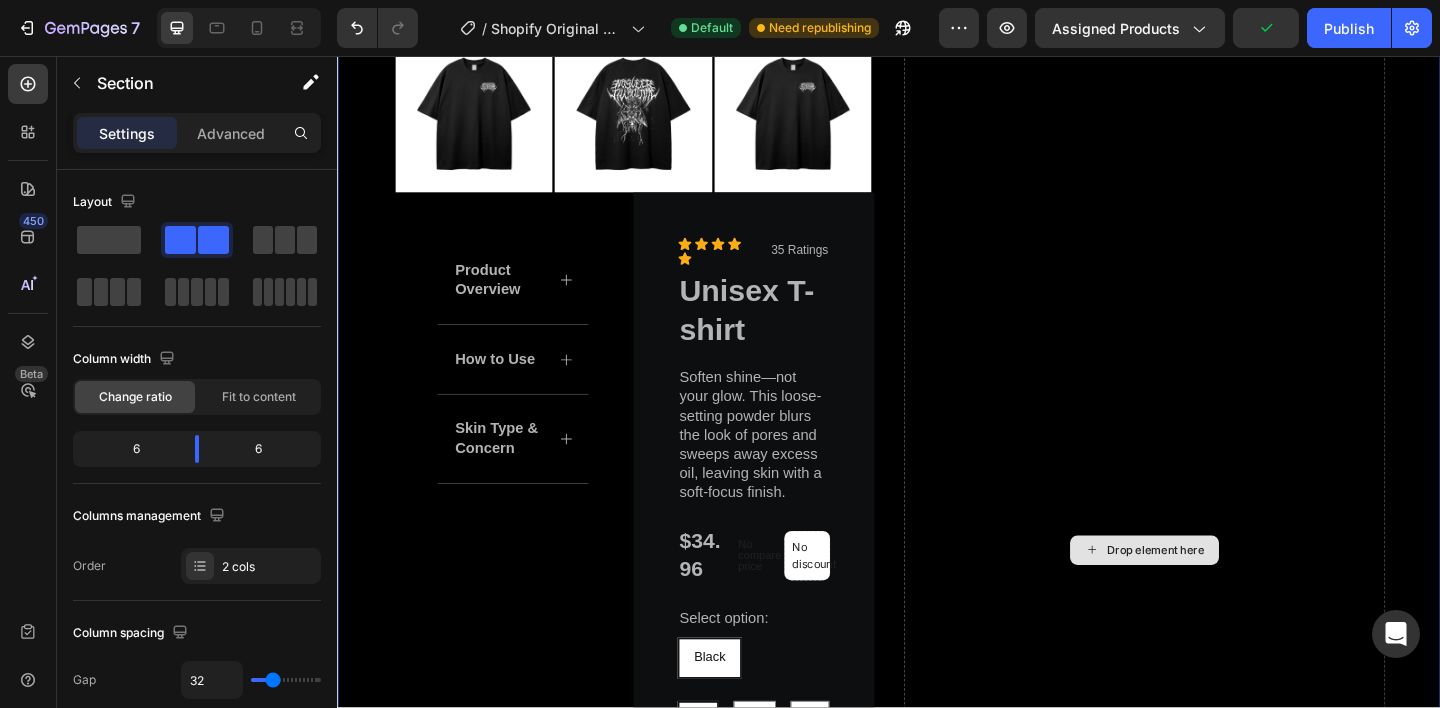 scroll, scrollTop: 162, scrollLeft: 0, axis: vertical 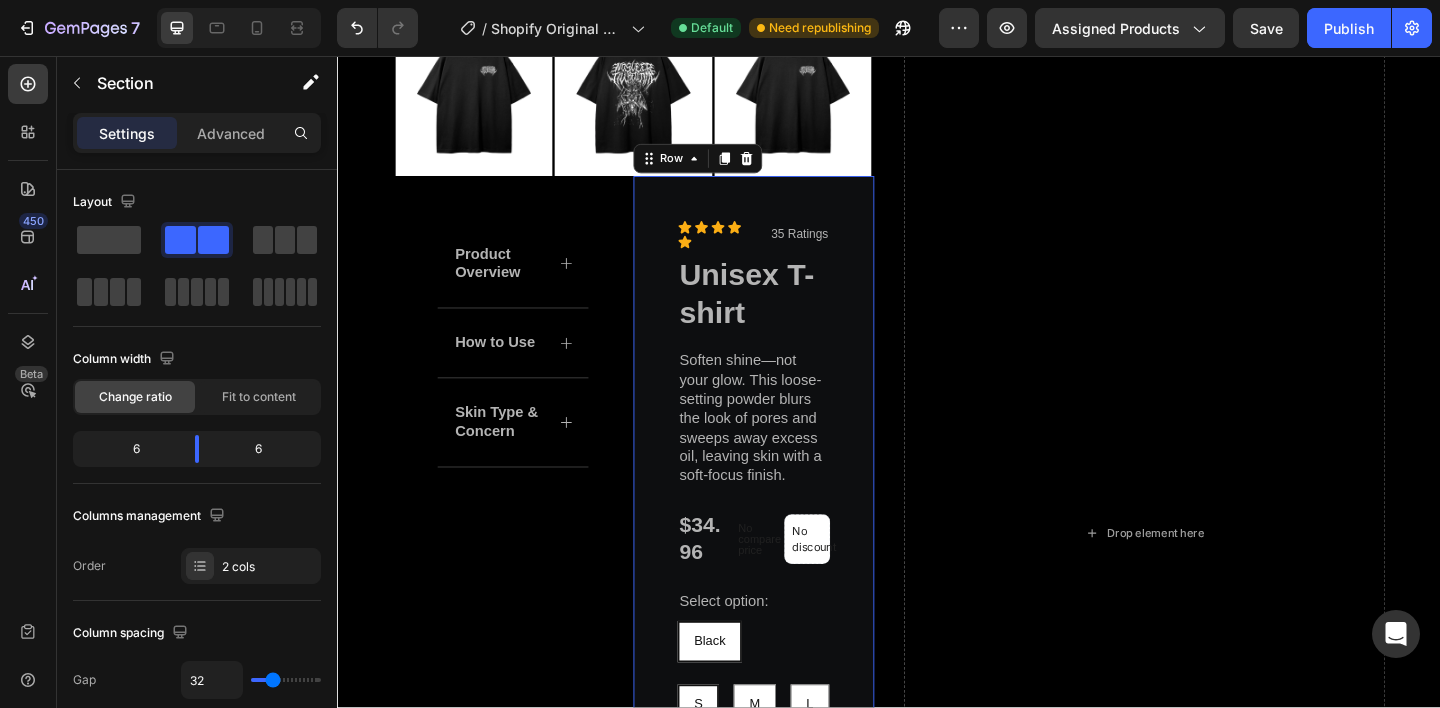 click on "Icon Icon Icon Icon Icon Icon List 35 Ratings Text Block Row Unisex T-shirt Product Title Soften shine—not your glow. This loose-setting powder blurs the look of pores and sweeps away excess oil, leaving skin with a soft-focus finish.  Text Block $34.96 Product Price Product Price No compare price Product Price No discount   Not be displayed when published Product Badge Row Select option: Text Block Black Black Black S S S M M M L L L XL XL XL XXL XXL XXL Product Variants & Swatches Quantity: Text Block
1
Product Quantity
Add to cart Add to Cart Row Row   0" at bounding box center (790, 662) 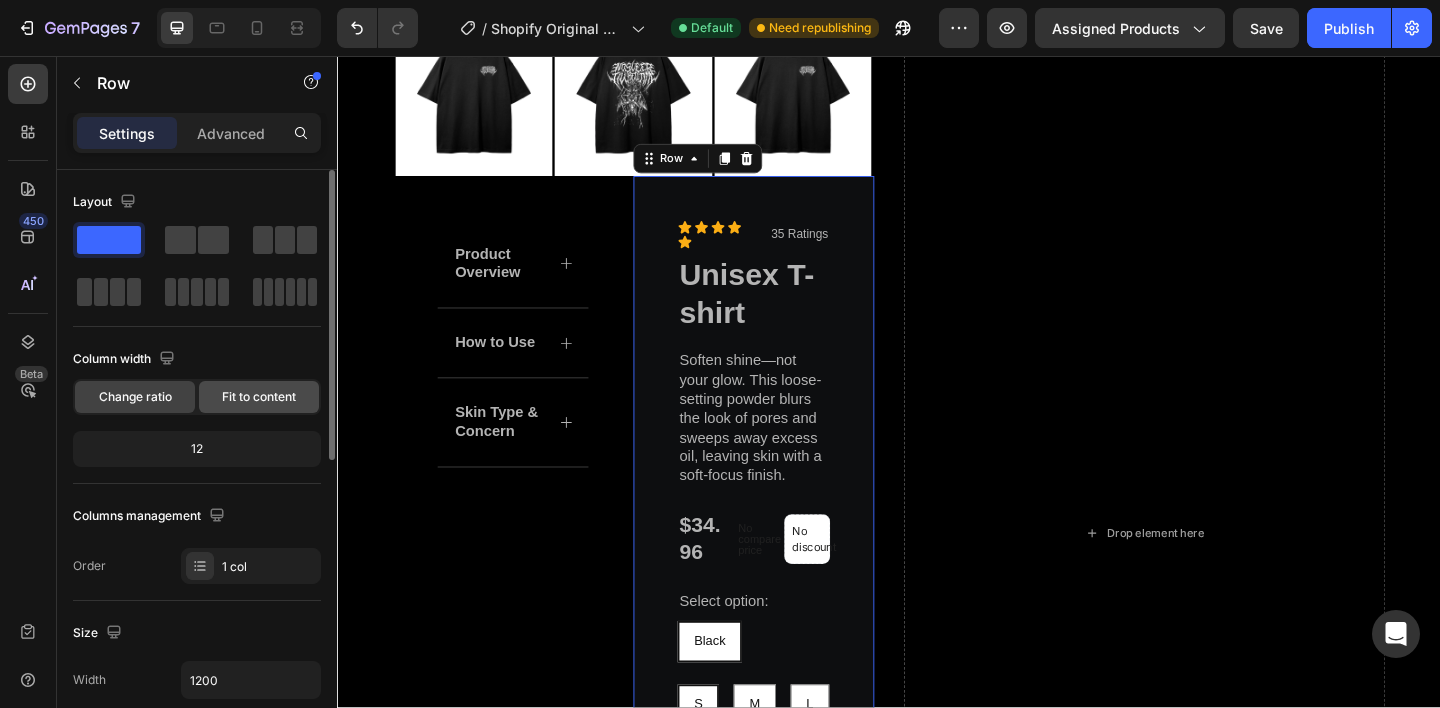 click on "Fit to content" 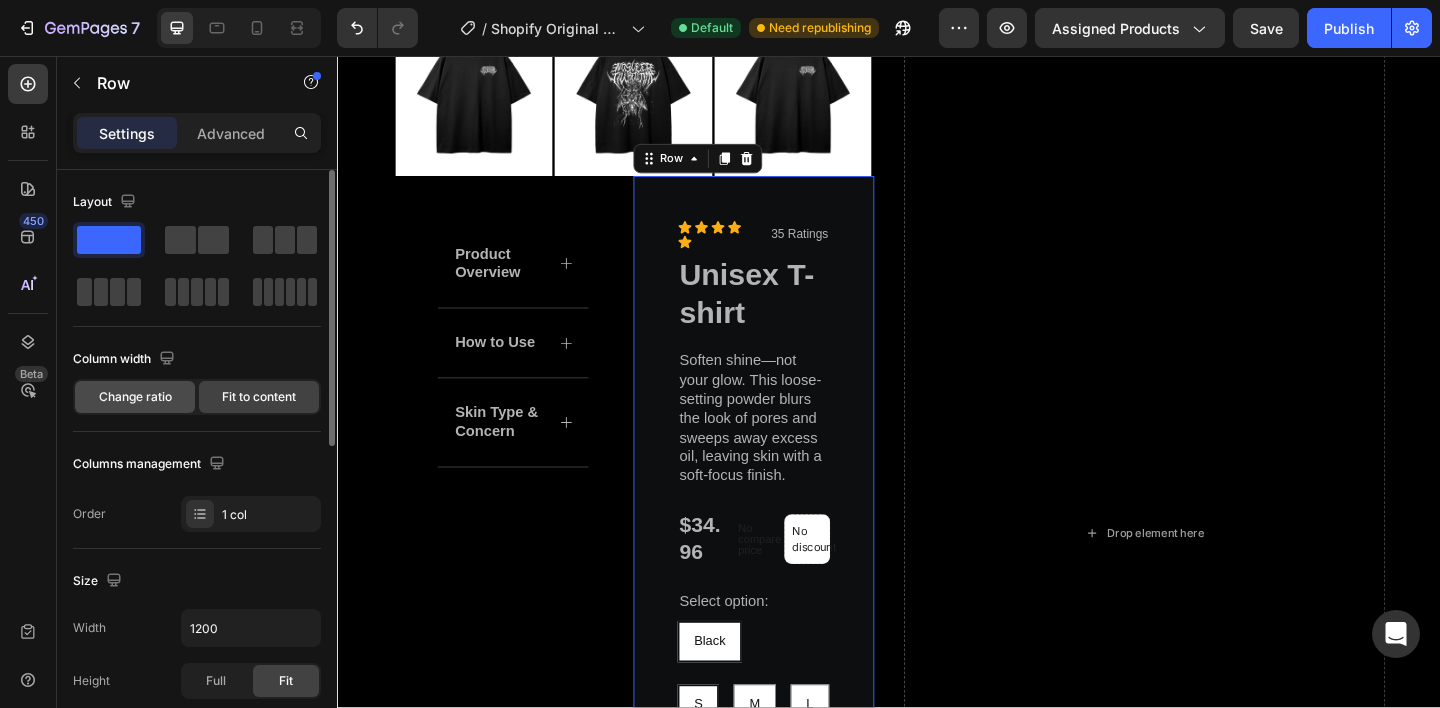 click on "Change ratio" 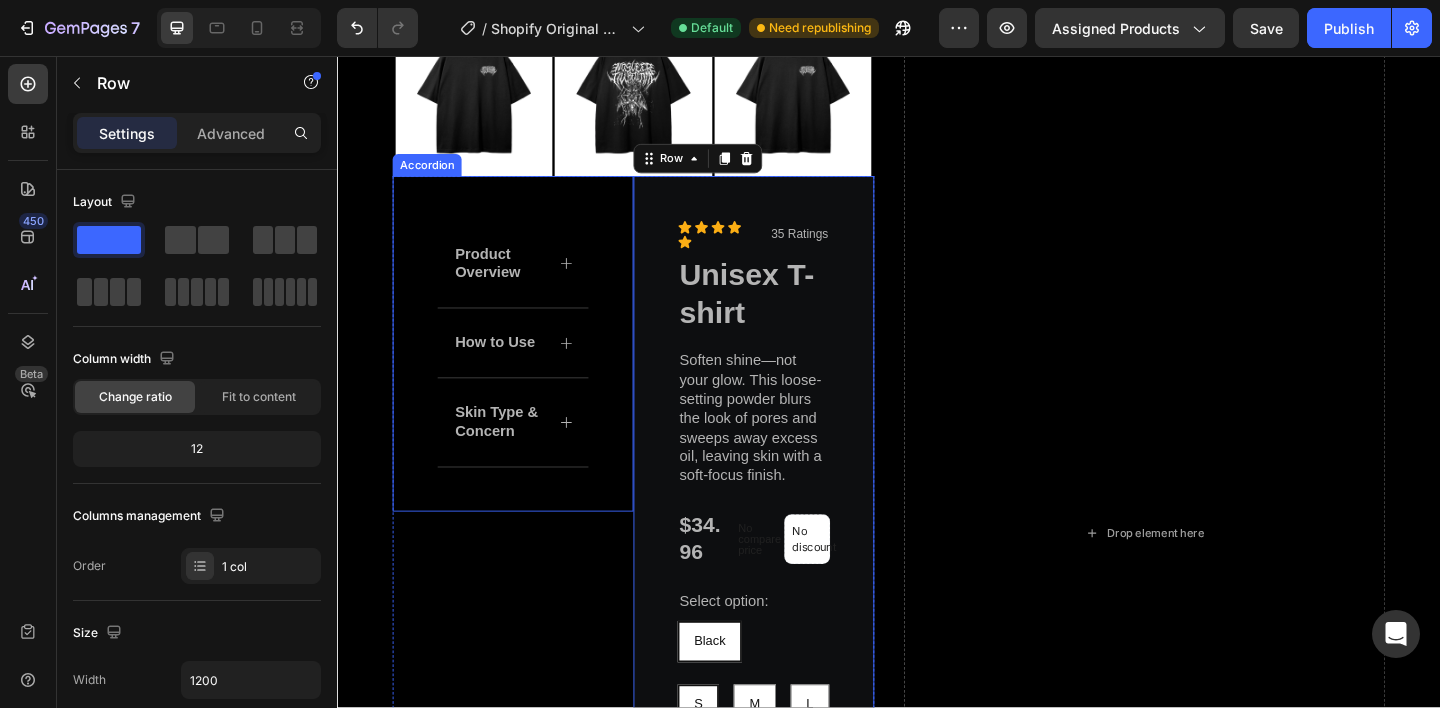 scroll, scrollTop: 0, scrollLeft: 0, axis: both 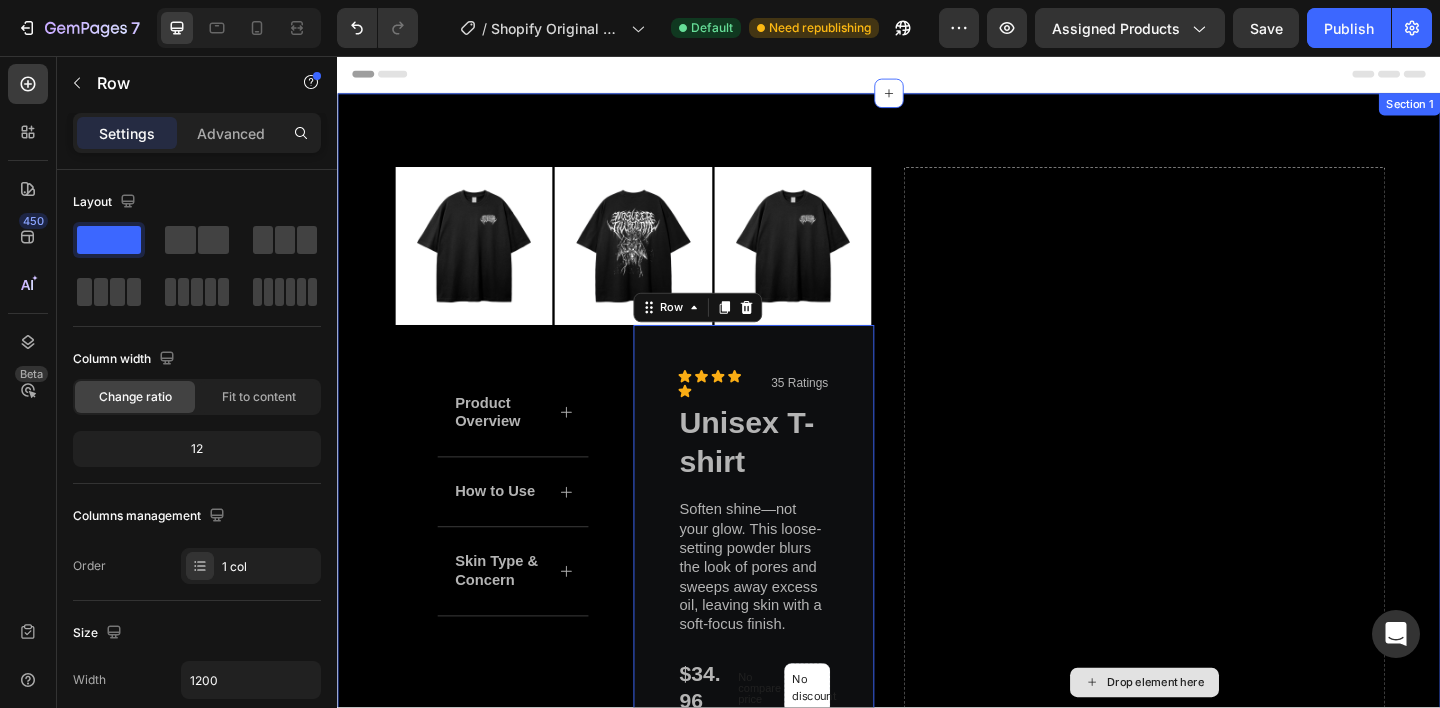 click on "Drop element here" at bounding box center (1215, 738) 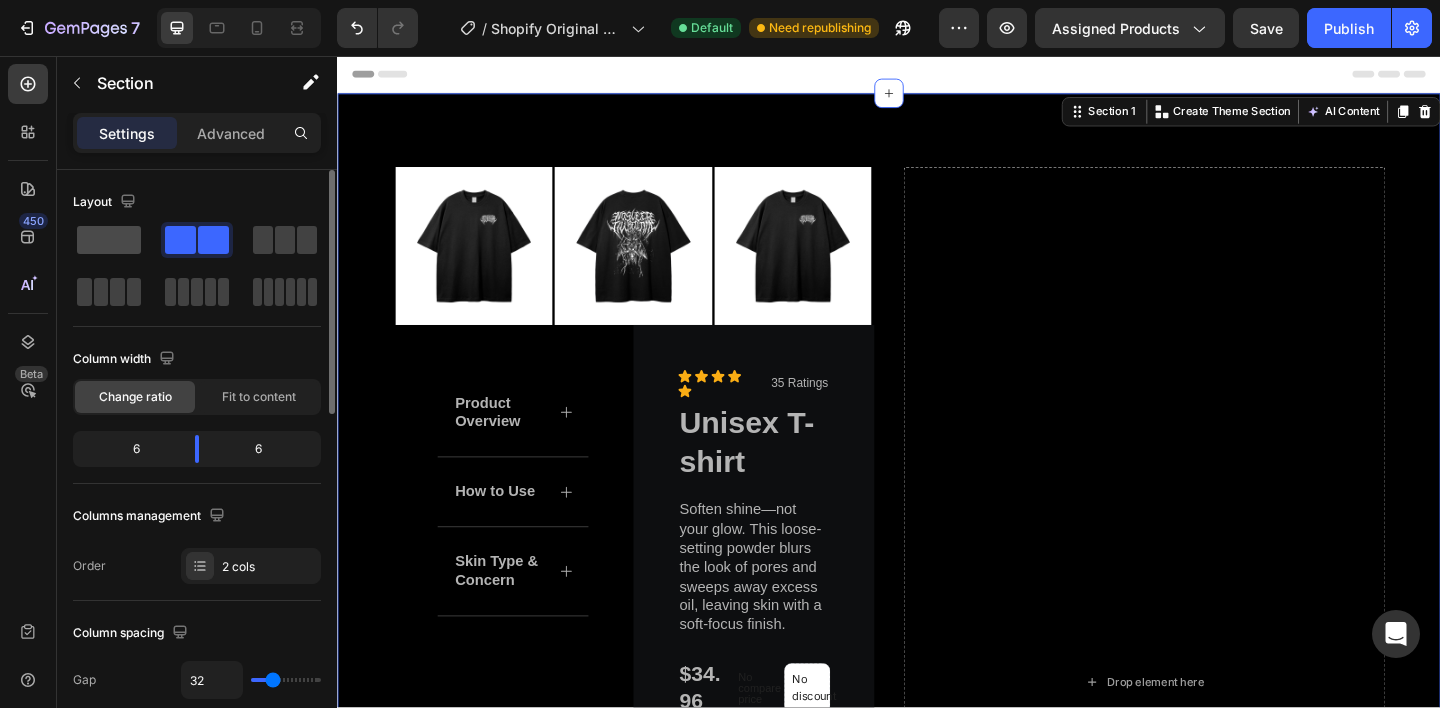 click 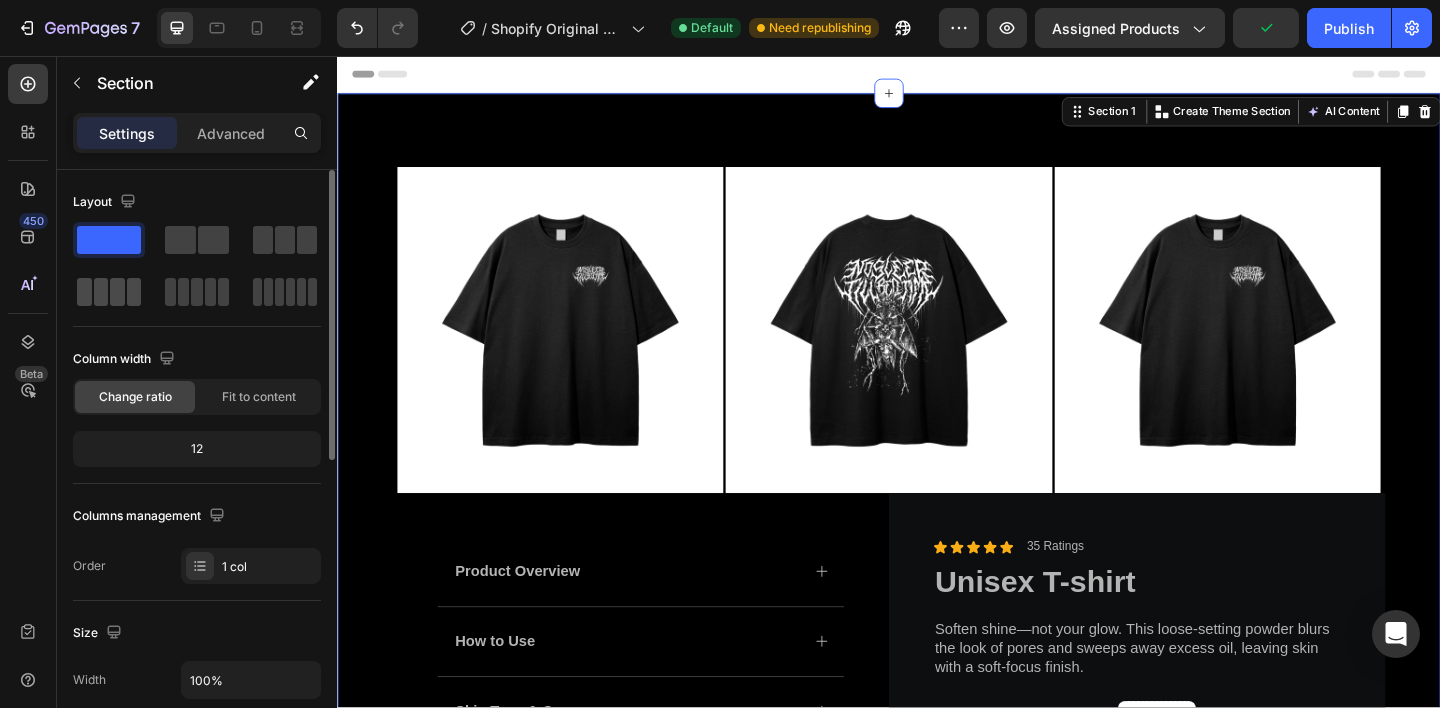click 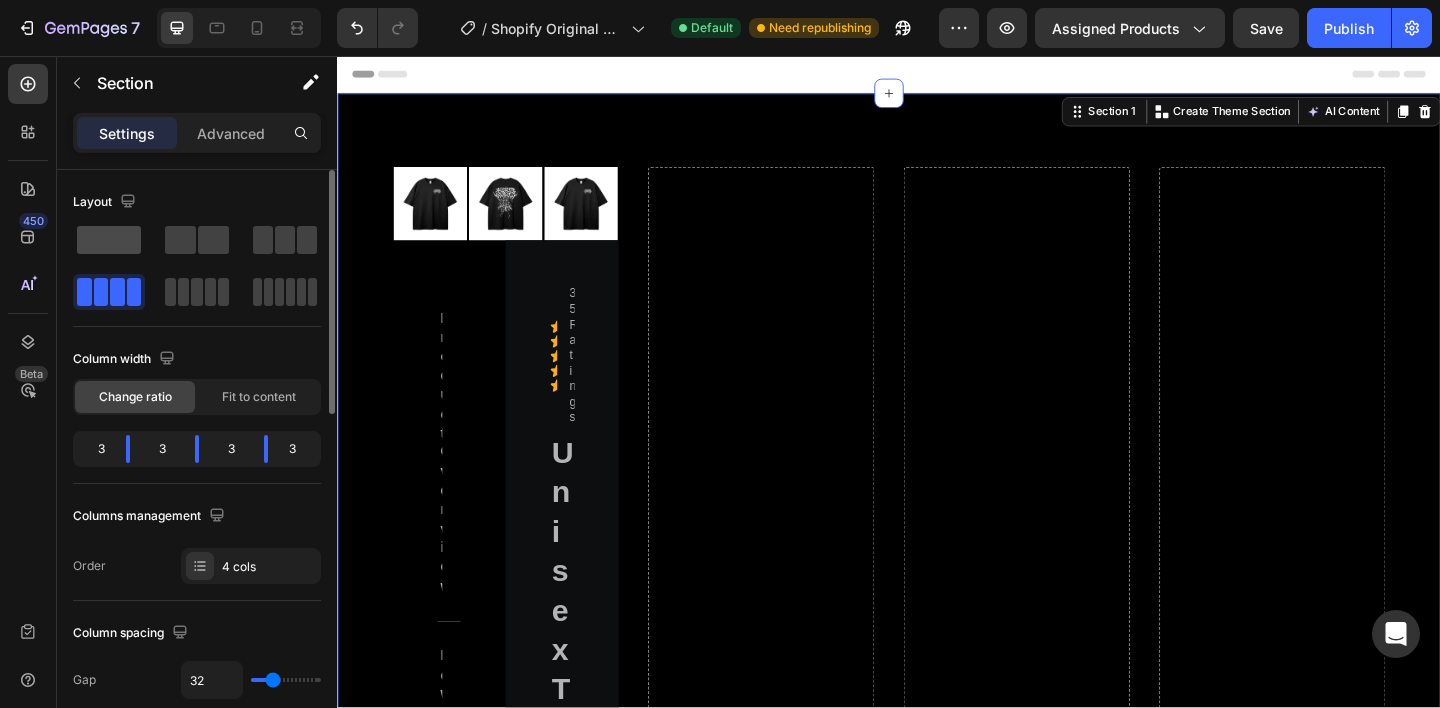 click 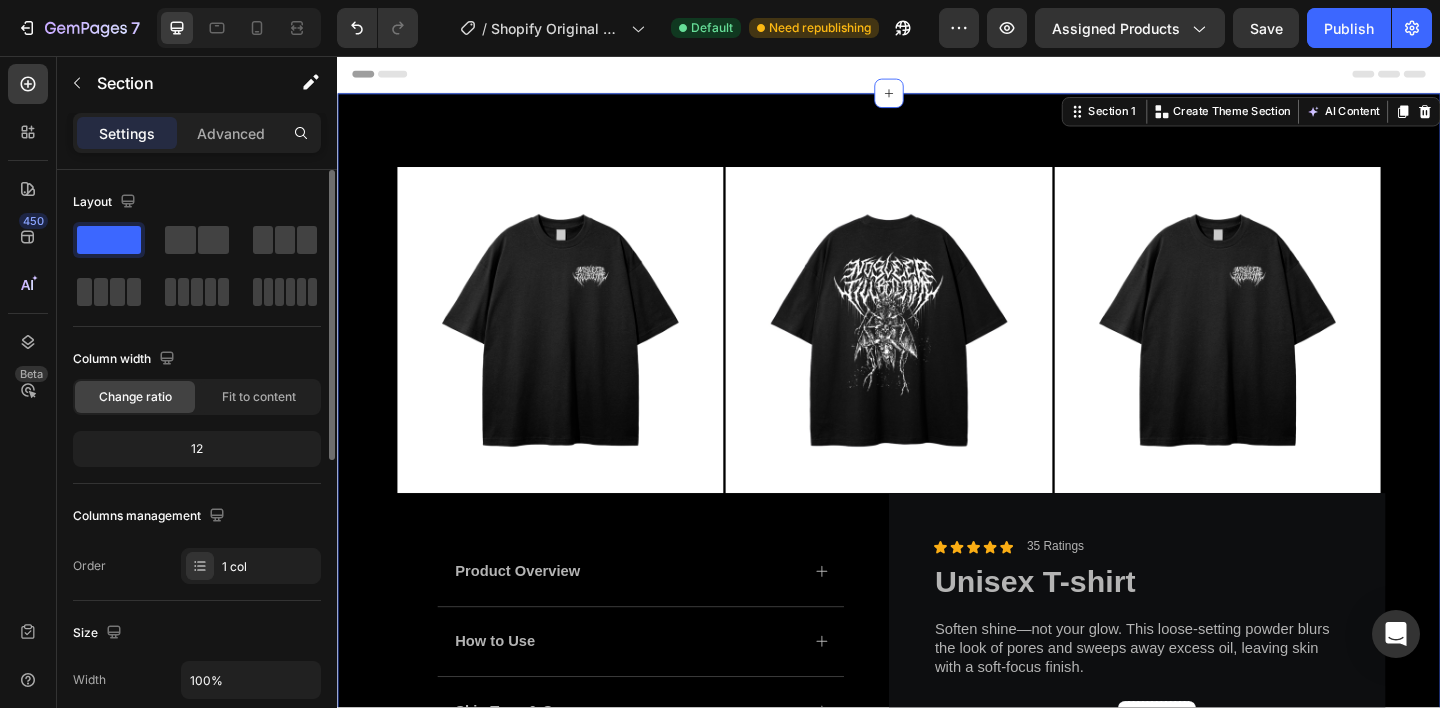 click on "12" 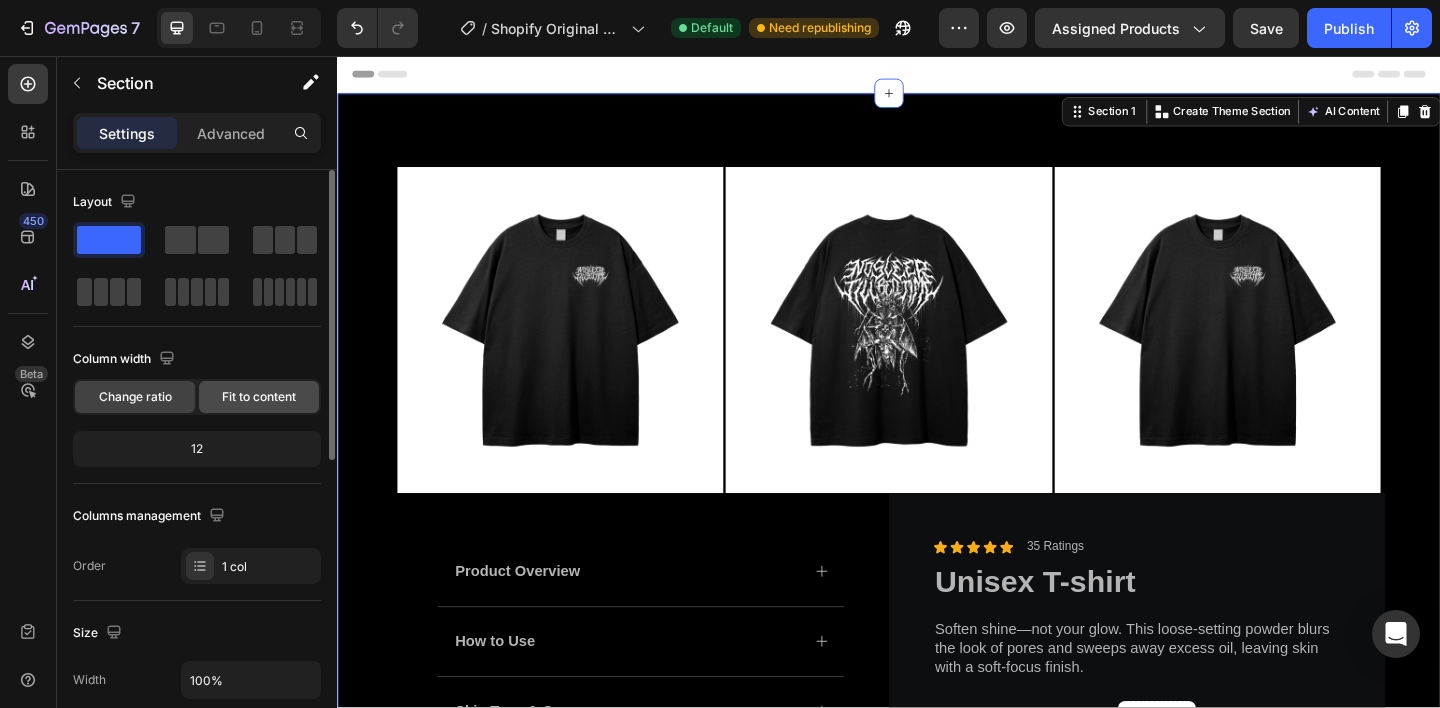click on "Fit to content" 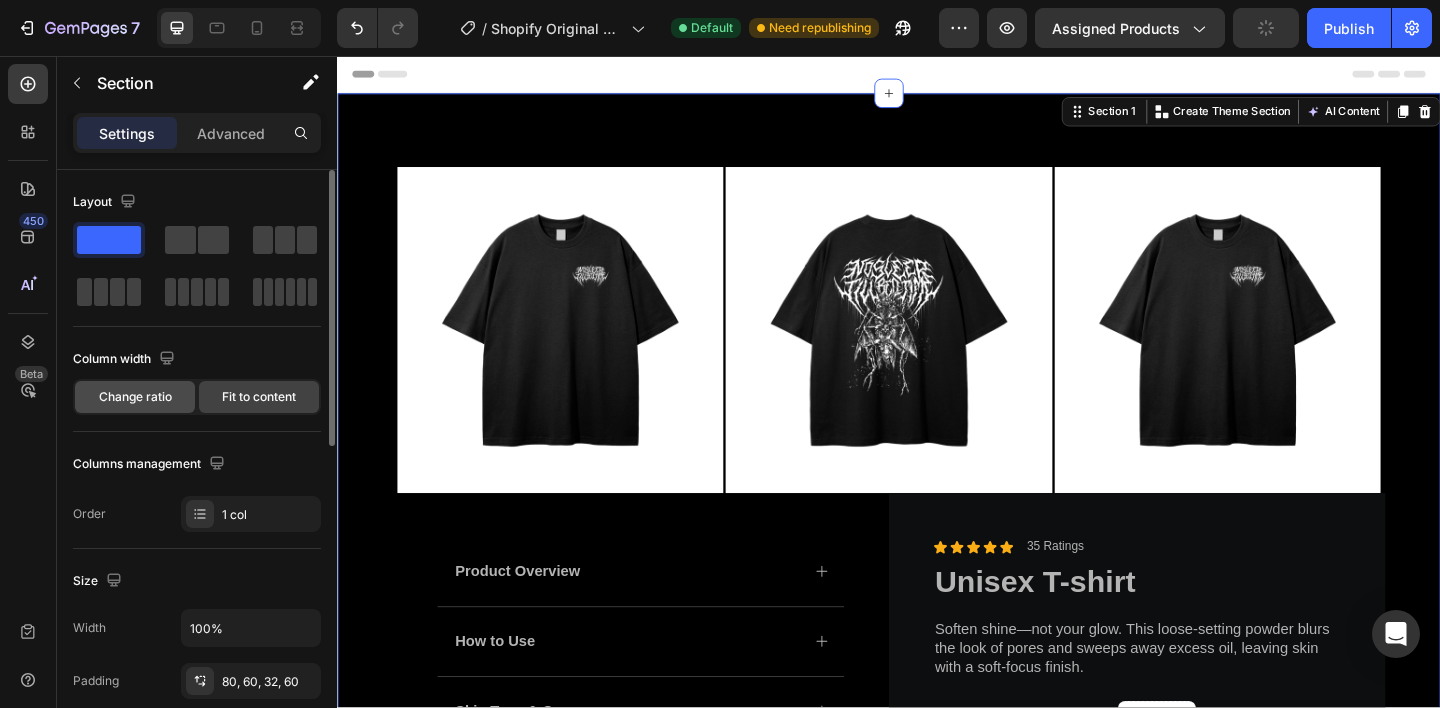 click on "Change ratio" 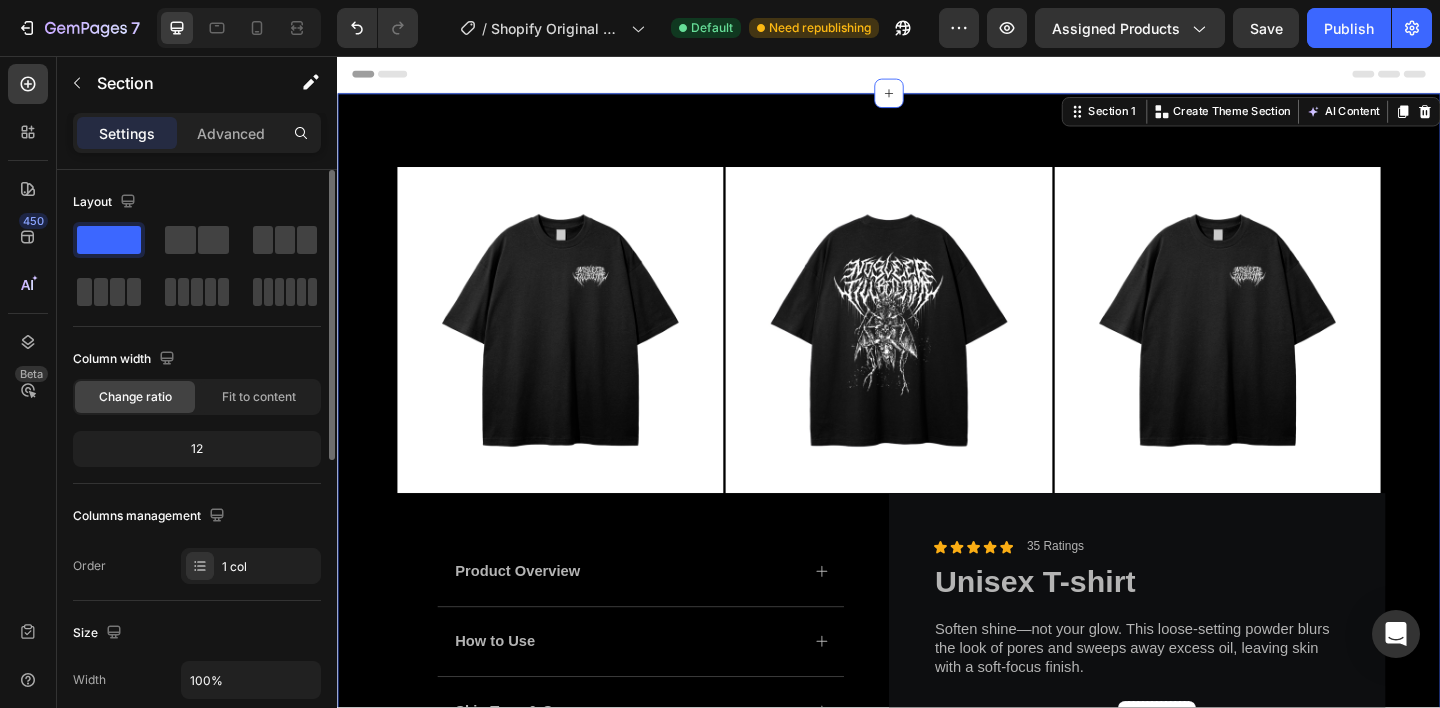 drag, startPoint x: 187, startPoint y: 448, endPoint x: 208, endPoint y: 424, distance: 31.890438 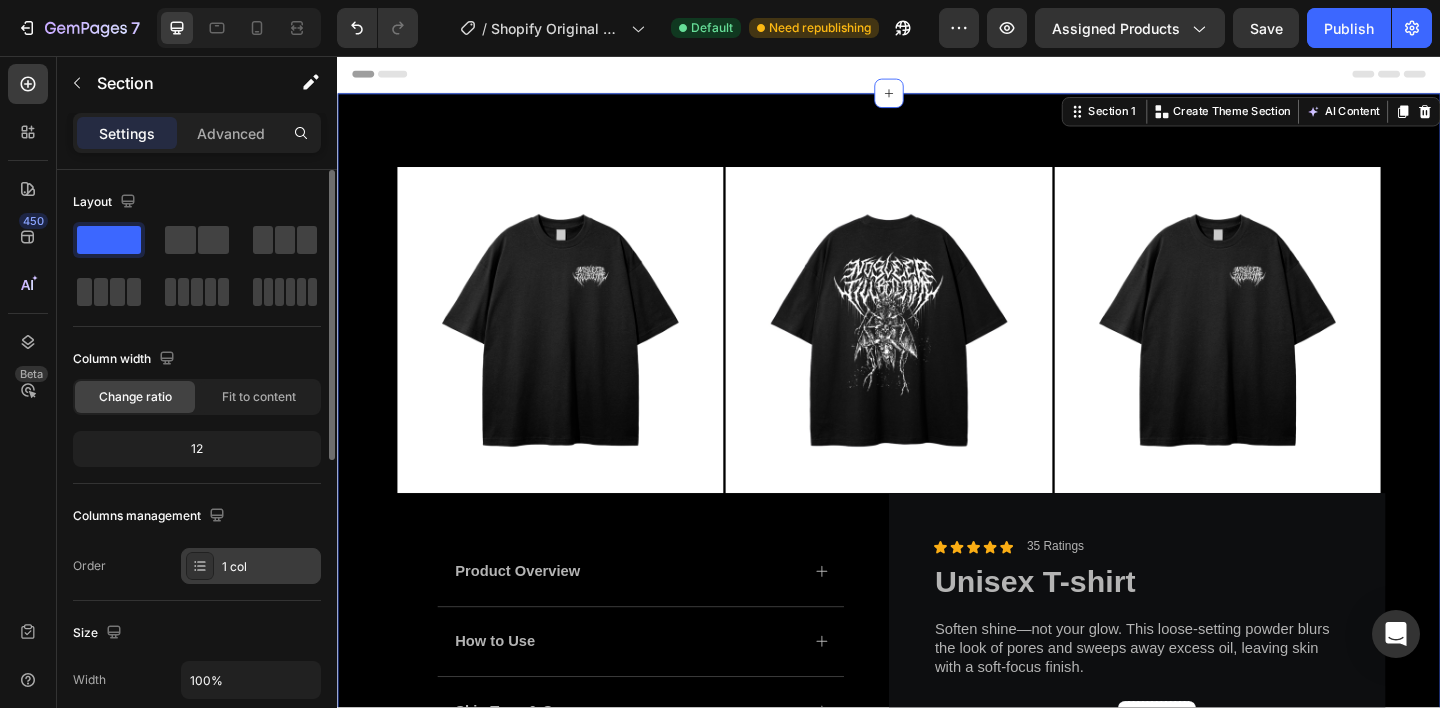 click on "1 col" at bounding box center [269, 567] 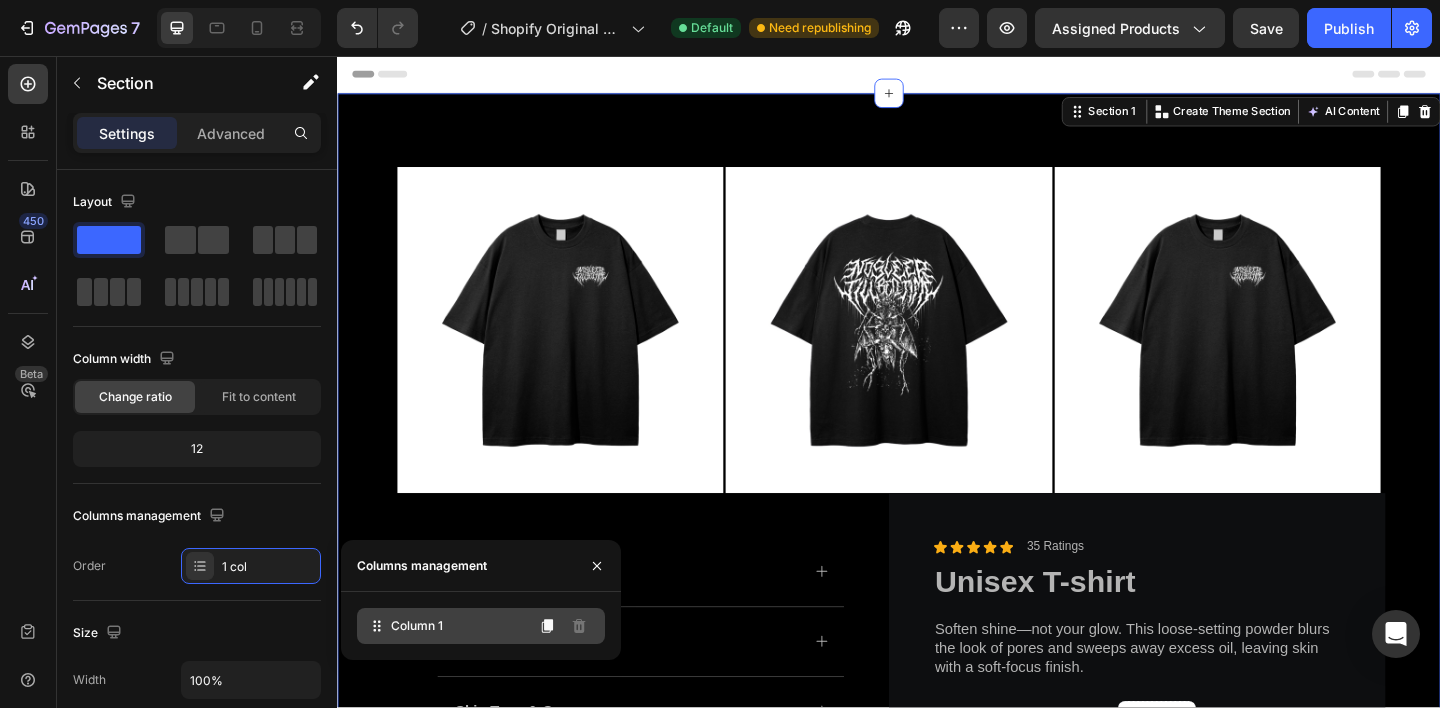 click 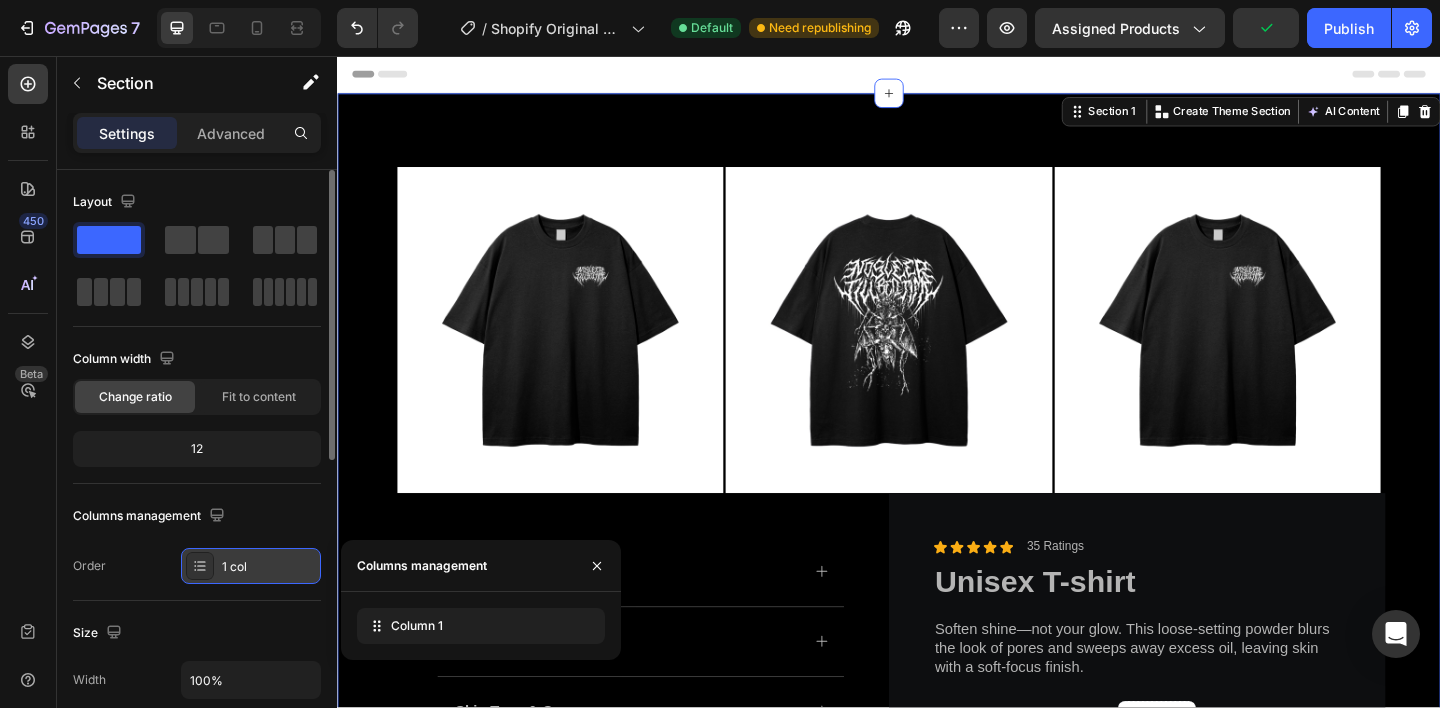 click 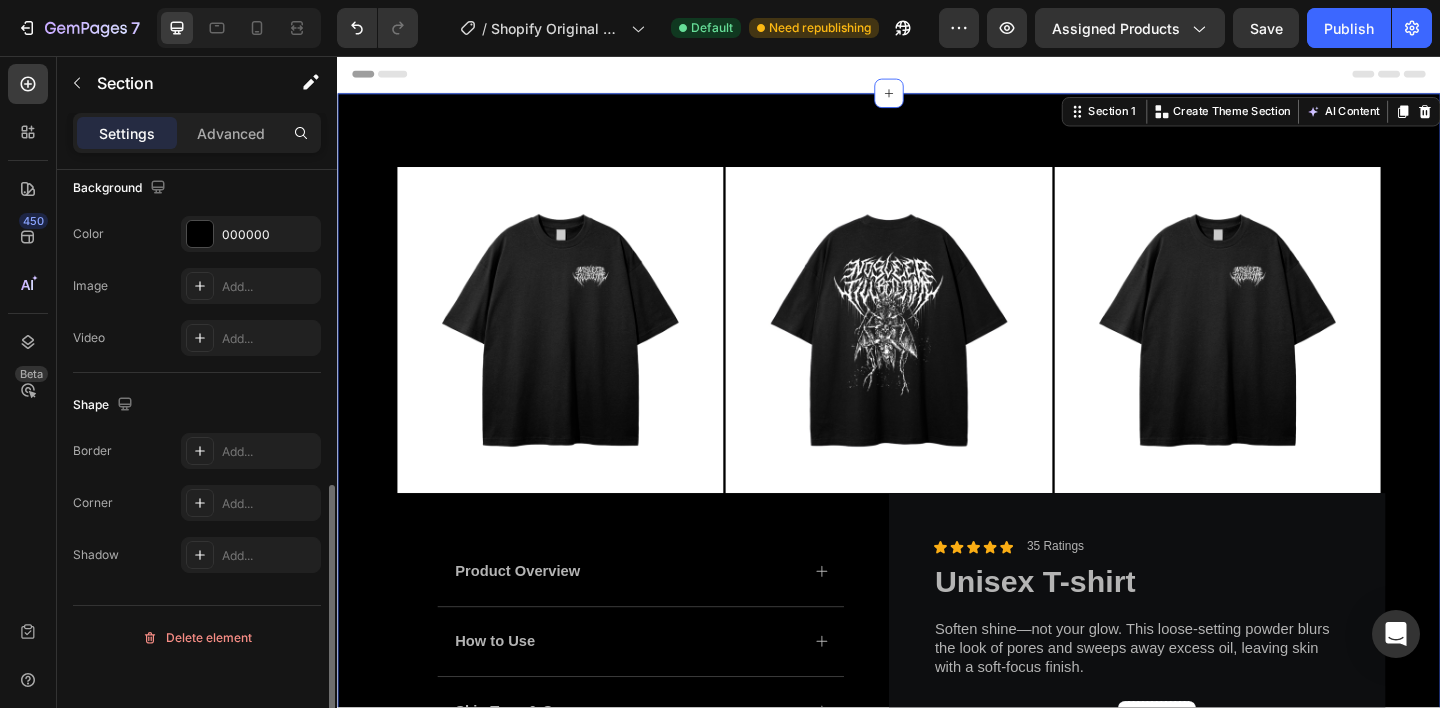 scroll, scrollTop: 665, scrollLeft: 0, axis: vertical 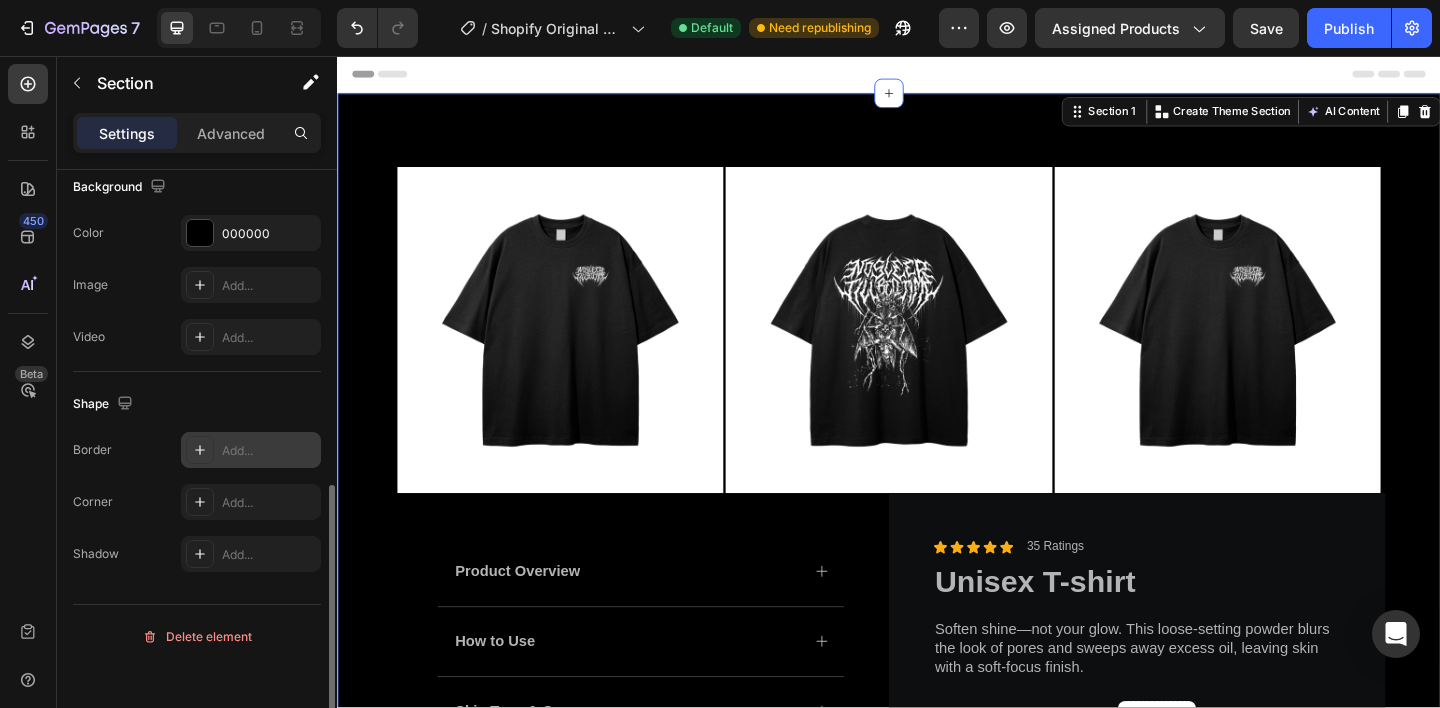 click on "Add..." at bounding box center (251, 450) 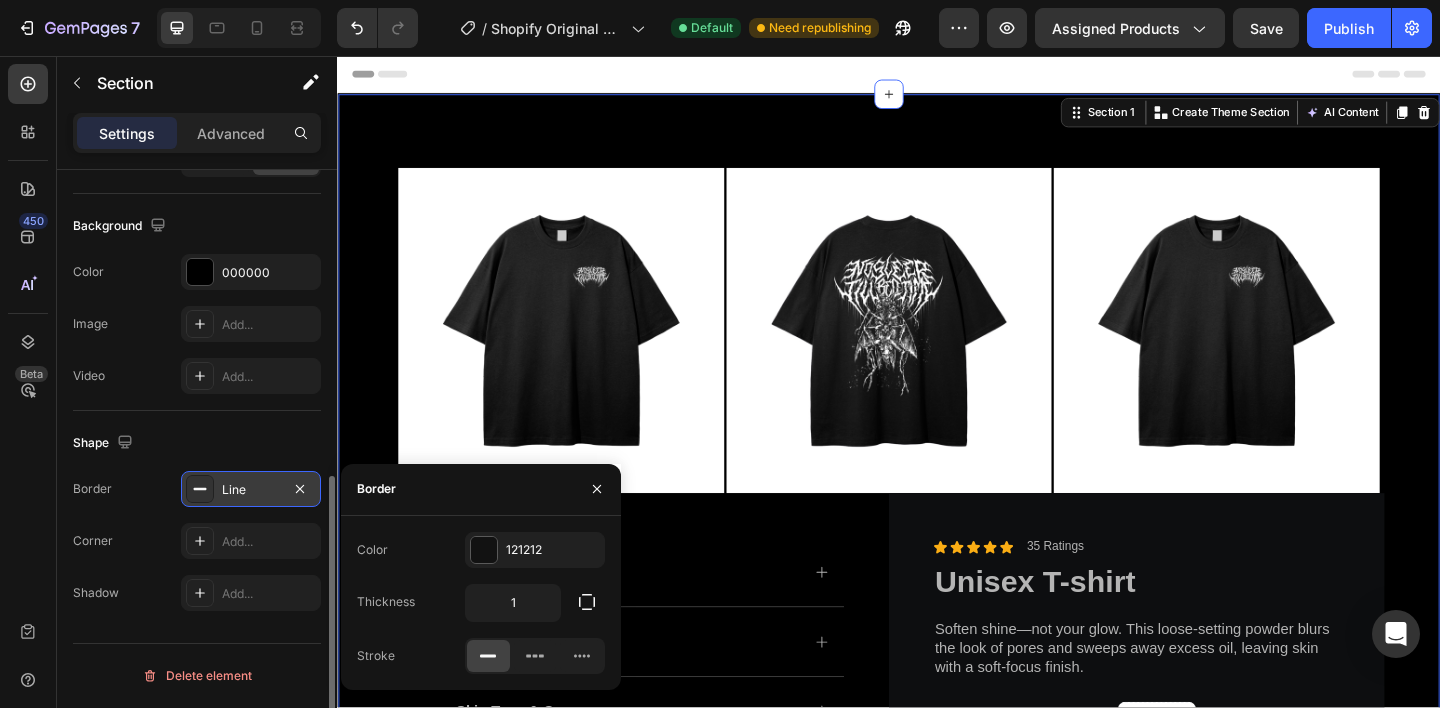 scroll, scrollTop: 626, scrollLeft: 0, axis: vertical 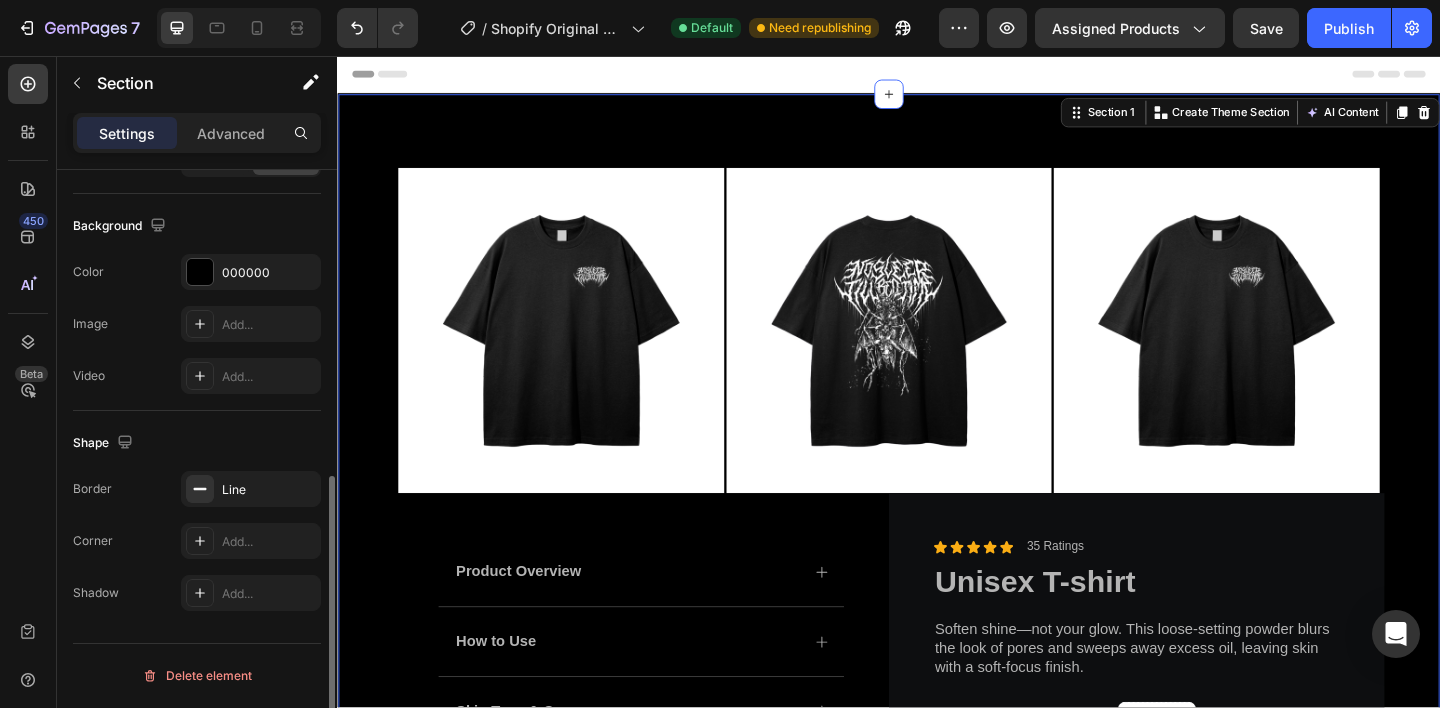 click on "Shape" at bounding box center [197, 443] 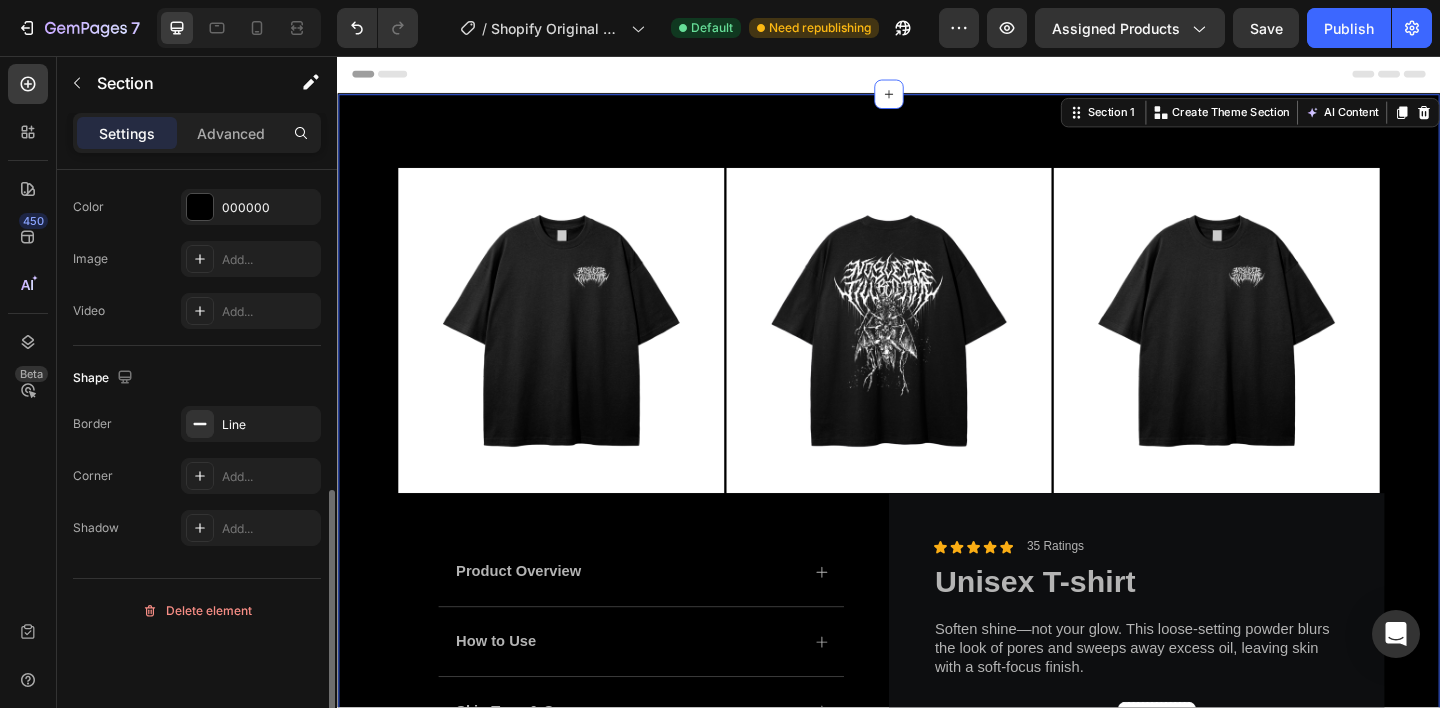 scroll, scrollTop: 0, scrollLeft: 0, axis: both 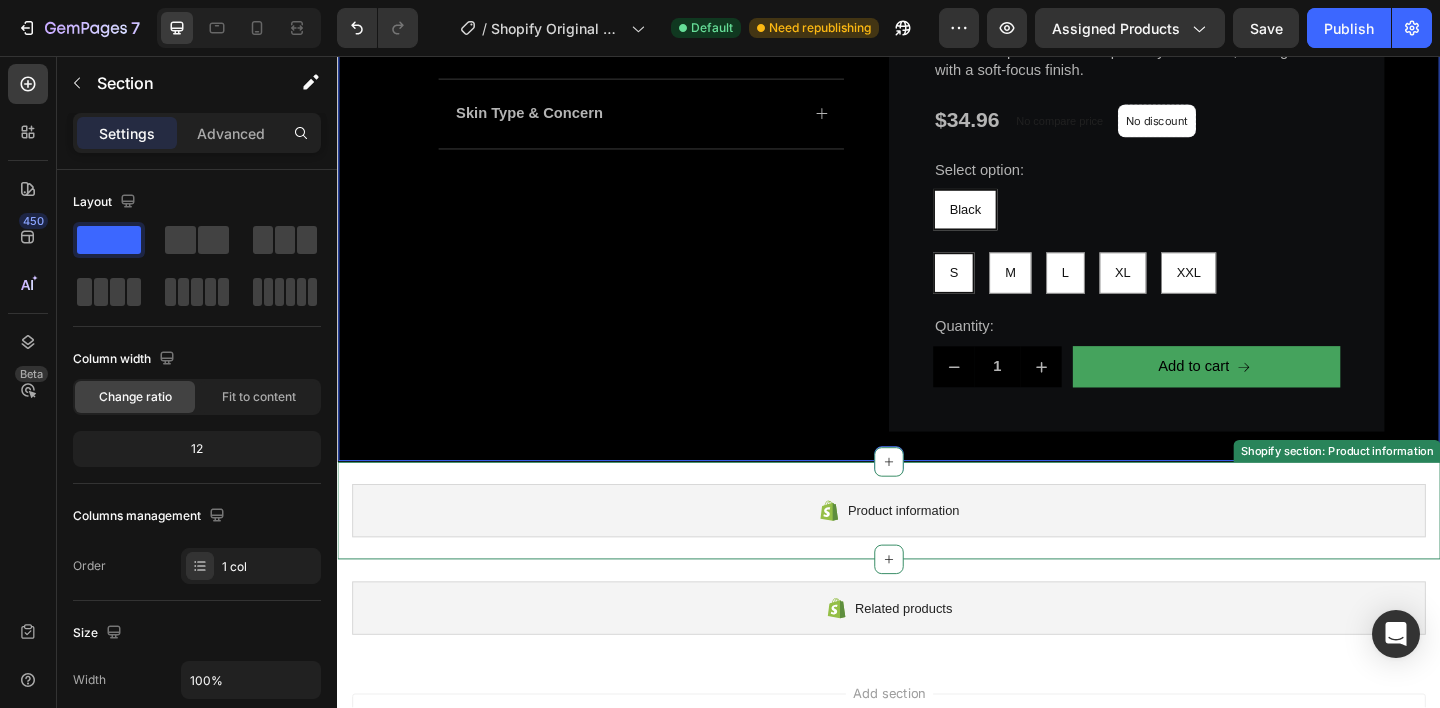 click on "Product information" at bounding box center [952, 551] 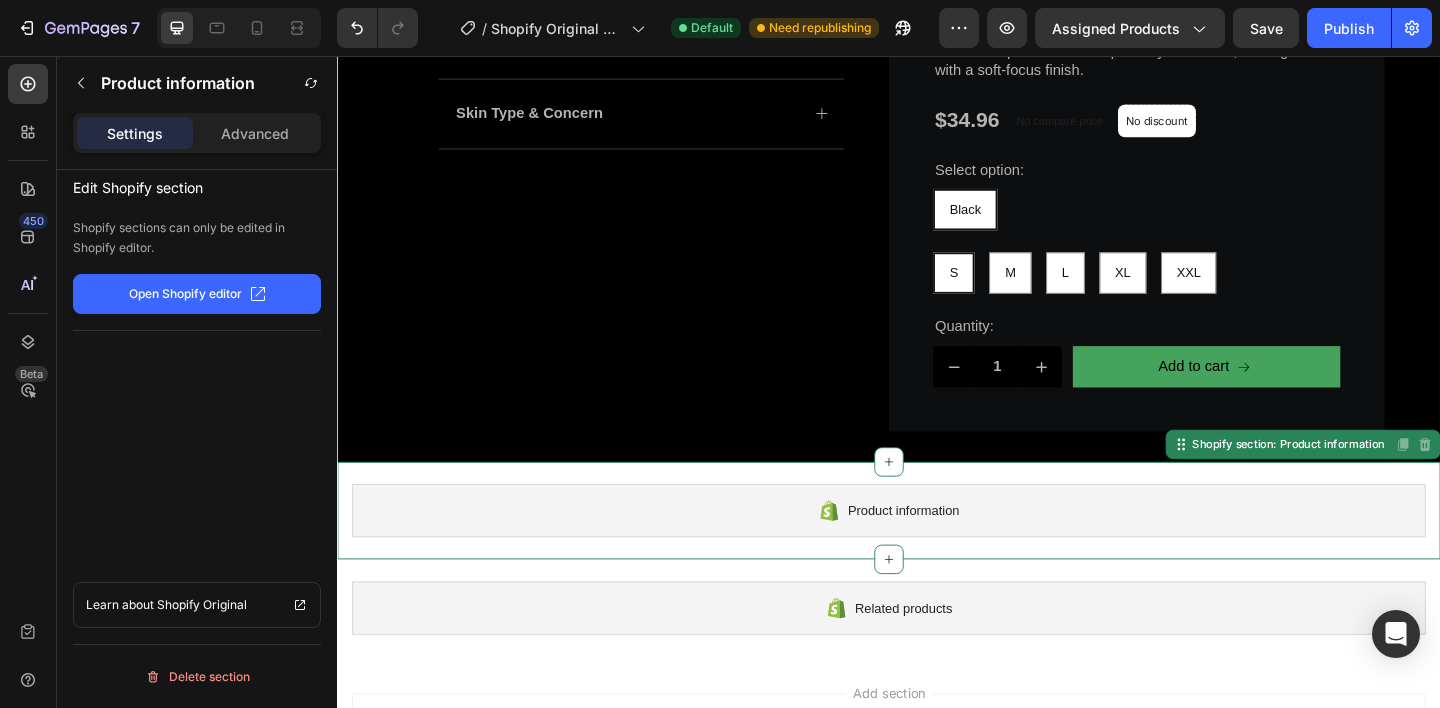 click on "Open Shopify editor" 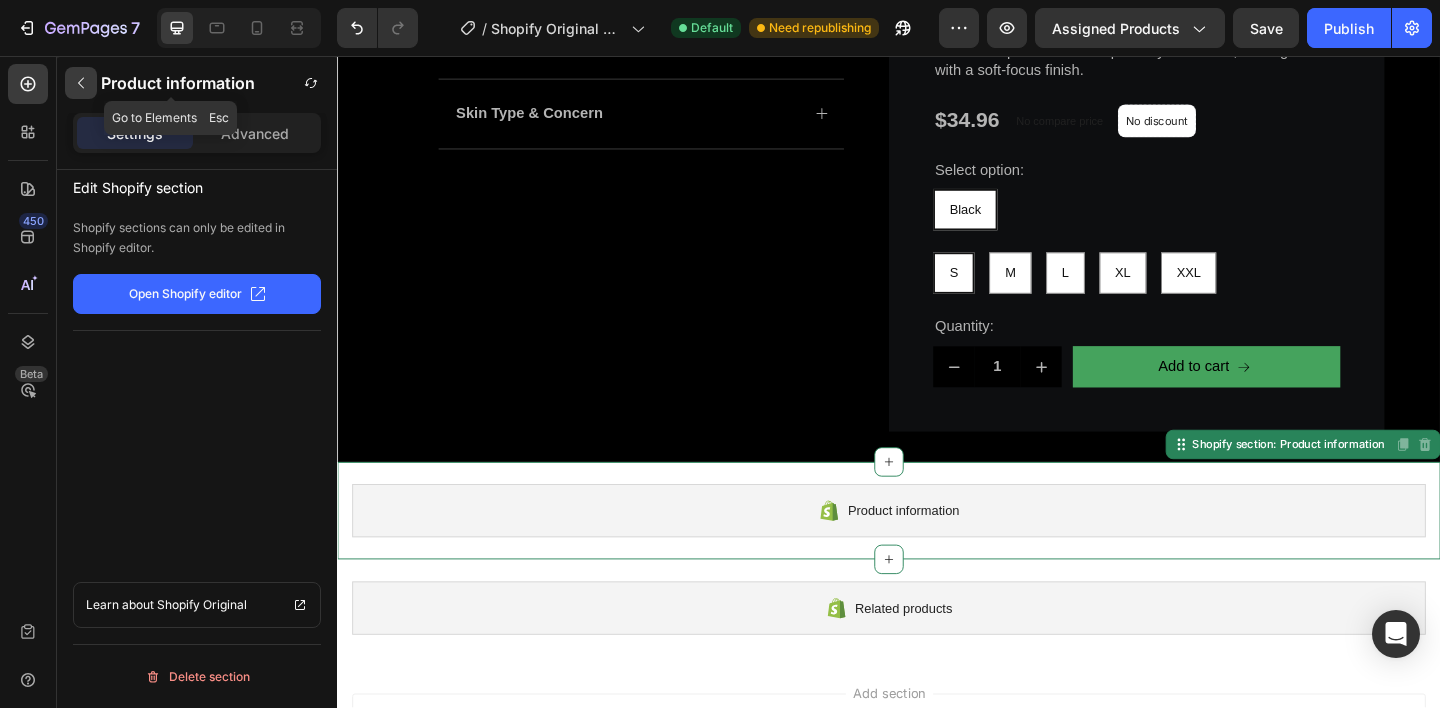 click 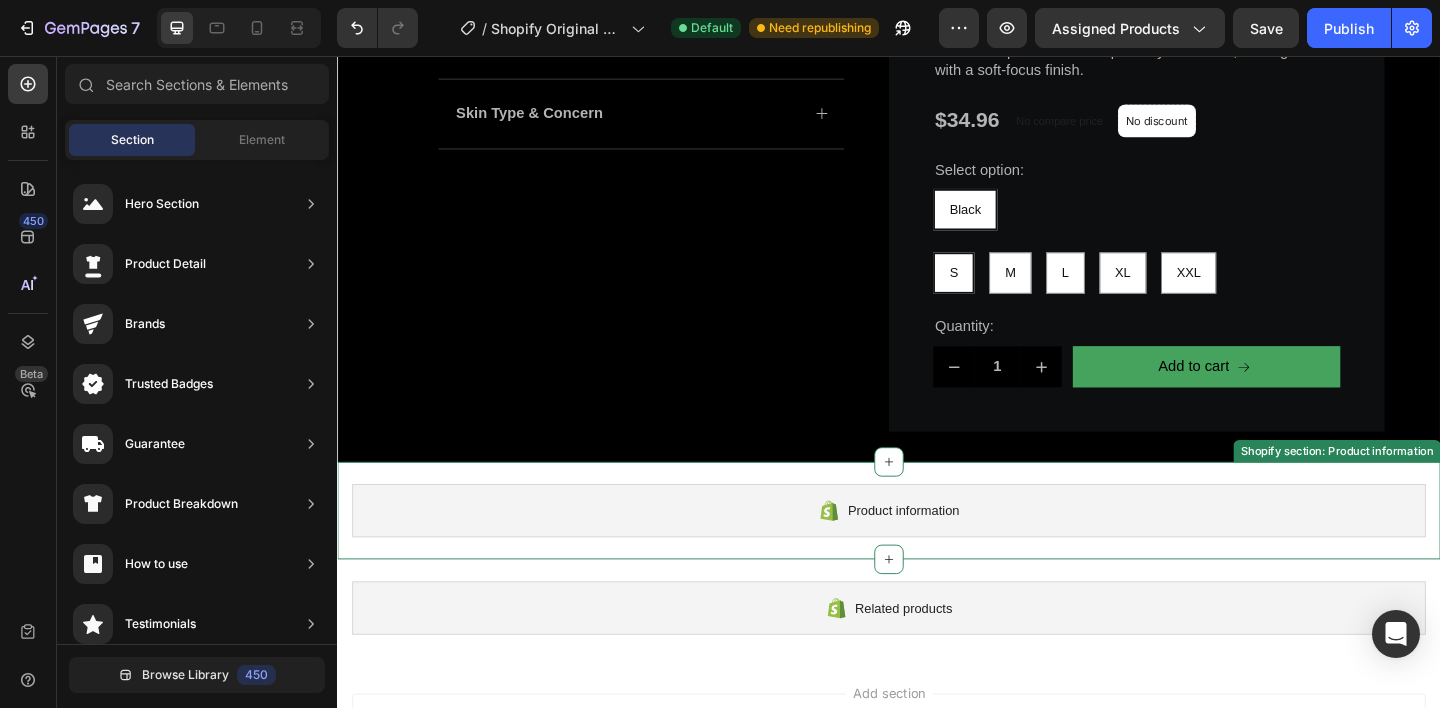 click on "Product information" at bounding box center (937, 551) 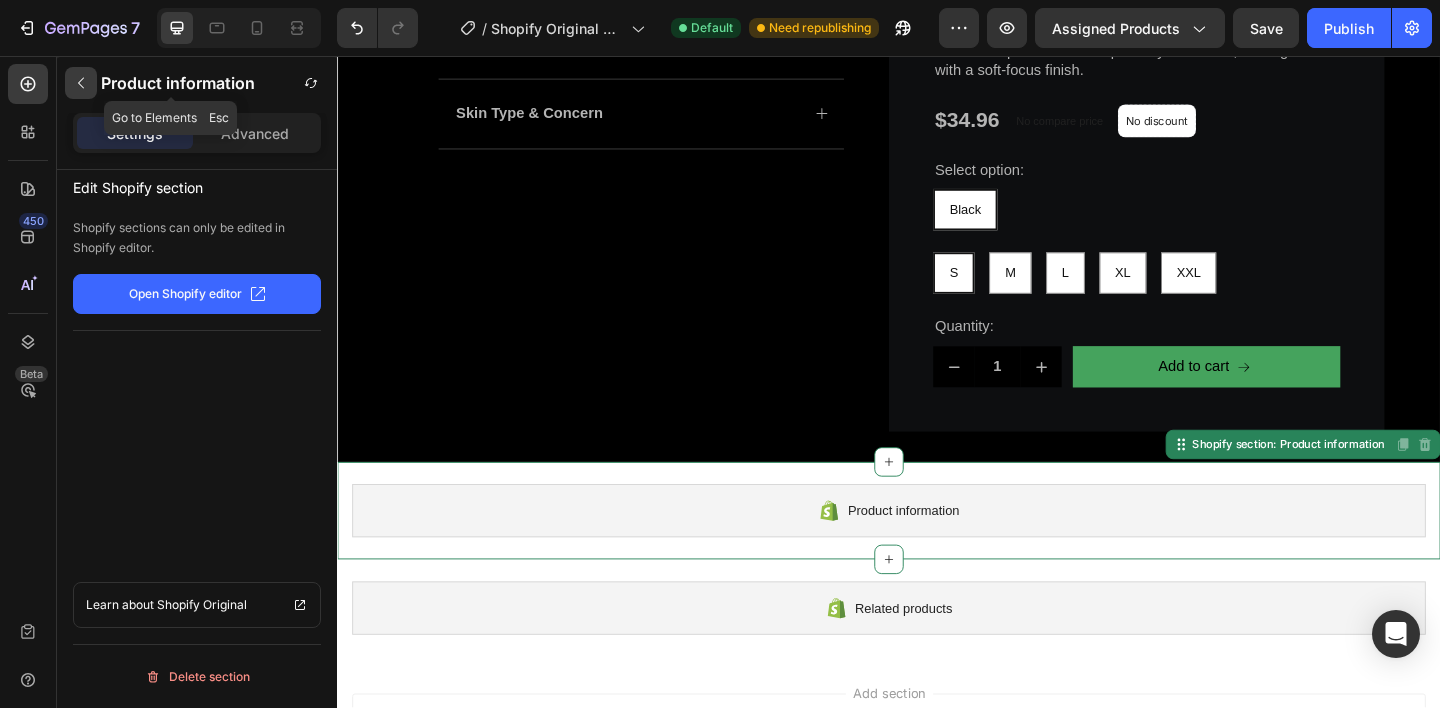 click 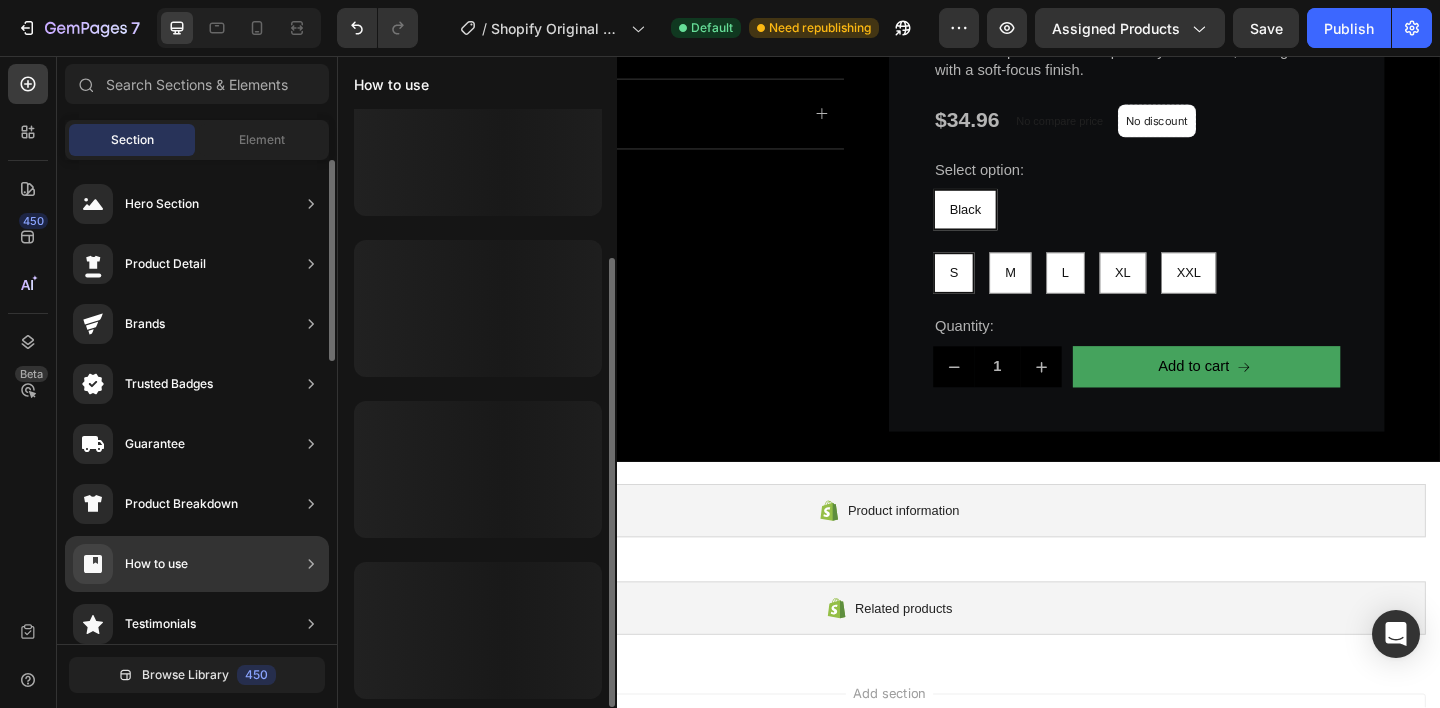 scroll, scrollTop: 35, scrollLeft: 0, axis: vertical 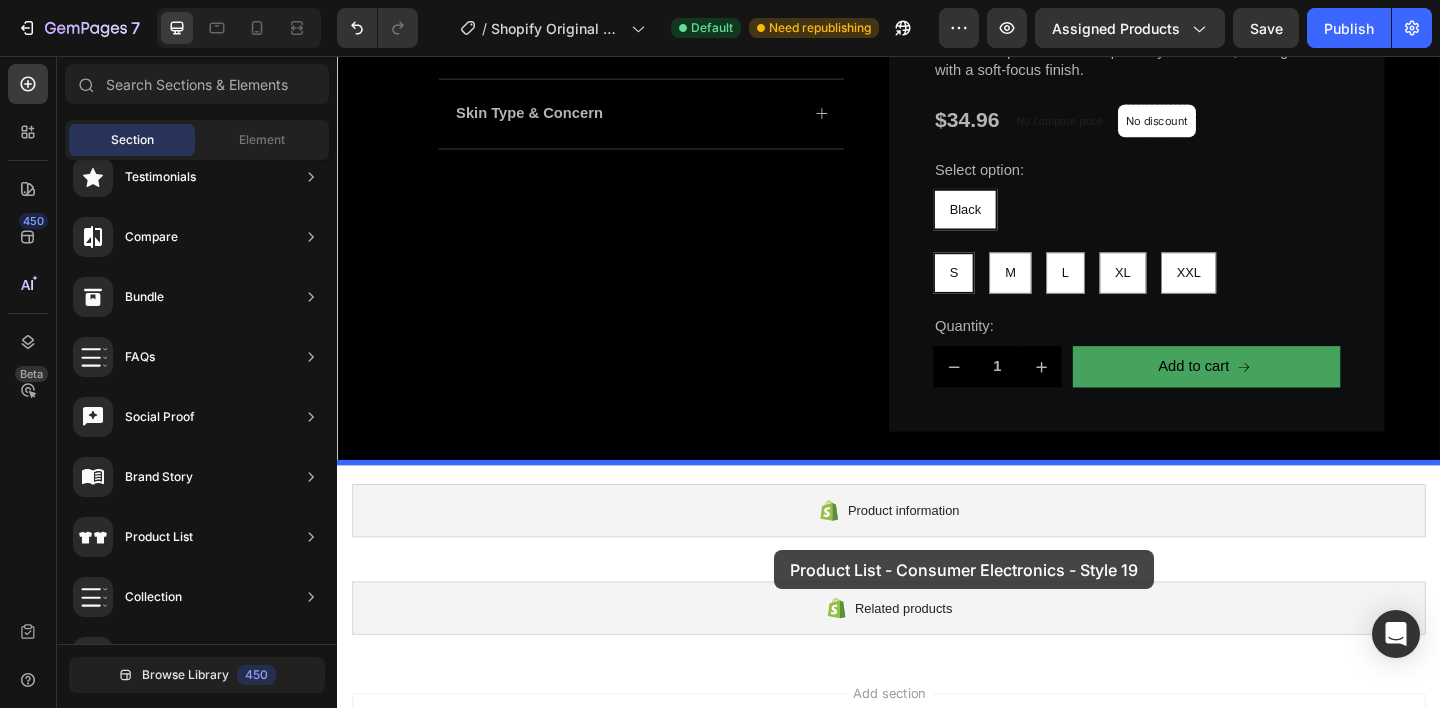 drag, startPoint x: 819, startPoint y: 527, endPoint x: 774, endPoint y: 550, distance: 50.537113 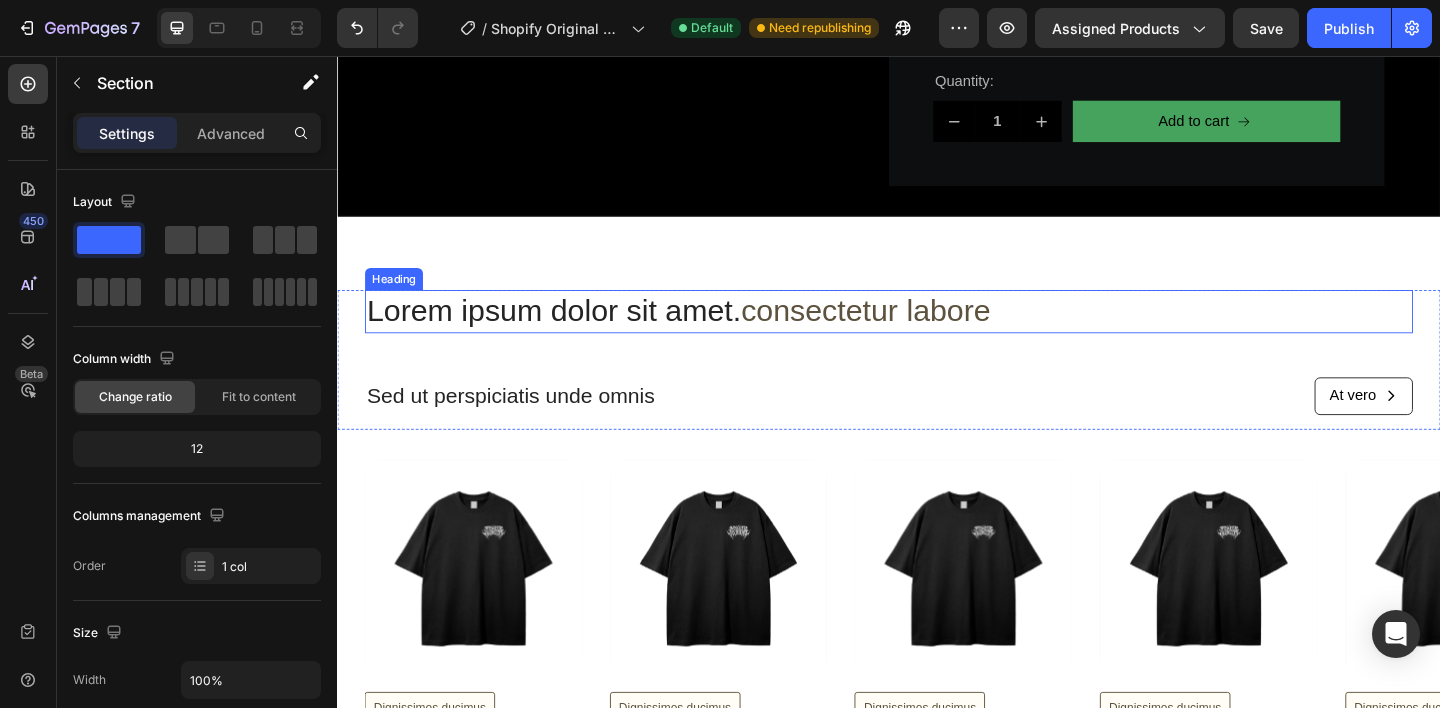 scroll, scrollTop: 918, scrollLeft: 0, axis: vertical 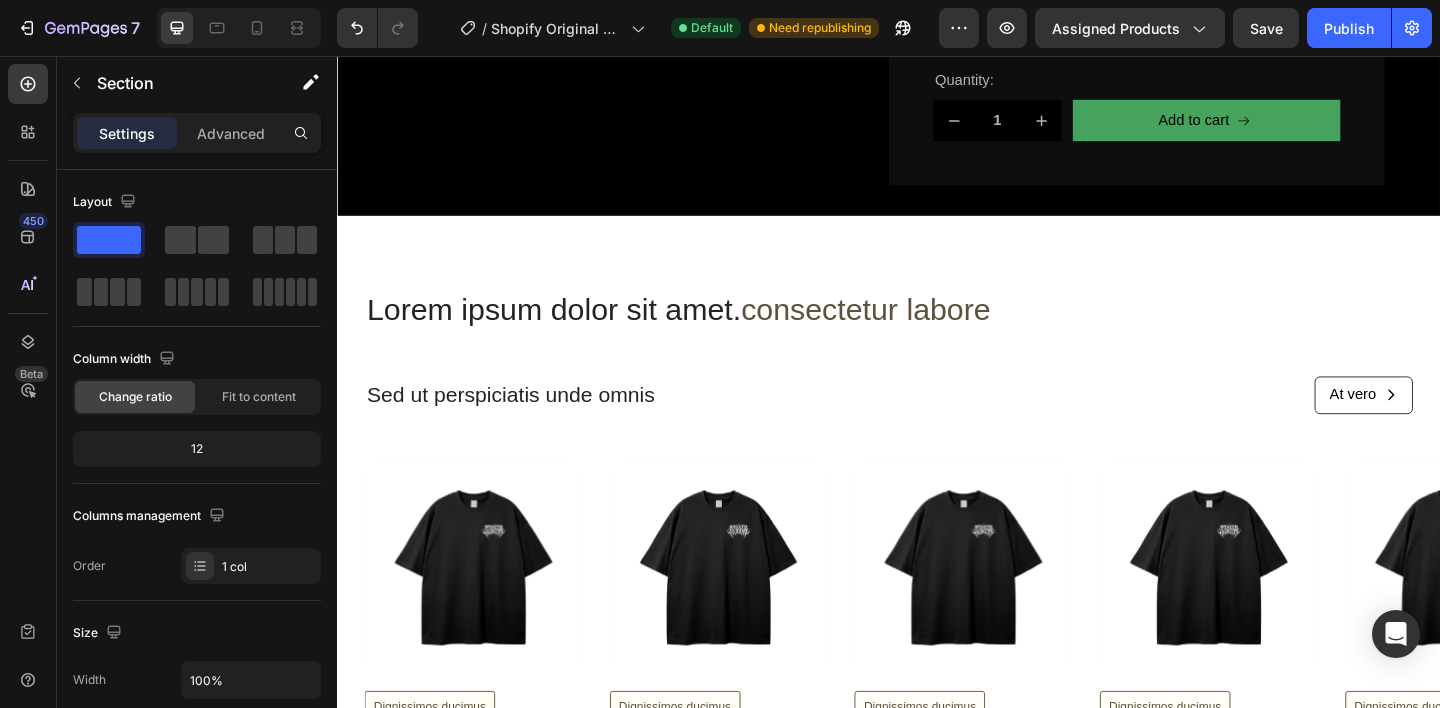 click on "Lorem ipsum dolor sit amet.  consectetur labore Heading Sed ut perspiciatis unde omnis Text Block
At vero Button Row Row Product Images Dignissimos ducimus Button Icon Icon Icon Icon Icon Icon List 148 Text Block Row Unisex T-shirt Product Title At vero eos et accusamus et iusto odio Text Block $34.96 Product Price Product Price Add to cart Add to Cart Row Product Product Images Dignissimos ducimus Button Icon Icon Icon Icon Icon Icon List 148 Text Block Row Unisex T-shirt Product Title At vero eos et accusamus et iusto odio Text Block $34.96 Product Price Product Price Add to cart Add to Cart Row Product Product Images Dignissimos ducimus Button Icon Icon Icon Icon Icon Icon List 148 Text Block Row Unisex T-shirt Product Title At vero eos et accusamus et iusto odio Text Block $34.96 Product Price Product Price Add to cart Add to Cart Row Product Product Images Dignissimos ducimus Button Icon Icon Icon Icon Icon Icon List 148 Text Block Row Unisex T-shirt Product Title Text Block $34.96 Row" at bounding box center (937, 624) 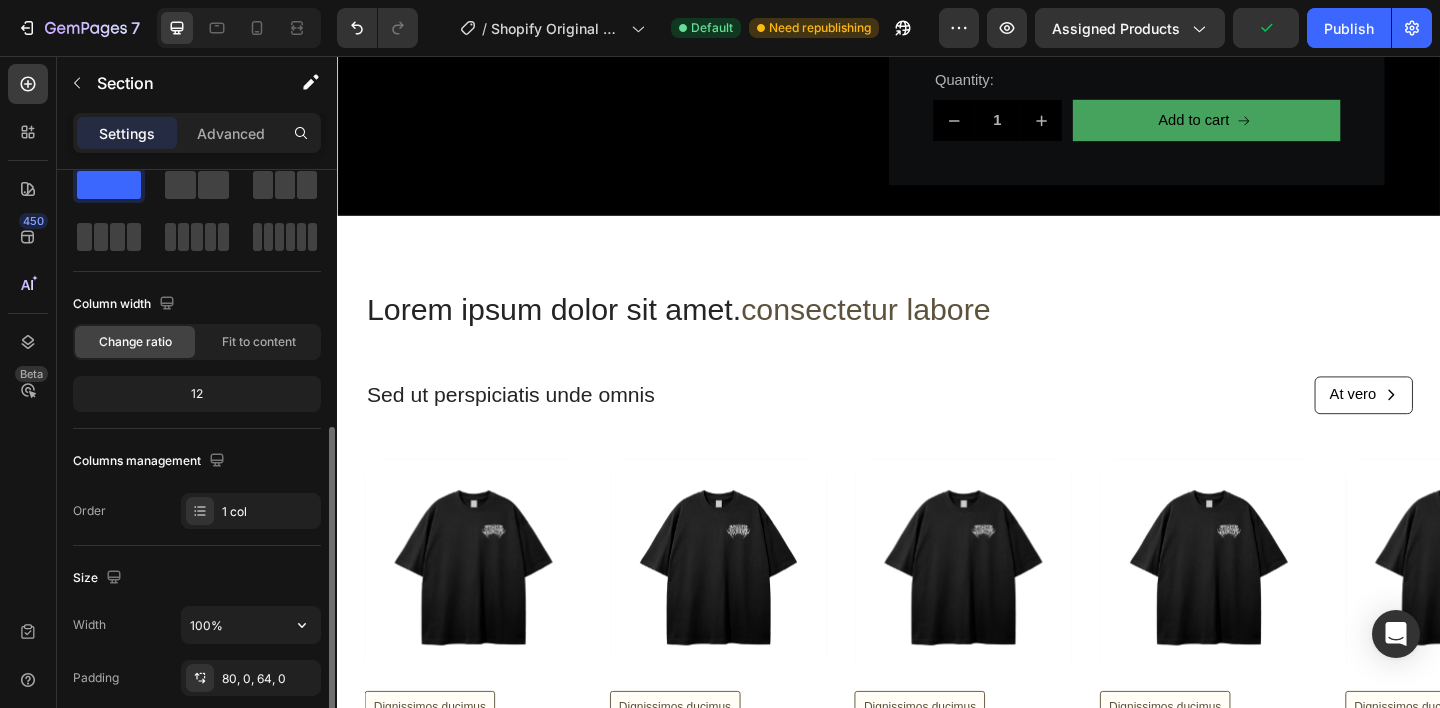 scroll, scrollTop: 0, scrollLeft: 0, axis: both 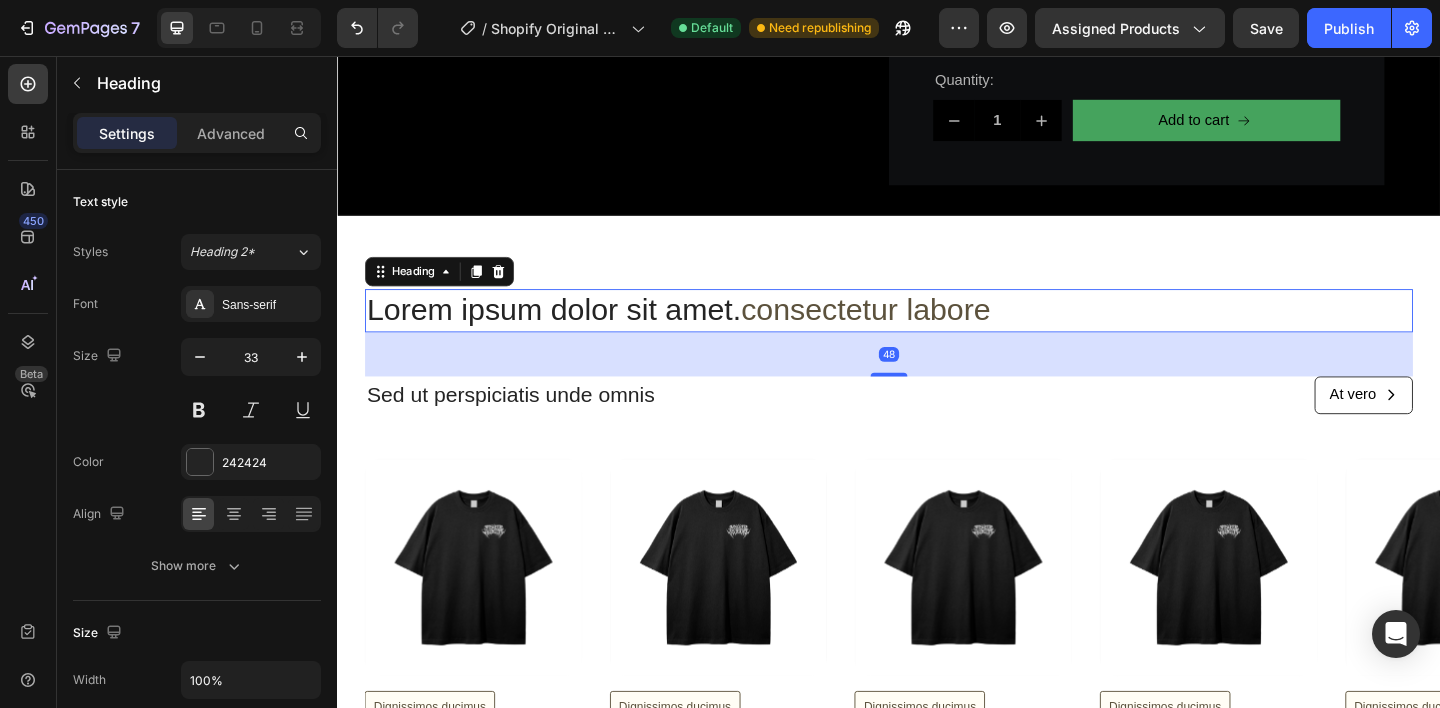 click on "Lorem ipsum dolor sit amet.  consectetur labore" at bounding box center (937, 333) 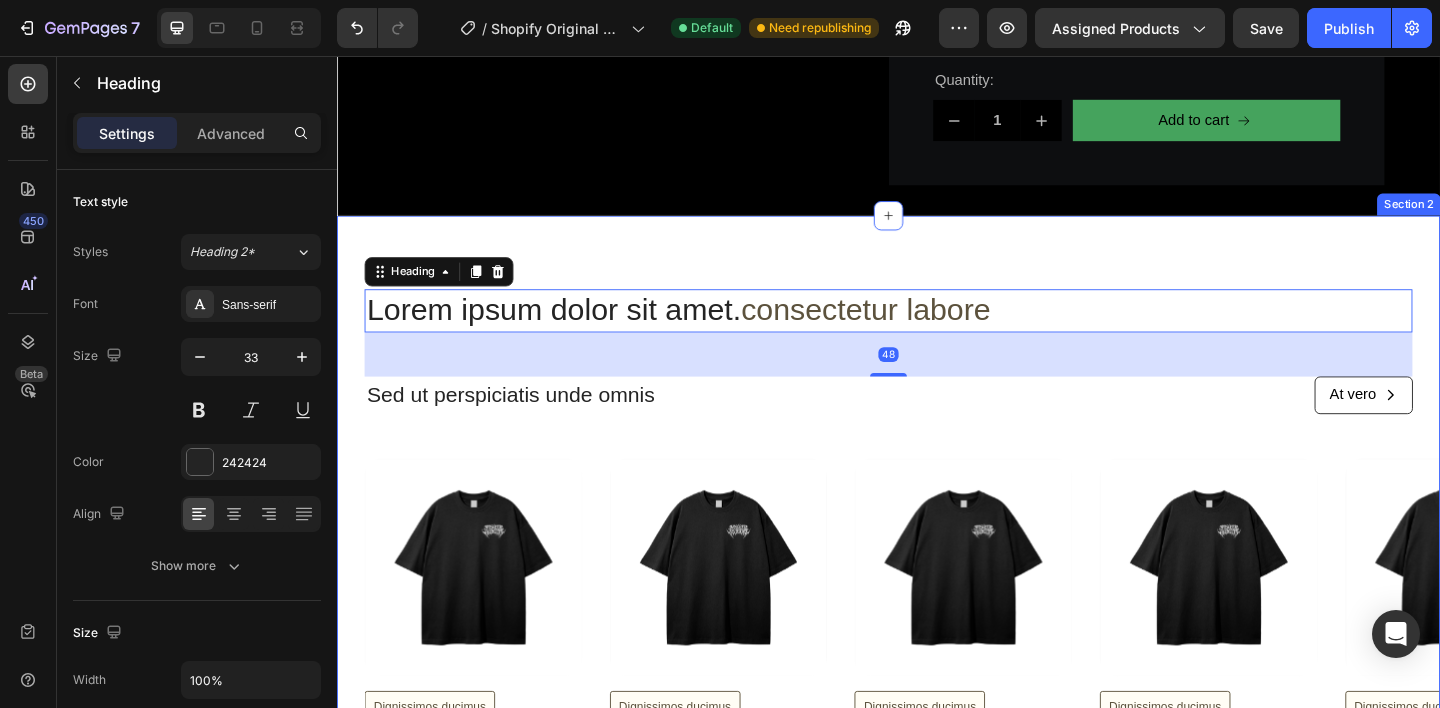click on "Lorem ipsum dolor sit amet.  consectetur labore Heading   48 Sed ut perspiciatis unde omnis Text Block
At vero Button Row Row Product Images Dignissimos ducimus Button Icon Icon Icon Icon Icon Icon List 148 Text Block Row Unisex T-shirt Product Title At vero eos et accusamus et iusto odio Text Block $34.96 Product Price Product Price Add to cart Add to Cart Row Product Product Images Dignissimos ducimus Button Icon Icon Icon Icon Icon Icon List 148 Text Block Row Unisex T-shirt Product Title At vero eos et accusamus et iusto odio Text Block $34.96 Product Price Product Price Add to cart Add to Cart Row Product Product Images Dignissimos ducimus Button Icon Icon Icon Icon Icon Icon List 148 Text Block Row Unisex T-shirt Product Title At vero eos et accusamus et iusto odio Text Block $34.96 Product Price Product Price Add to cart Add to Cart Row Product Product Images Dignissimos ducimus Button Icon Icon Icon Icon Icon Icon List 148 Text Block Row Unisex T-shirt Product Title Text Block $34.96" at bounding box center (937, 624) 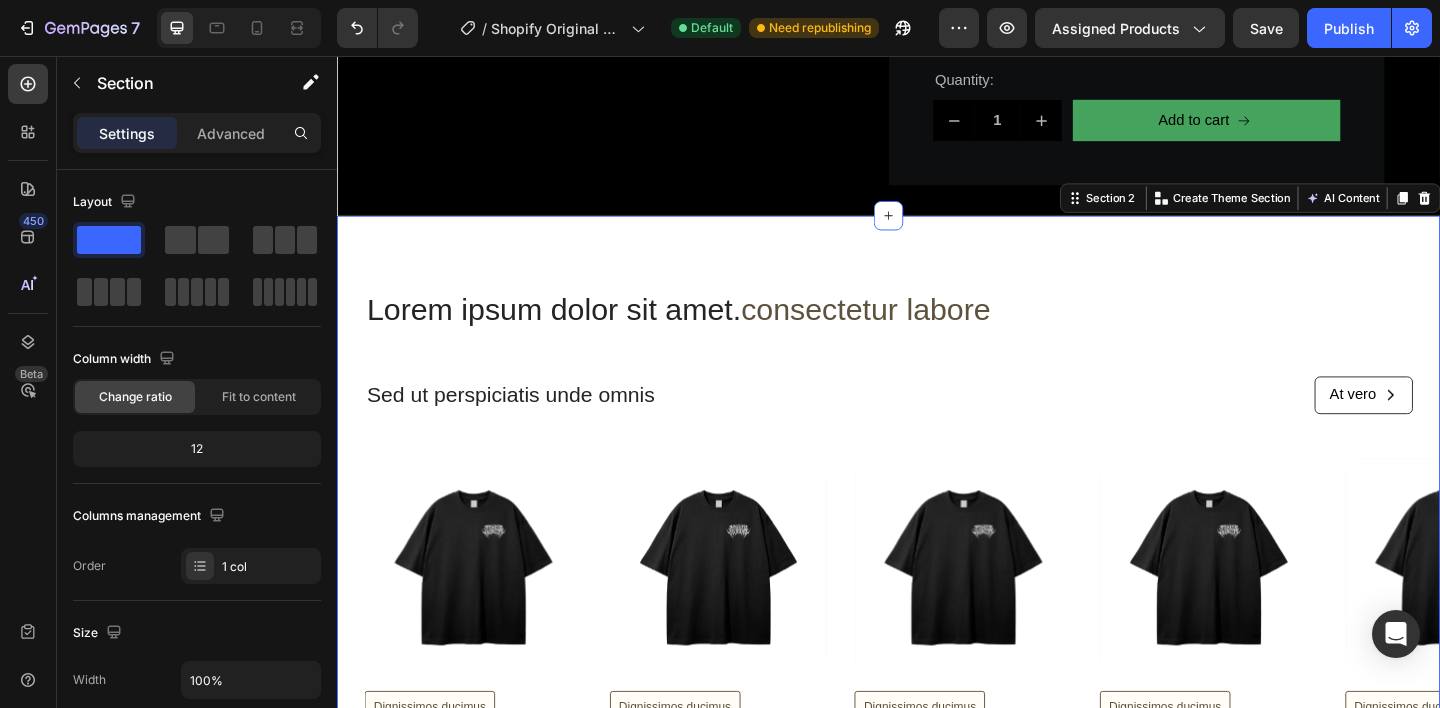 click on "Lorem ipsum dolor sit amet.  consectetur labore Heading Sed ut perspiciatis unde omnis Text Block
At vero Button Row Row Product Images Dignissimos ducimus Button Icon Icon Icon Icon Icon Icon List 148 Text Block Row Unisex T-shirt Product Title At vero eos et accusamus et iusto odio Text Block $34.96 Product Price Product Price Add to cart Add to Cart Row Product Product Images Dignissimos ducimus Button Icon Icon Icon Icon Icon Icon List 148 Text Block Row Unisex T-shirt Product Title At vero eos et accusamus et iusto odio Text Block $34.96 Product Price Product Price Add to cart Add to Cart Row Product Product Images Dignissimos ducimus Button Icon Icon Icon Icon Icon Icon List 148 Text Block Row Unisex T-shirt Product Title At vero eos et accusamus et iusto odio Text Block $34.96 Product Price Product Price Add to cart Add to Cart Row Product Product Images Dignissimos ducimus Button Icon Icon Icon Icon Icon Icon List 148 Text Block Row Unisex T-shirt Product Title Text Block $34.96 Row" at bounding box center (937, 624) 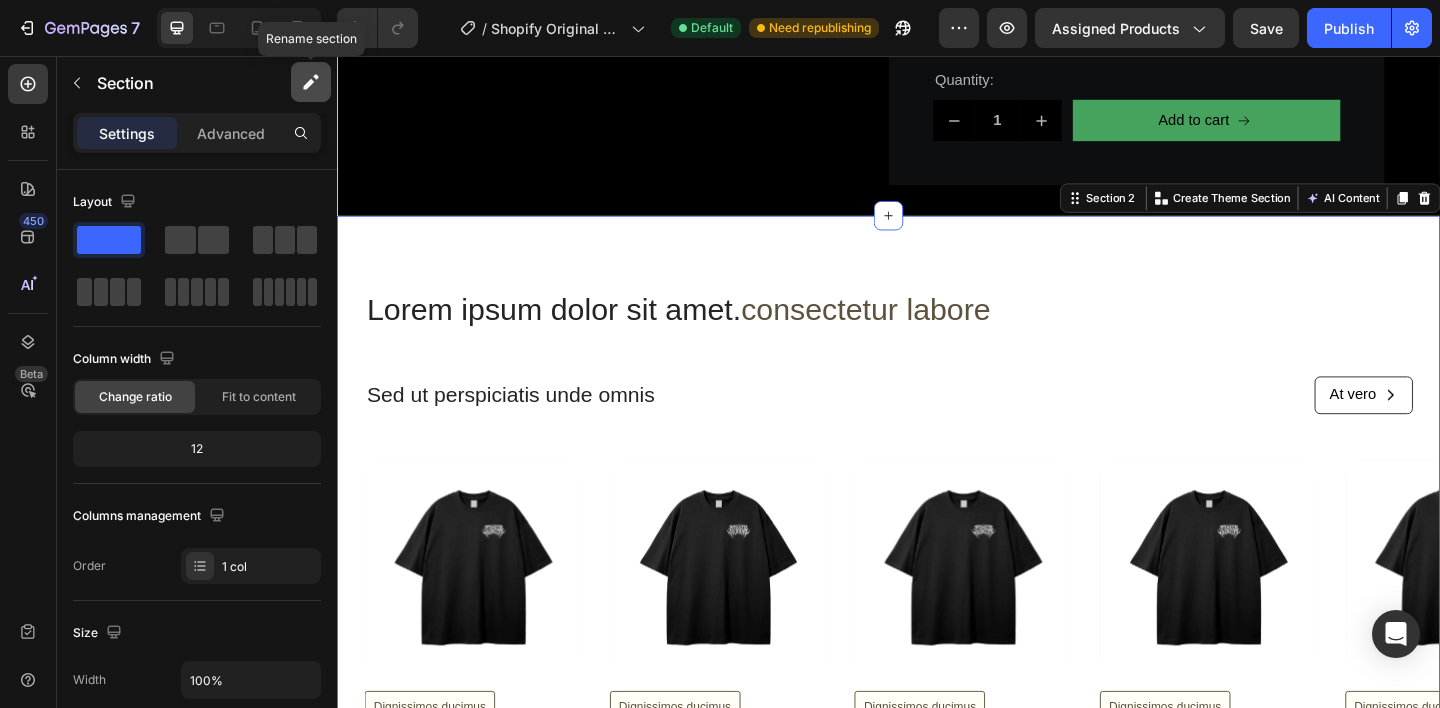 click 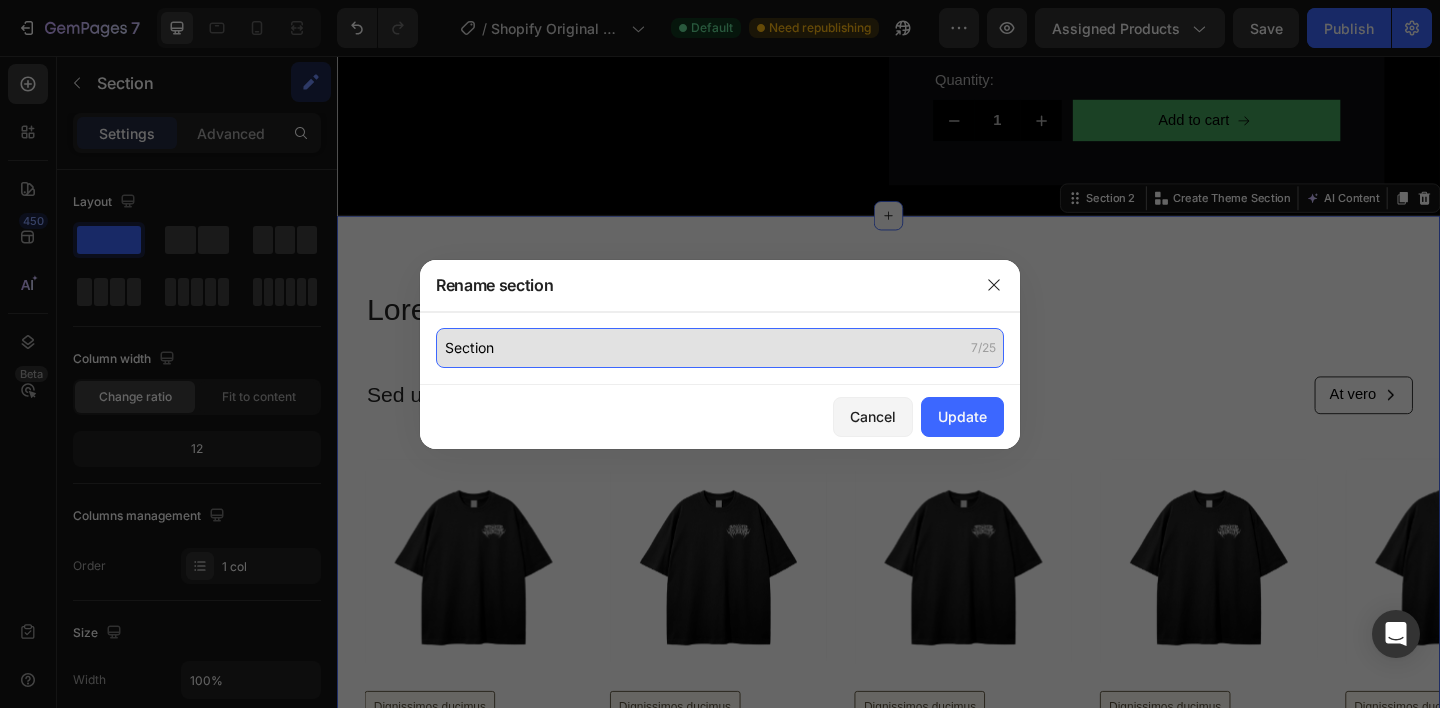 click on "Section" 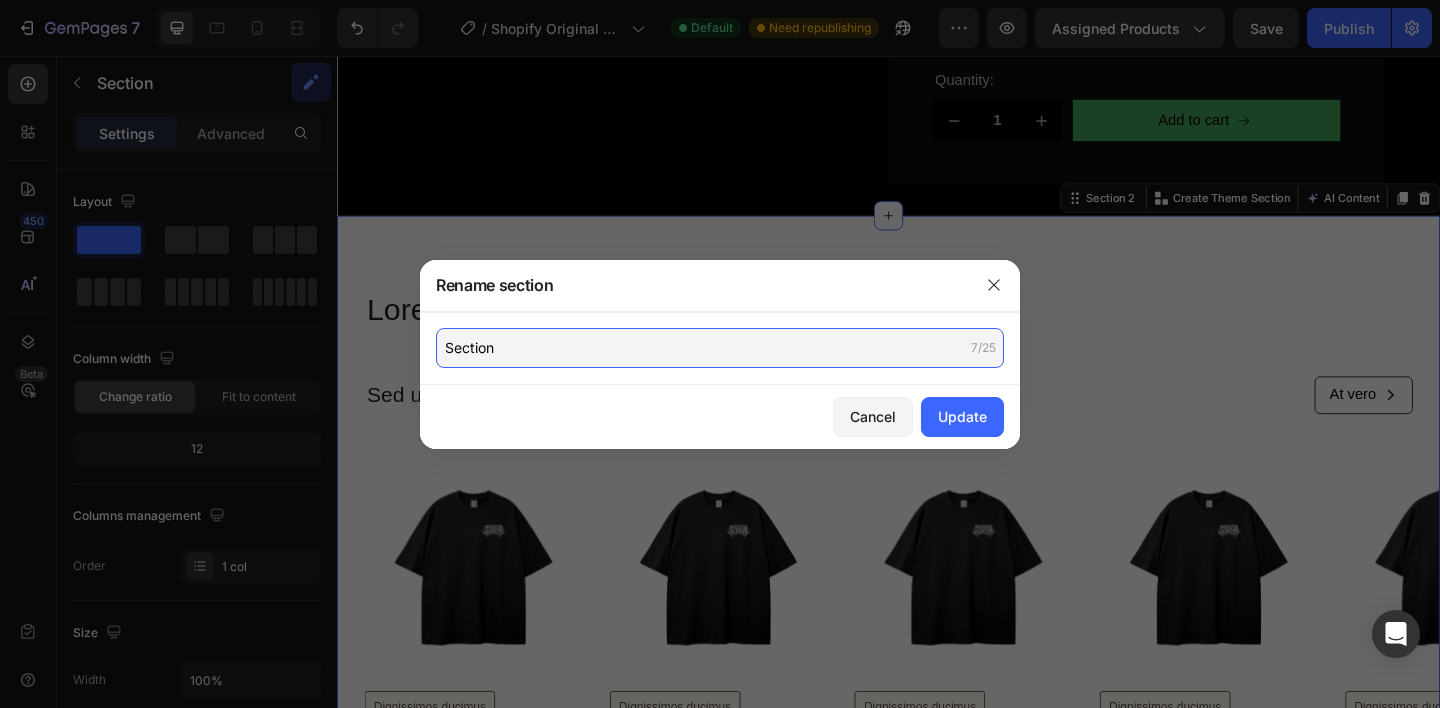 drag, startPoint x: 416, startPoint y: 343, endPoint x: 396, endPoint y: 344, distance: 20.024984 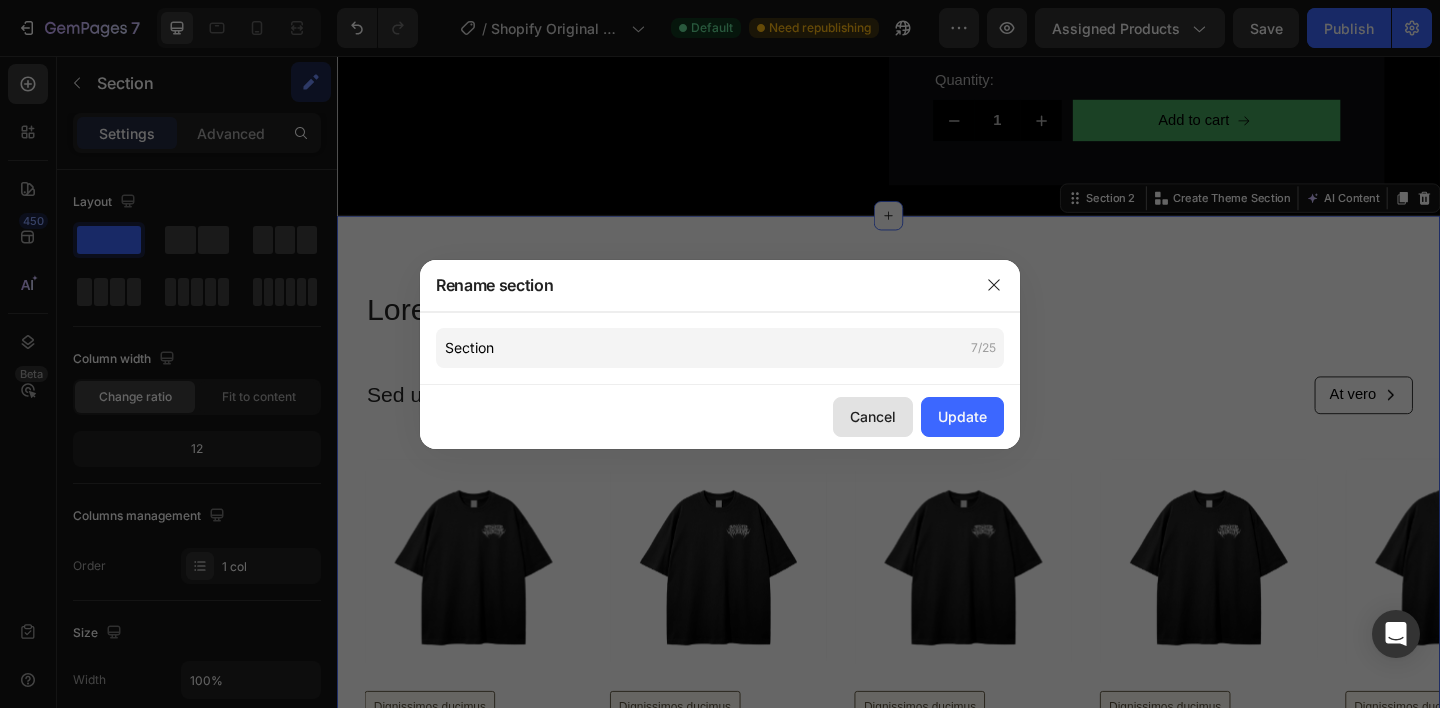 click on "Cancel" 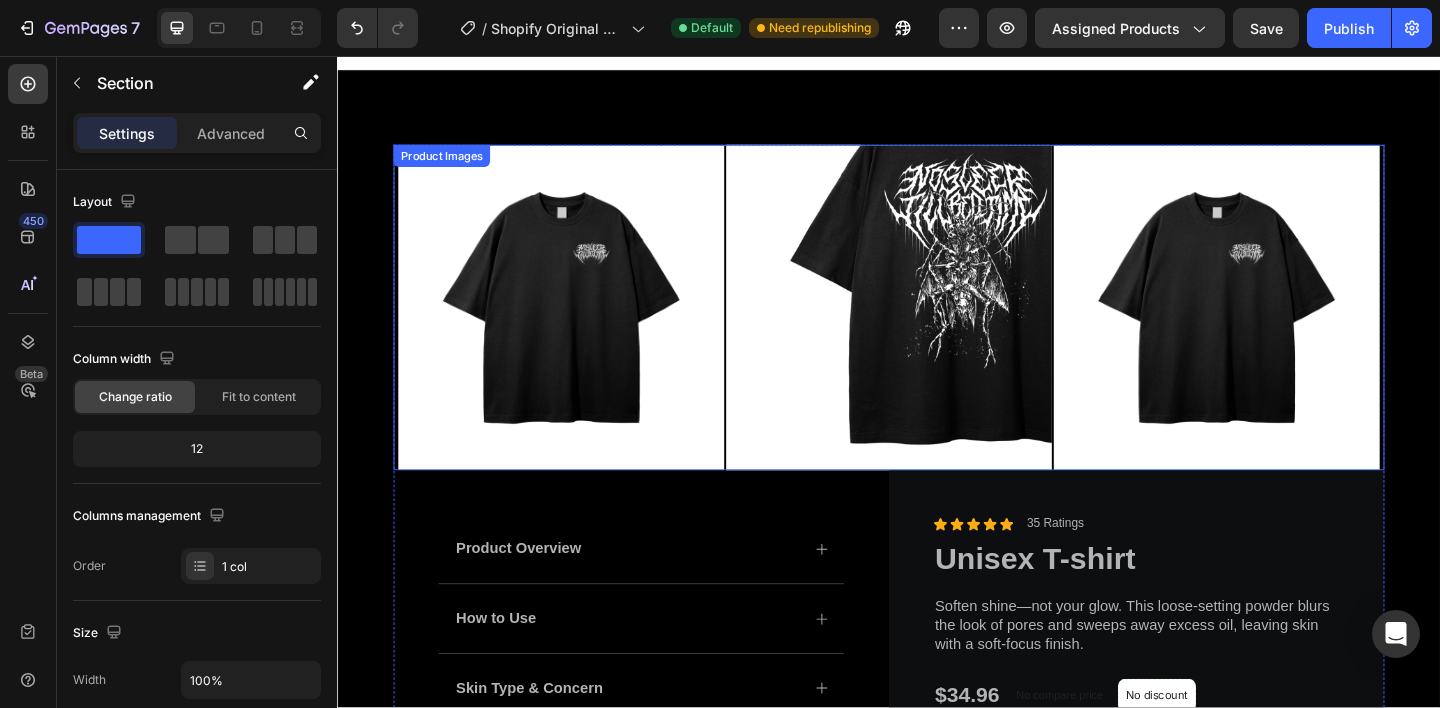scroll, scrollTop: 0, scrollLeft: 0, axis: both 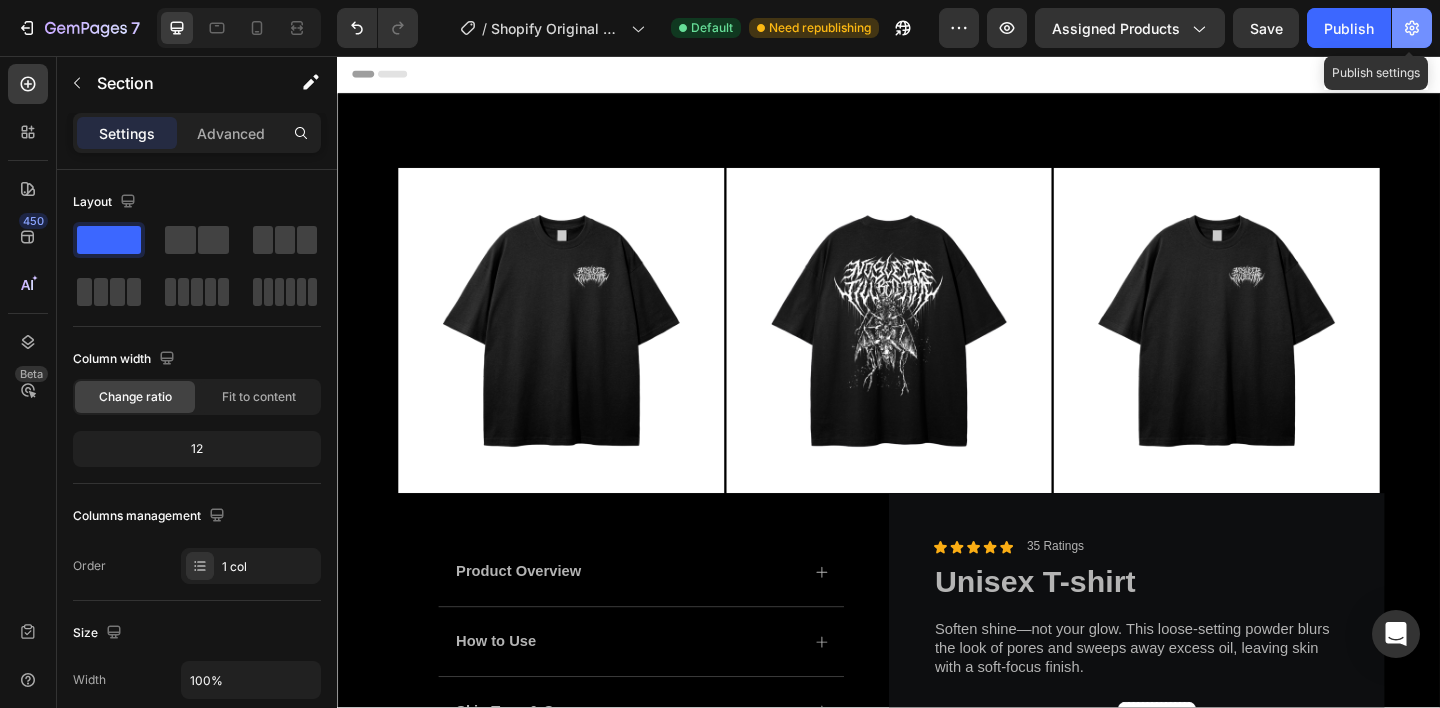 click 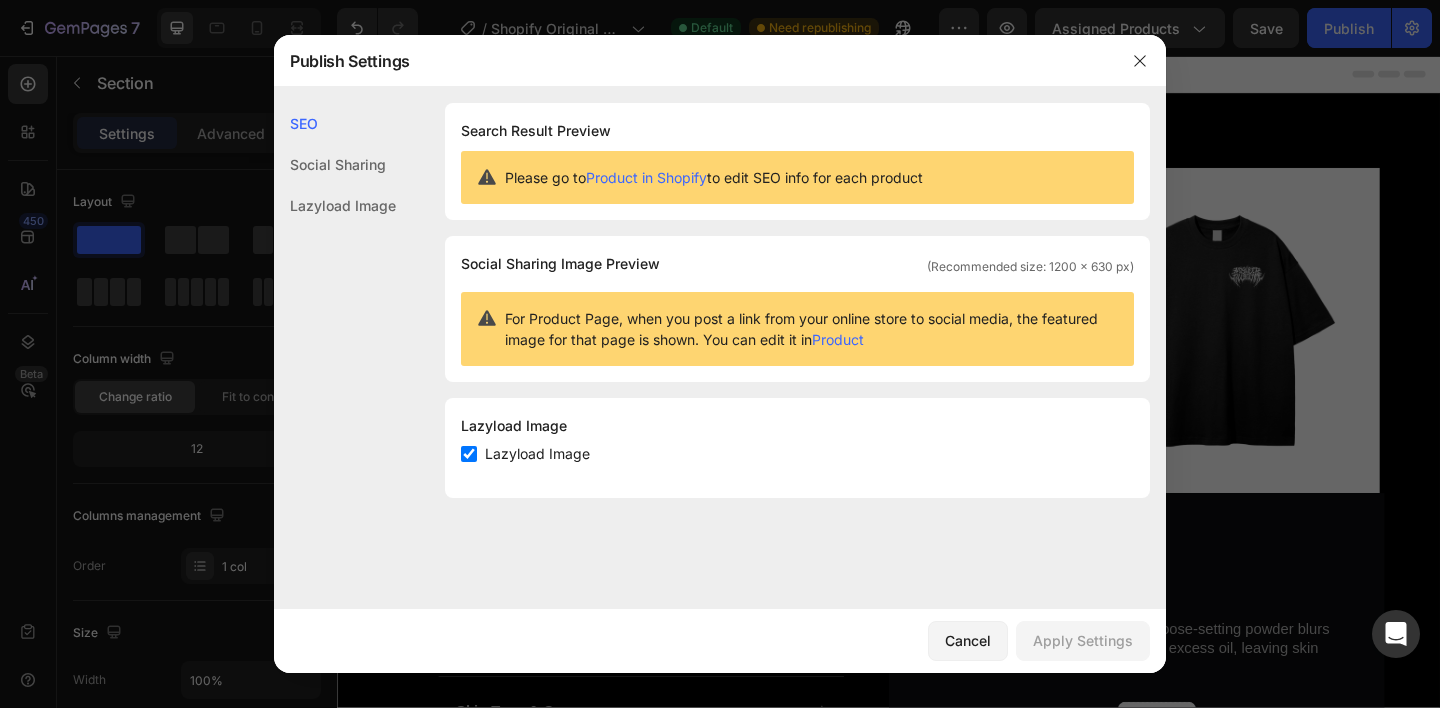 click at bounding box center (720, 354) 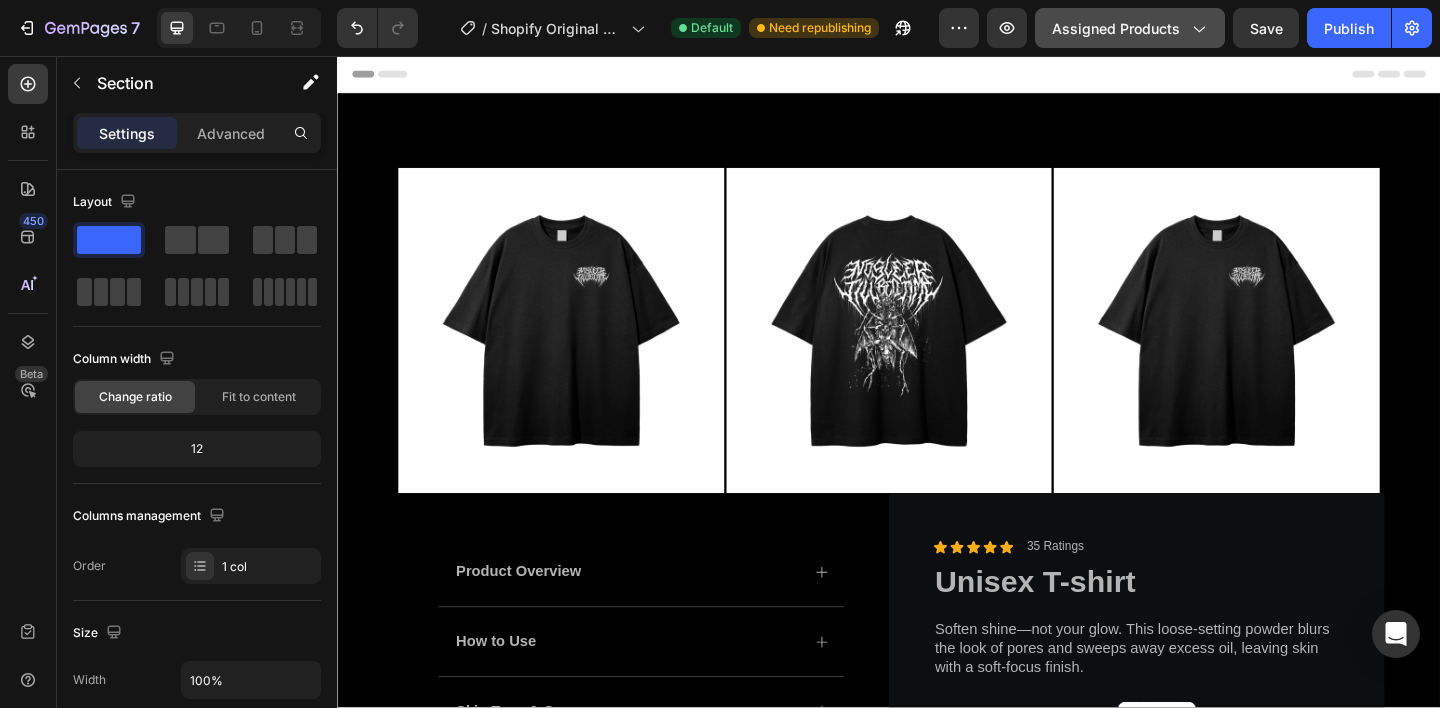 click on "Assigned Products" at bounding box center [1130, 28] 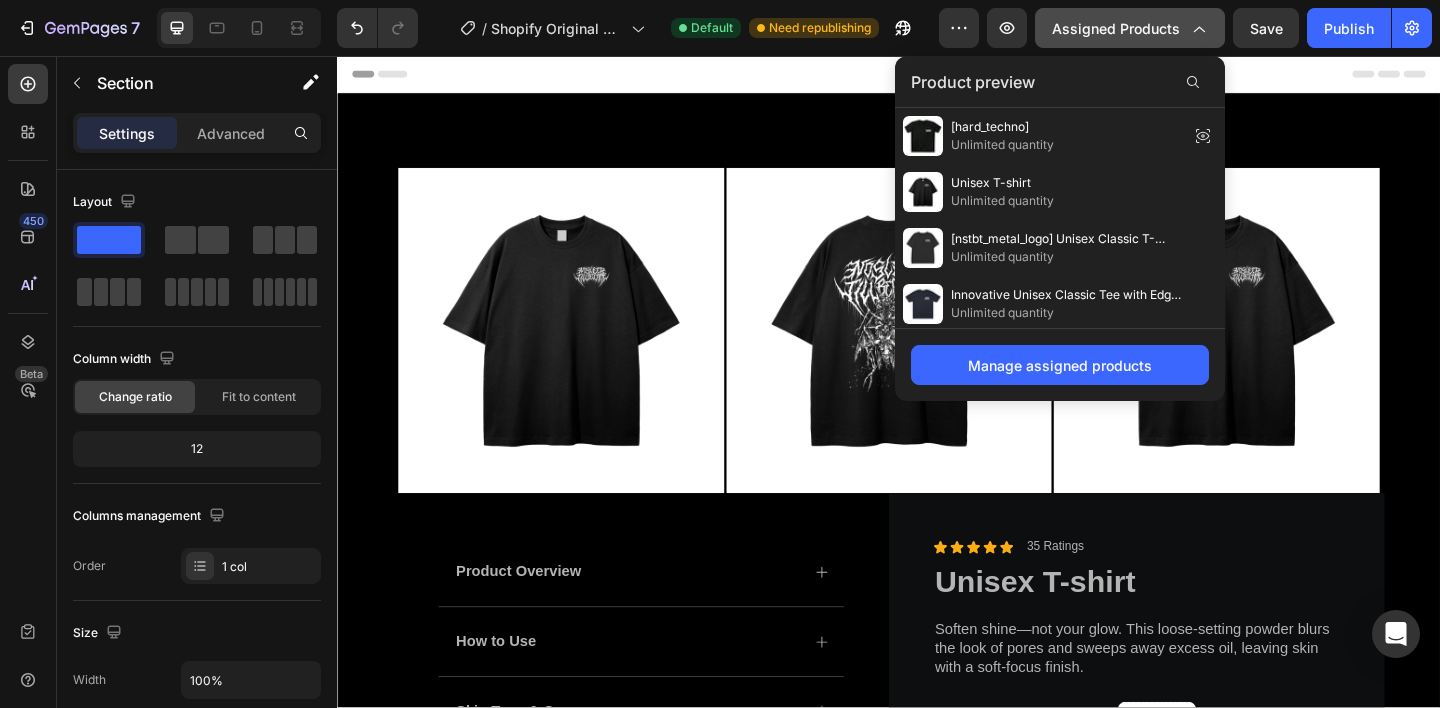 click on "Assigned Products" at bounding box center [1130, 28] 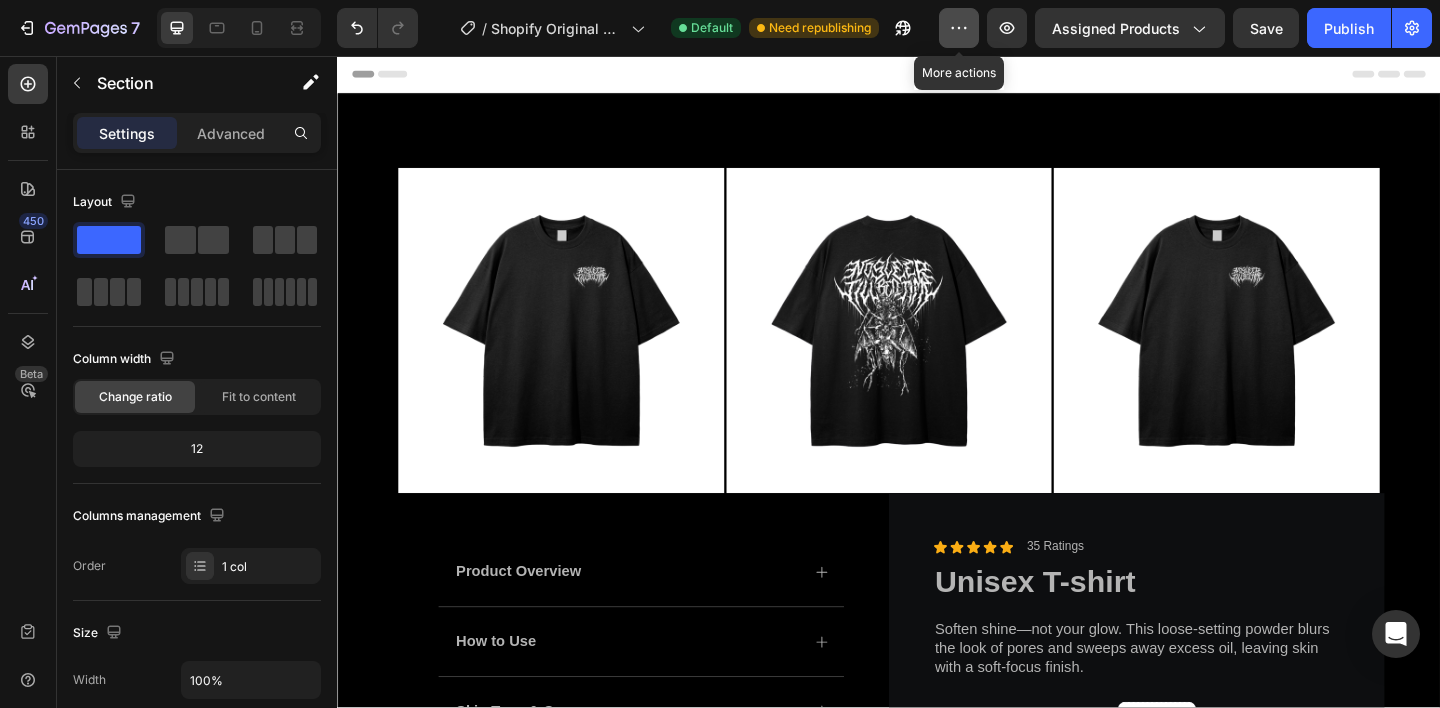 click 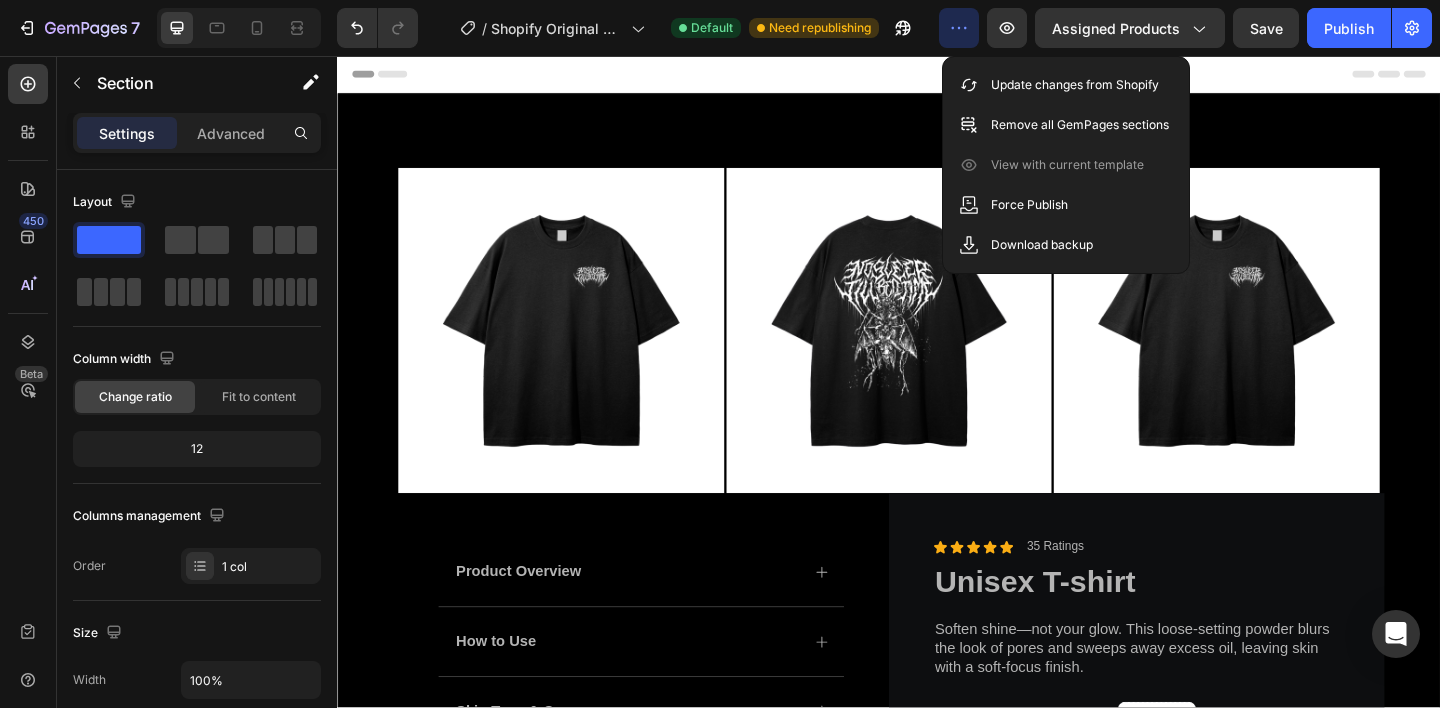 click 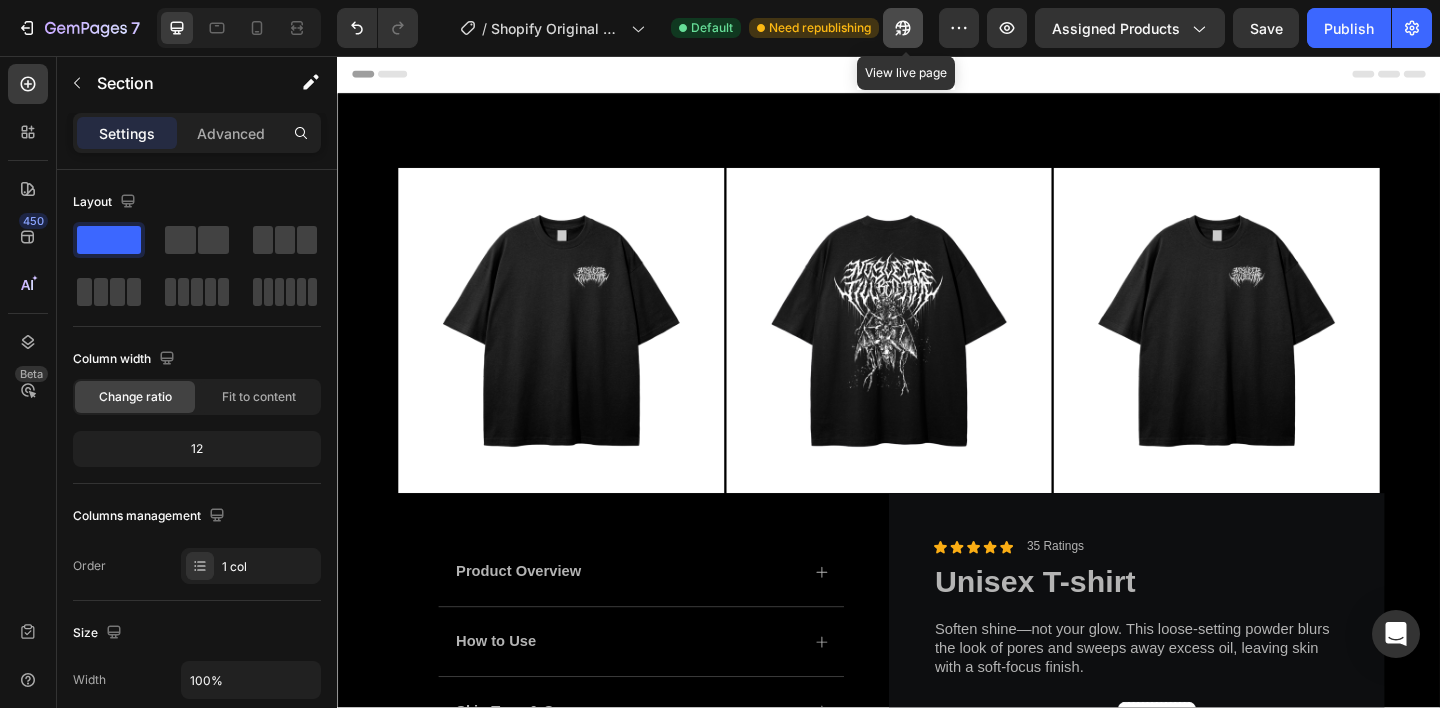 click 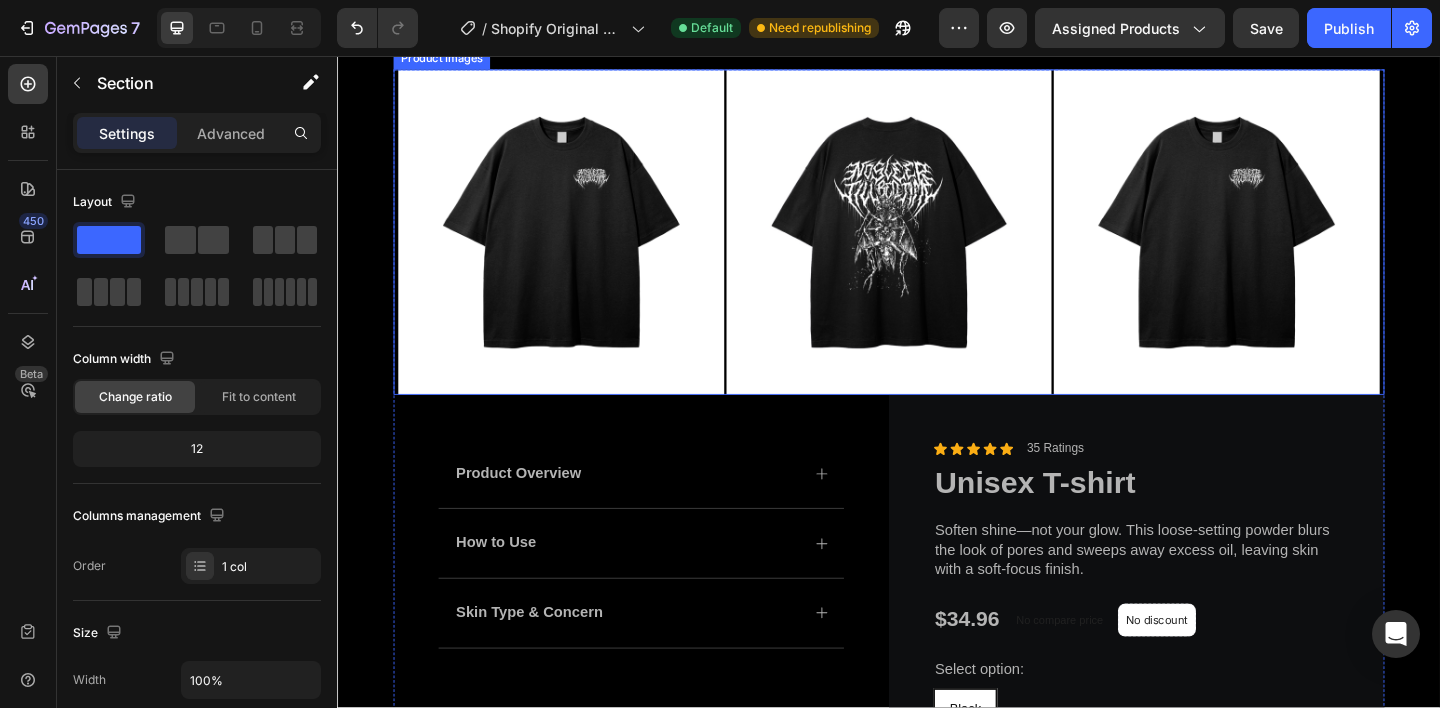 scroll, scrollTop: 0, scrollLeft: 0, axis: both 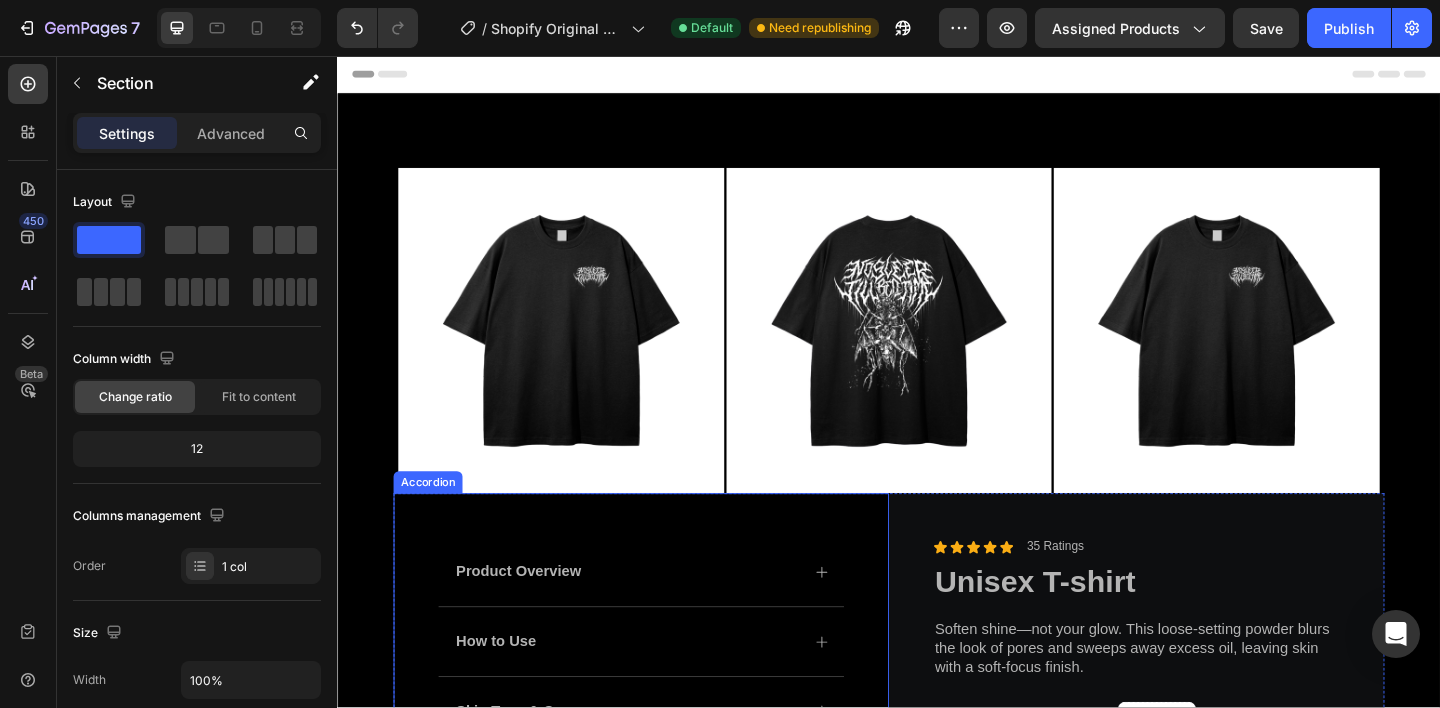 click on "Product Overview" at bounding box center (651, 617) 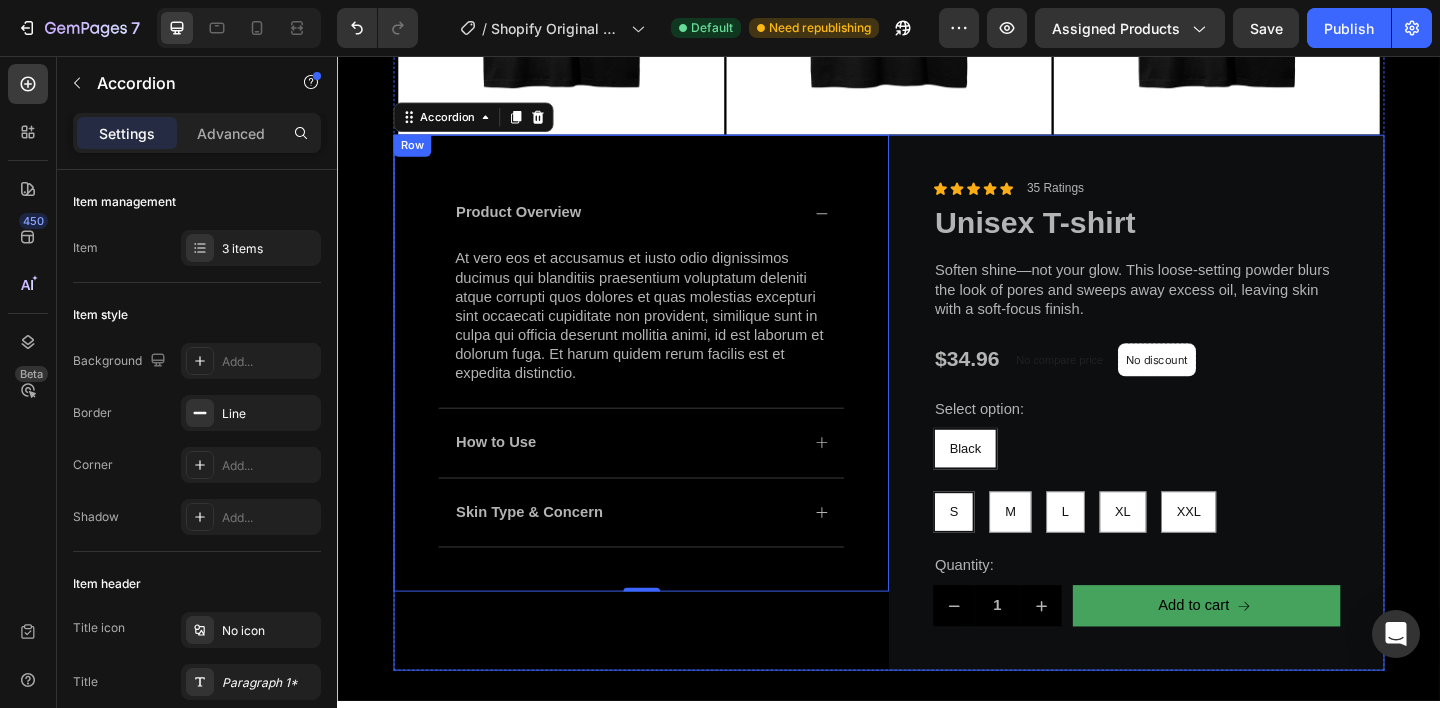 scroll, scrollTop: 437, scrollLeft: 0, axis: vertical 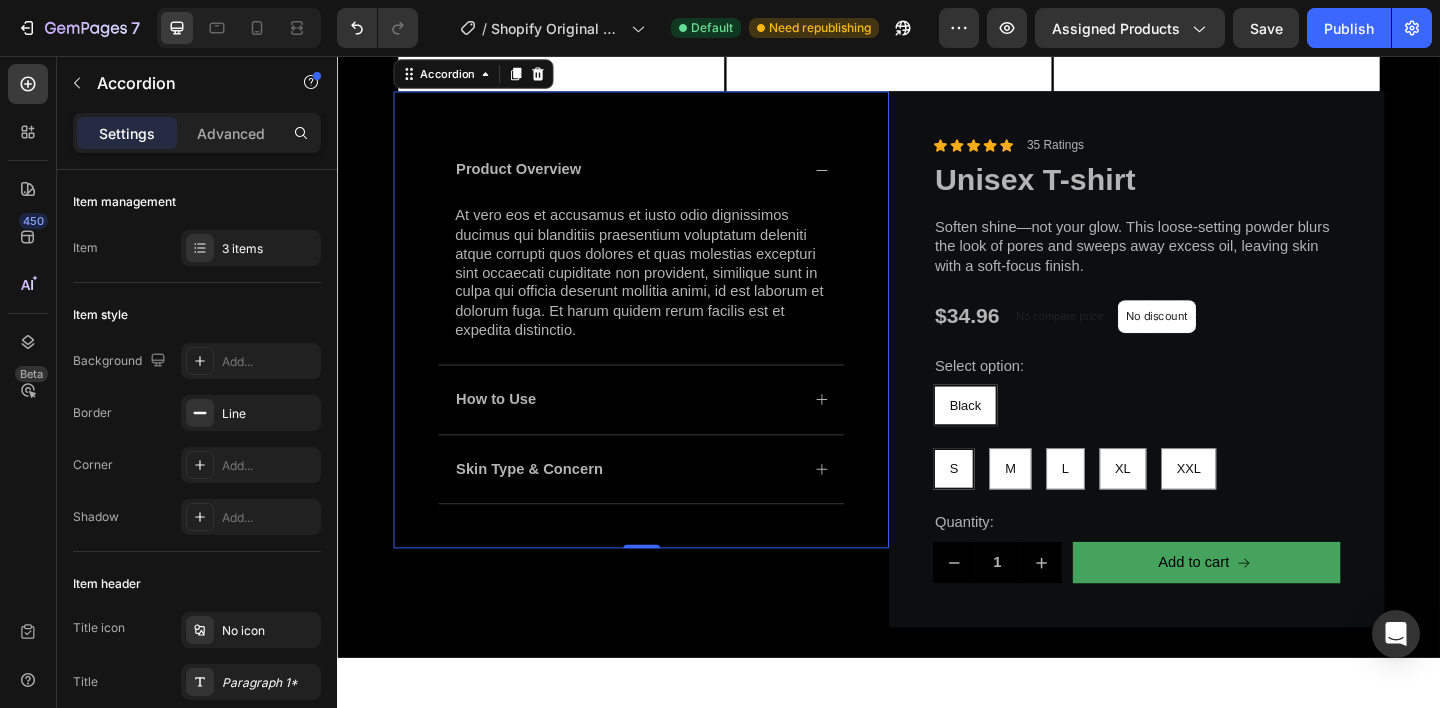 click on "Product Overview At vero eos et accusamus et iusto odio dignissimos ducimus qui blanditiis praesentium voluptatum deleniti atque corrupti quos dolores et quas molestias excepturi sint occaecati cupiditate non provident, similique sunt in culpa qui officia deserunt mollitia animi, id est laborum et dolorum fuga. Et harum quidem rerum facilis est et expedita distinctio. Text Block
How to Use
Skin Type & Concern Accordion   0" at bounding box center [667, 343] 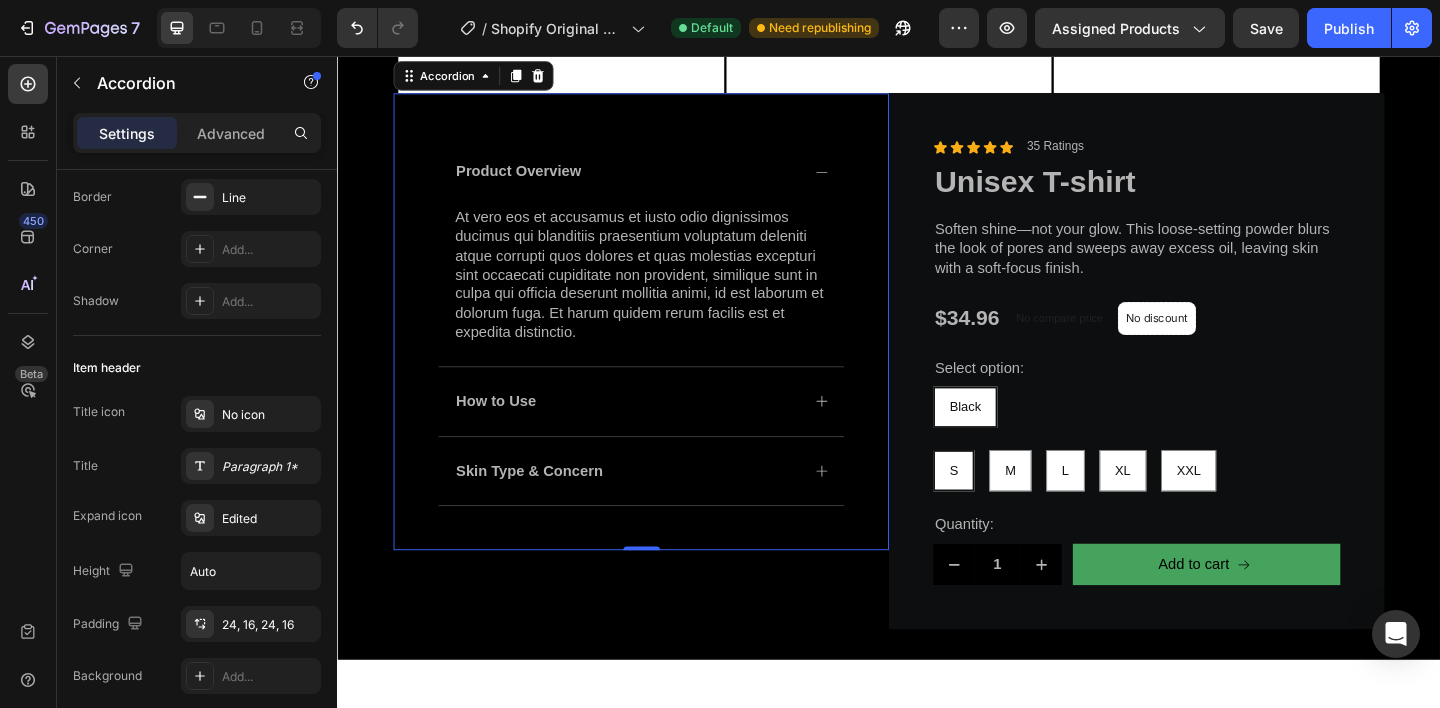 scroll, scrollTop: 0, scrollLeft: 0, axis: both 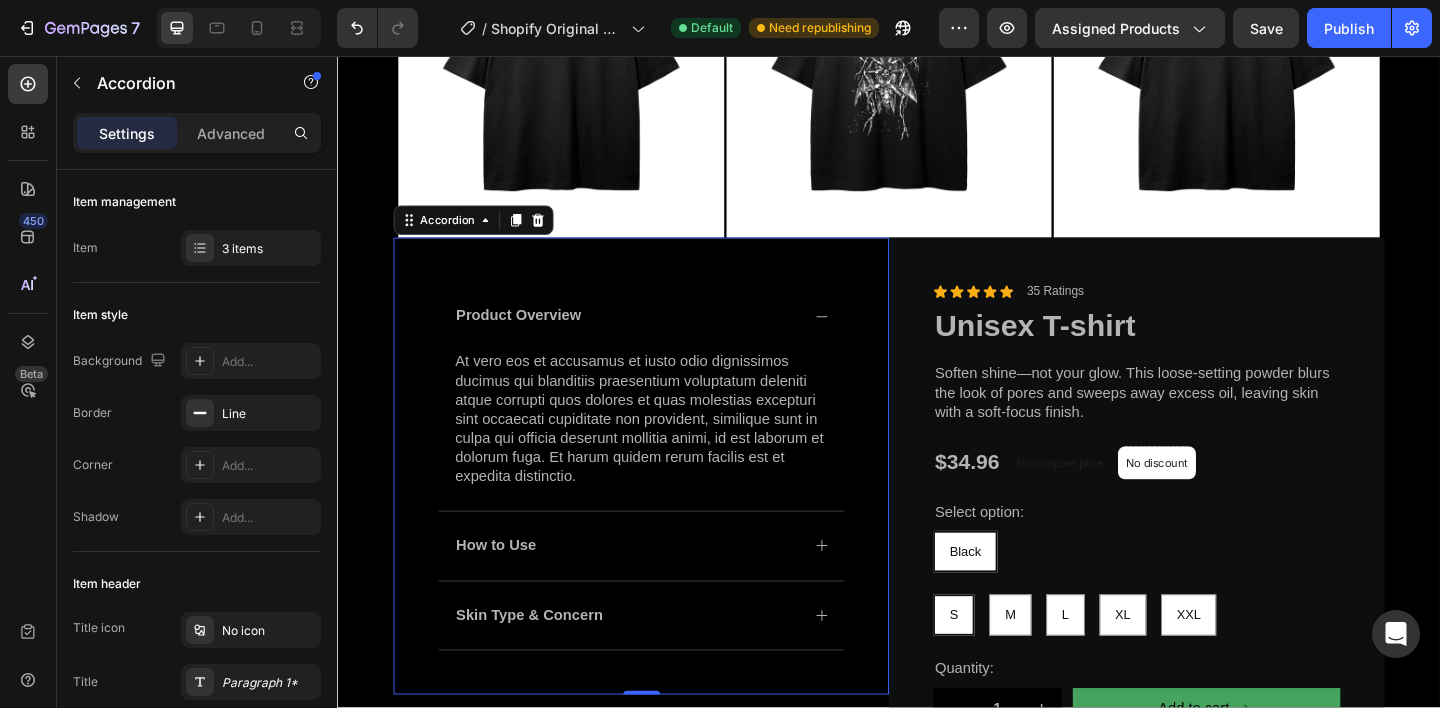 click 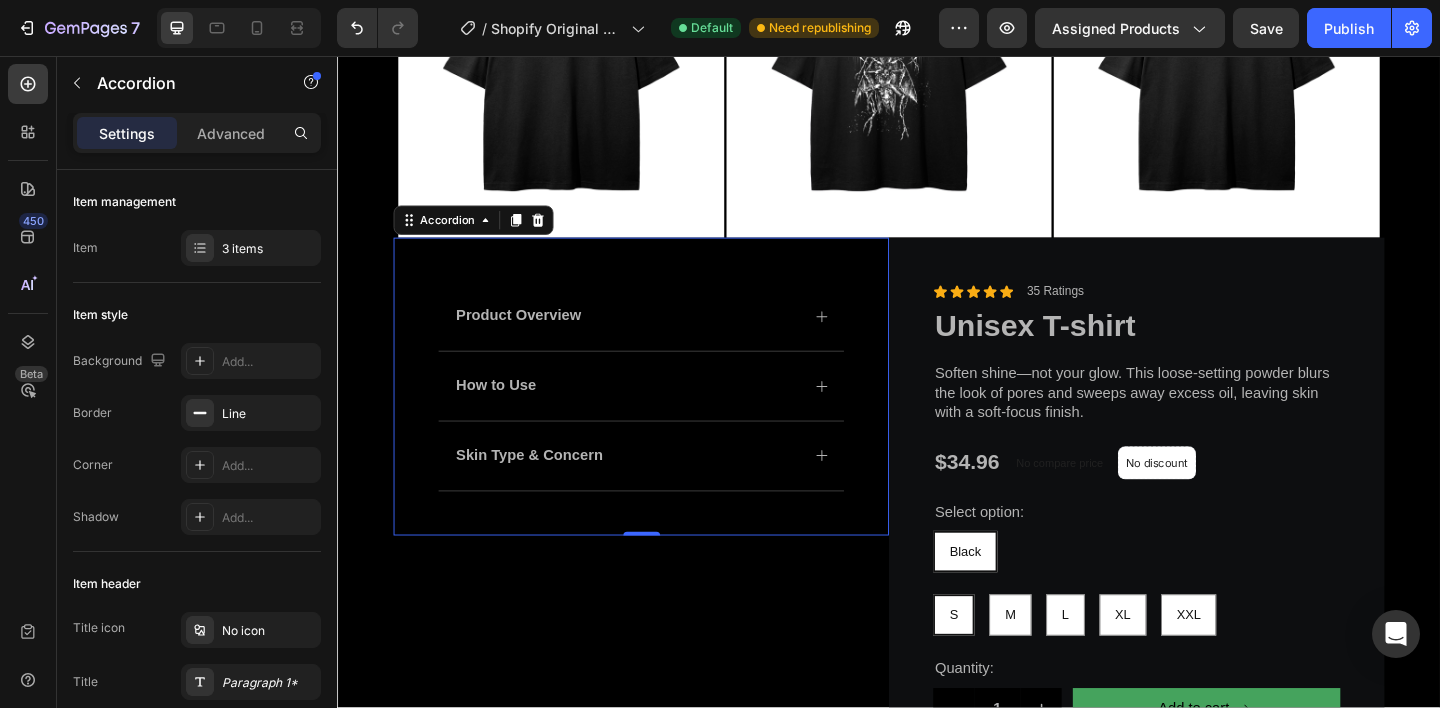 click on "Product Overview" at bounding box center (534, 339) 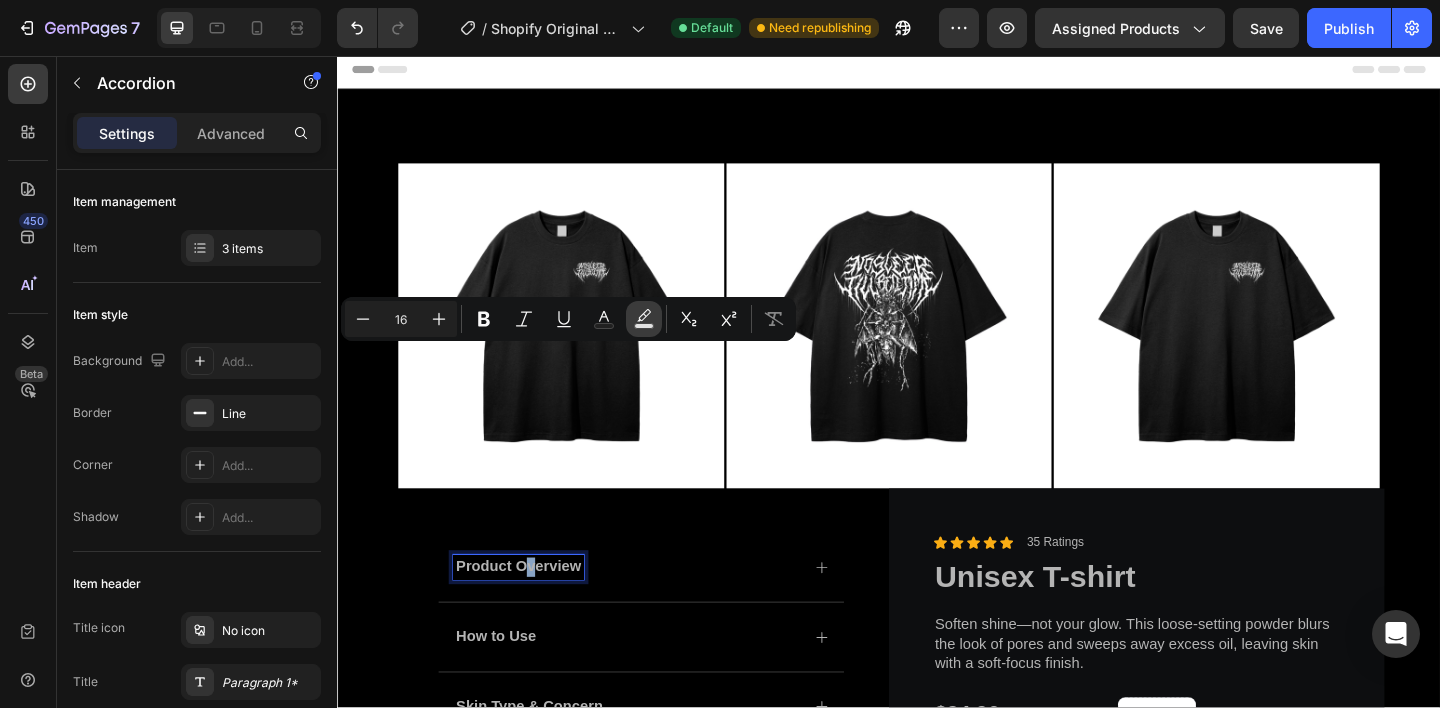 scroll, scrollTop: 0, scrollLeft: 0, axis: both 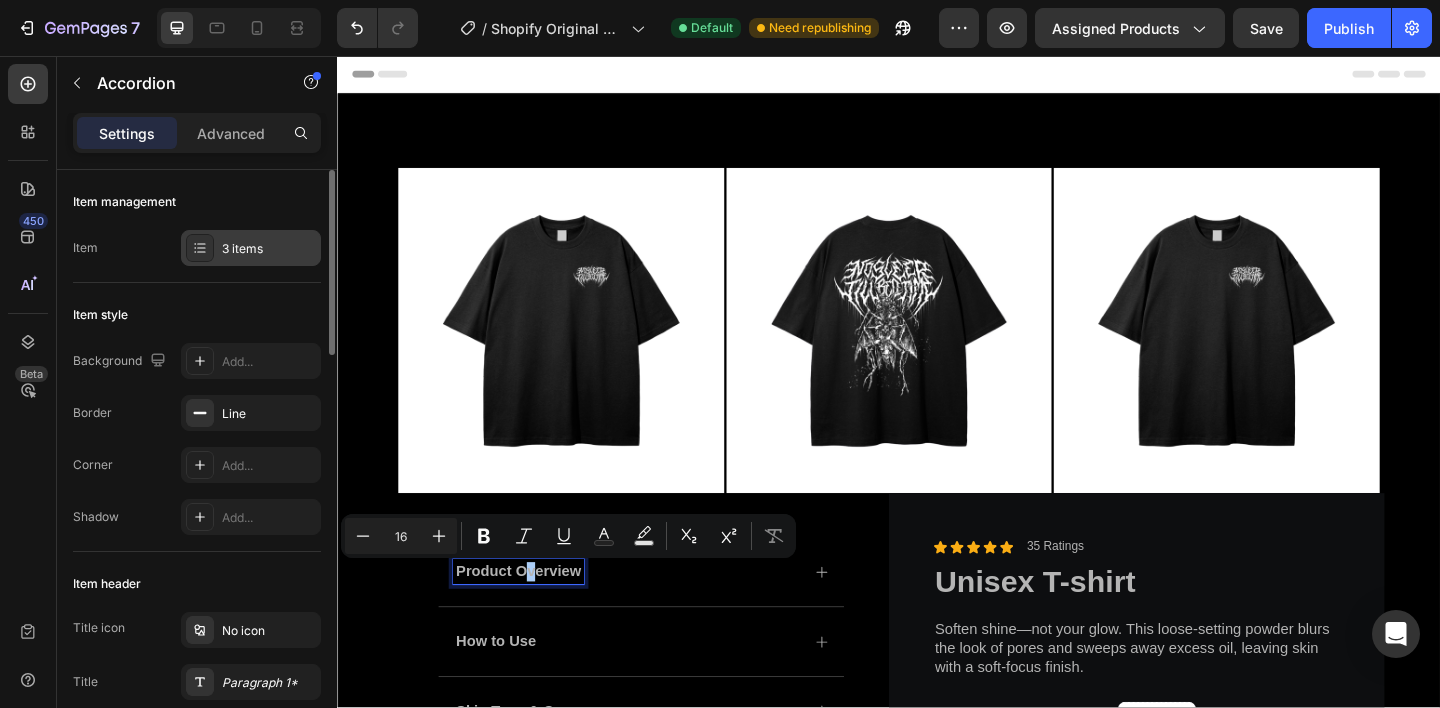 click on "3 items" at bounding box center [251, 248] 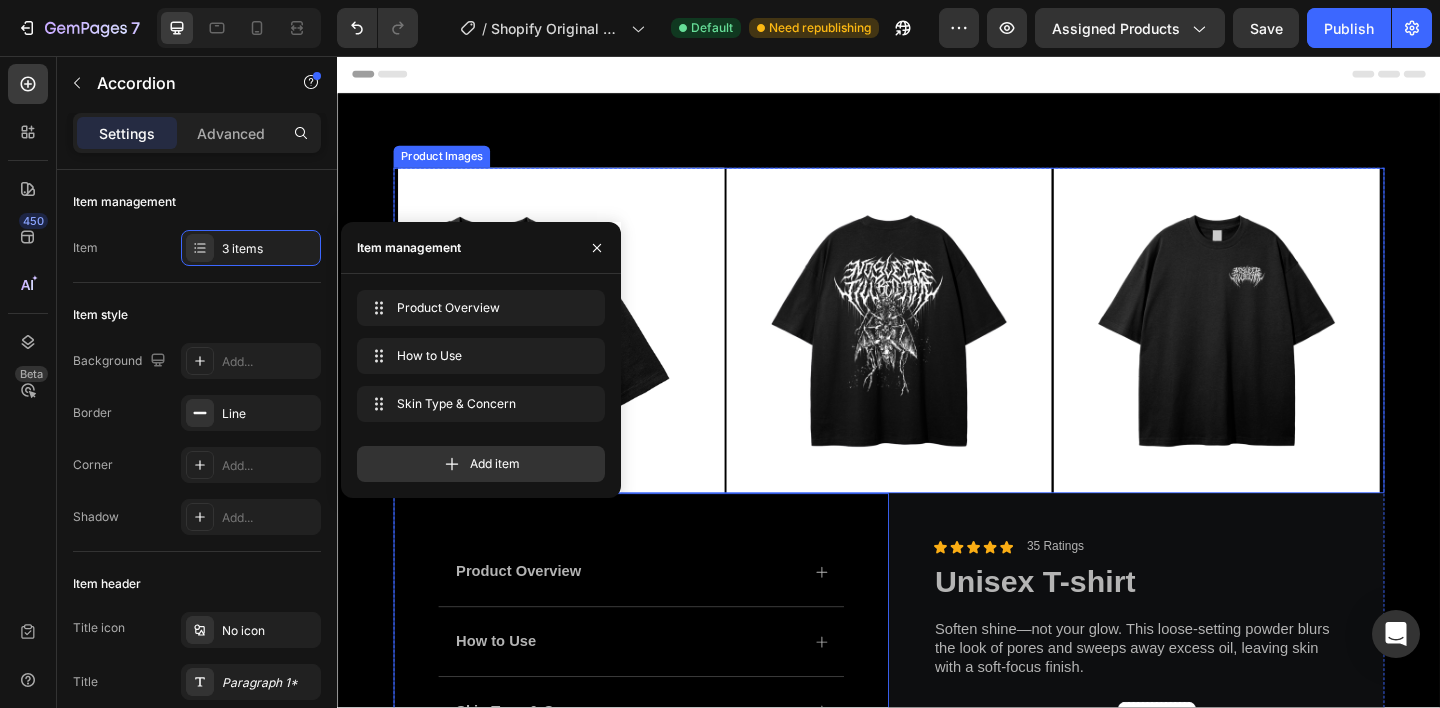 click at bounding box center (580, 355) 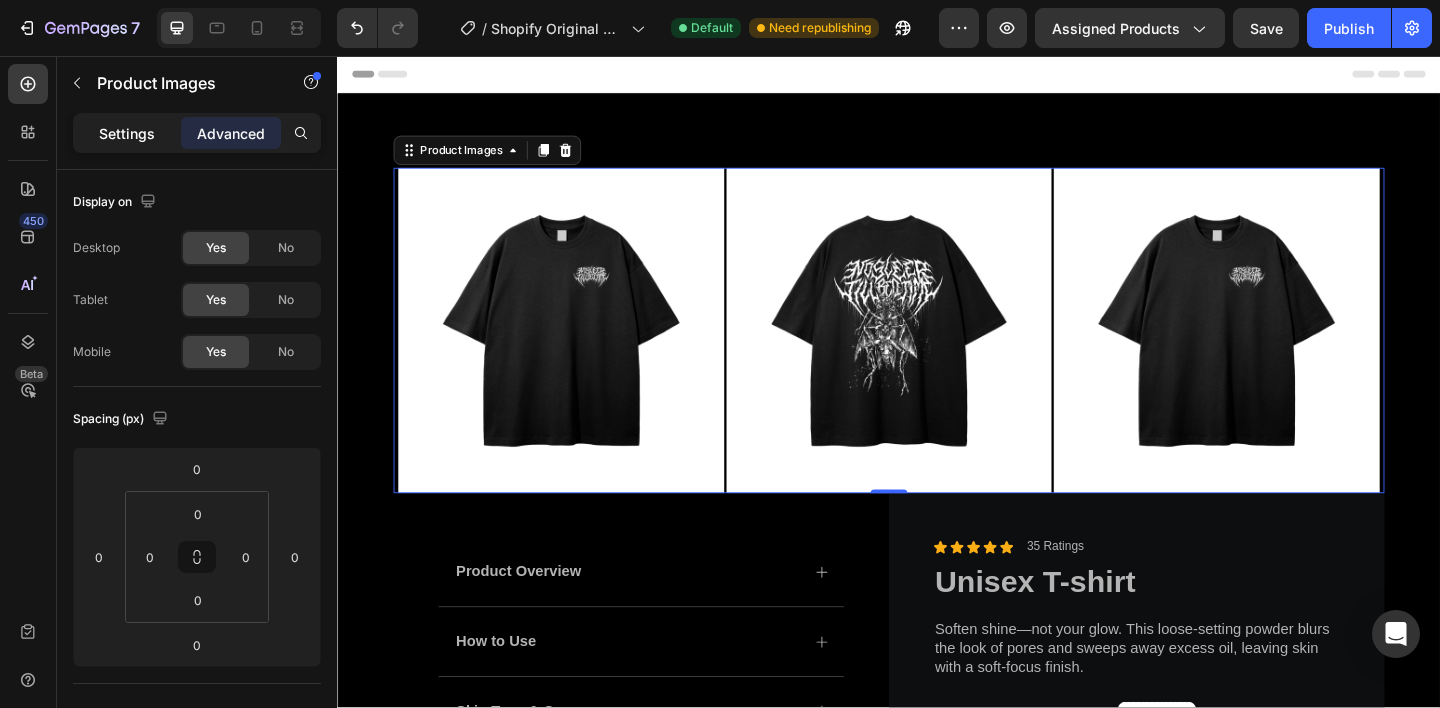 click on "Settings" at bounding box center [127, 133] 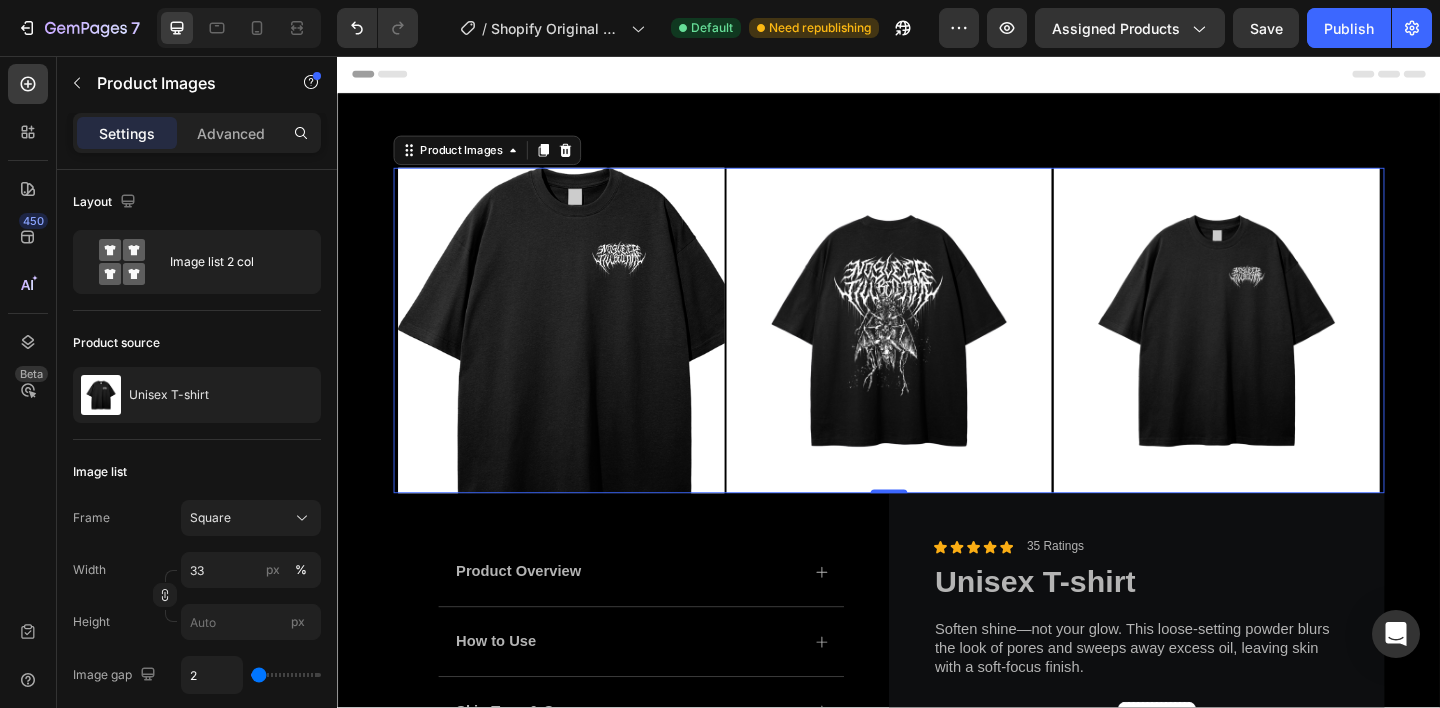 click at bounding box center [580, 355] 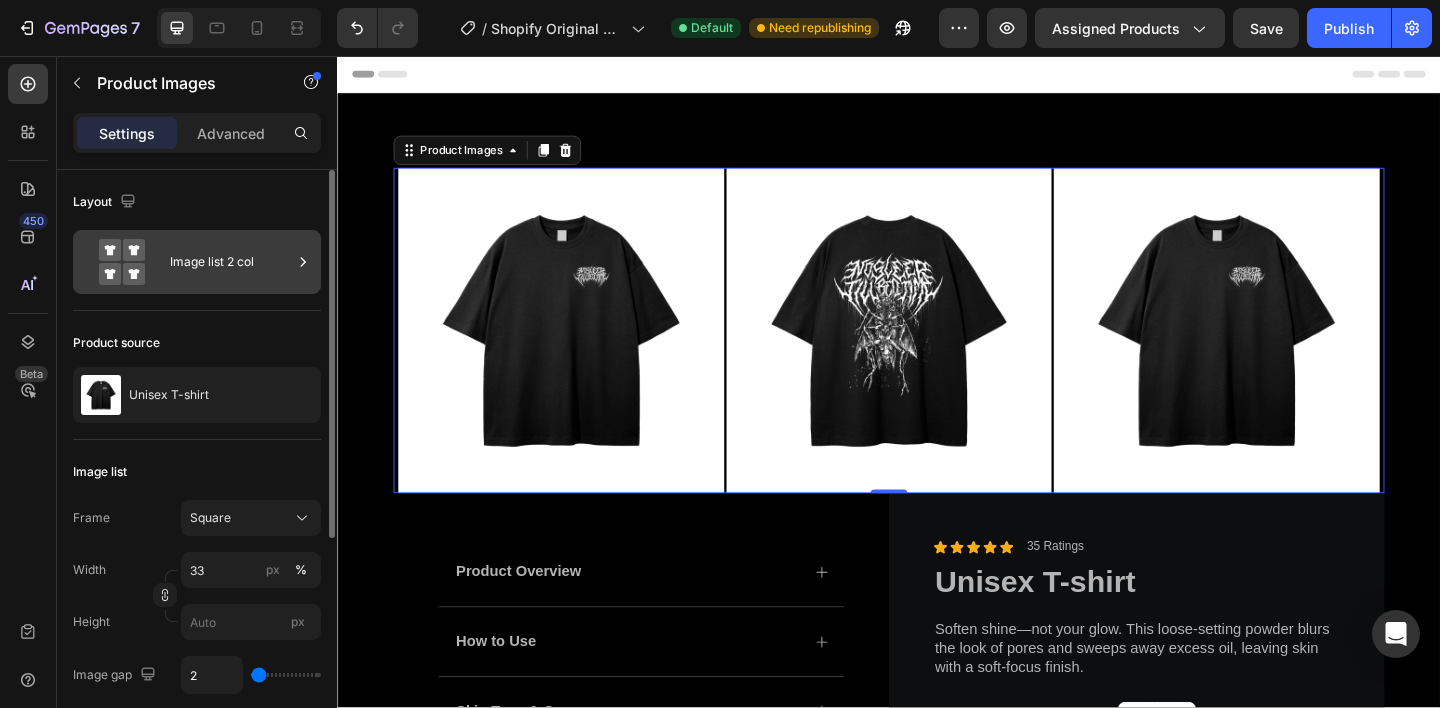 click on "Image list 2 col" at bounding box center [231, 262] 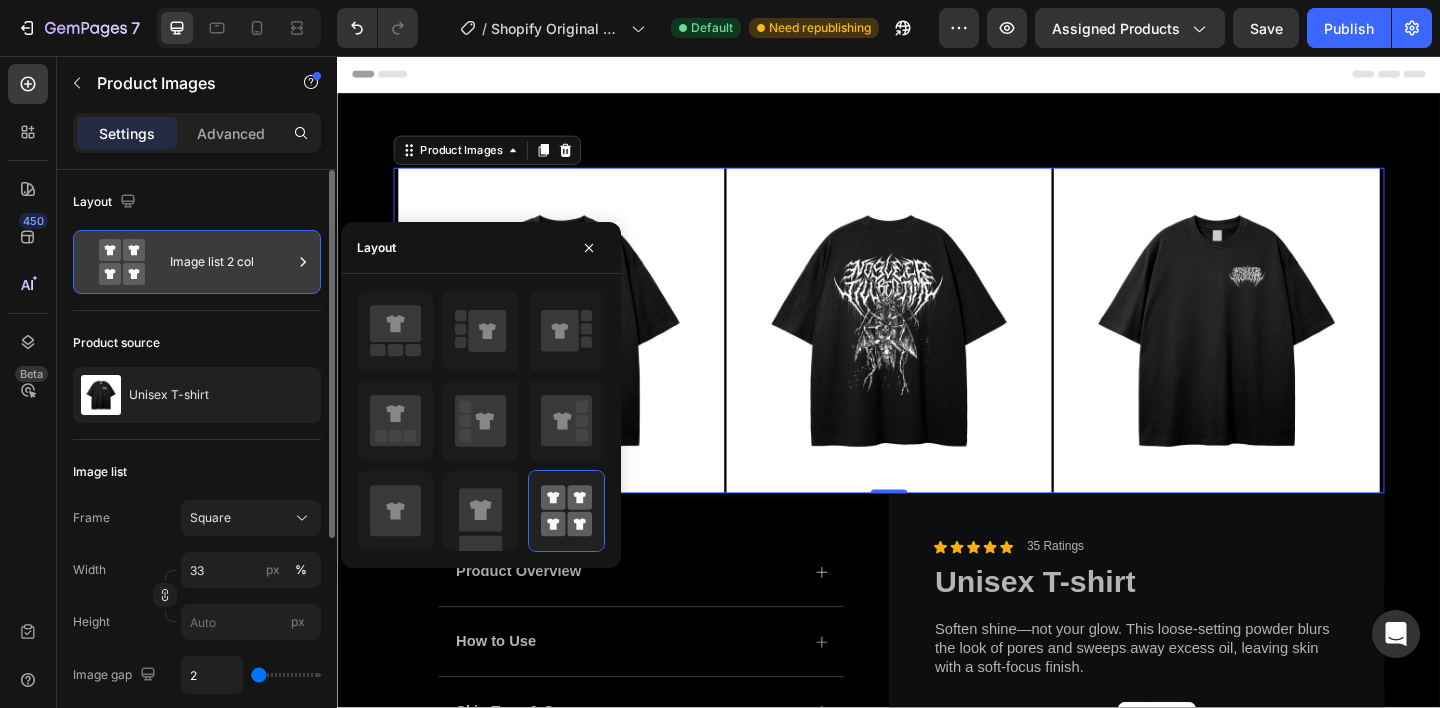 scroll, scrollTop: 3, scrollLeft: 0, axis: vertical 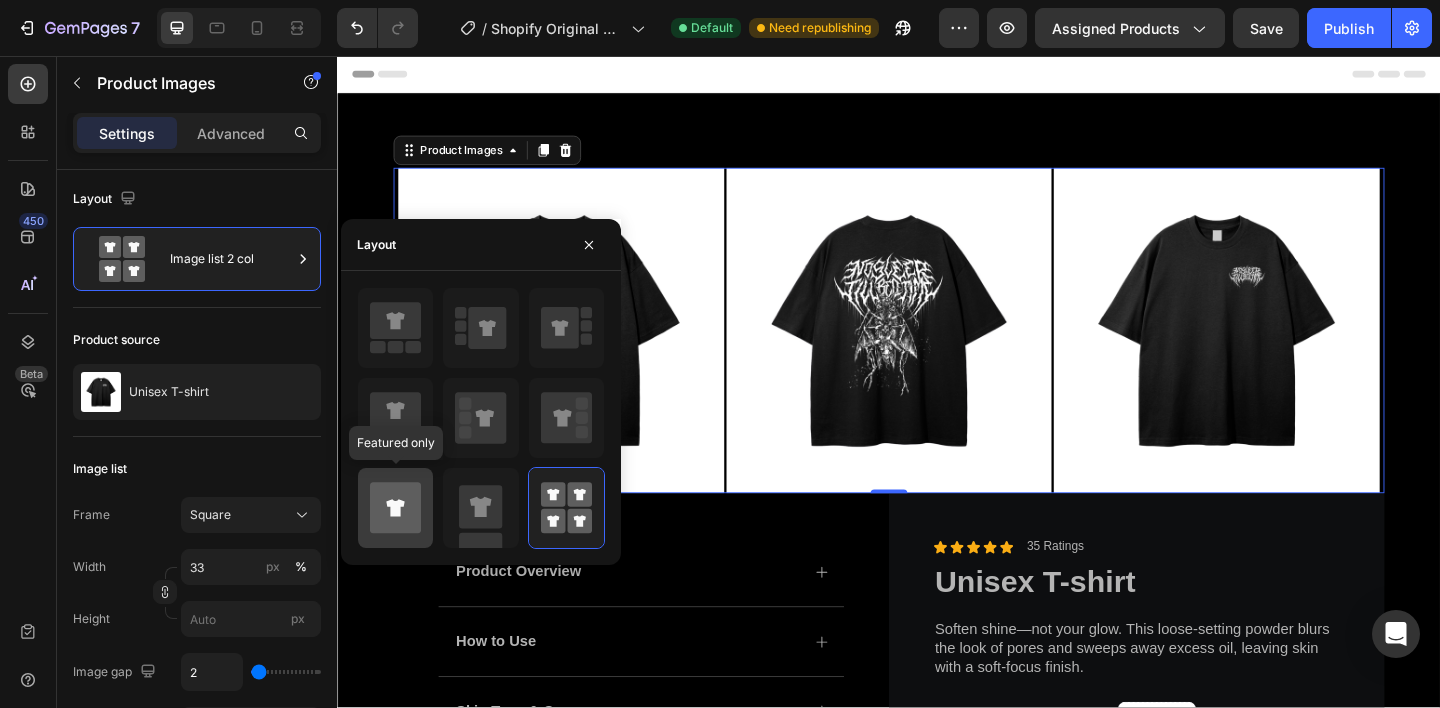 click 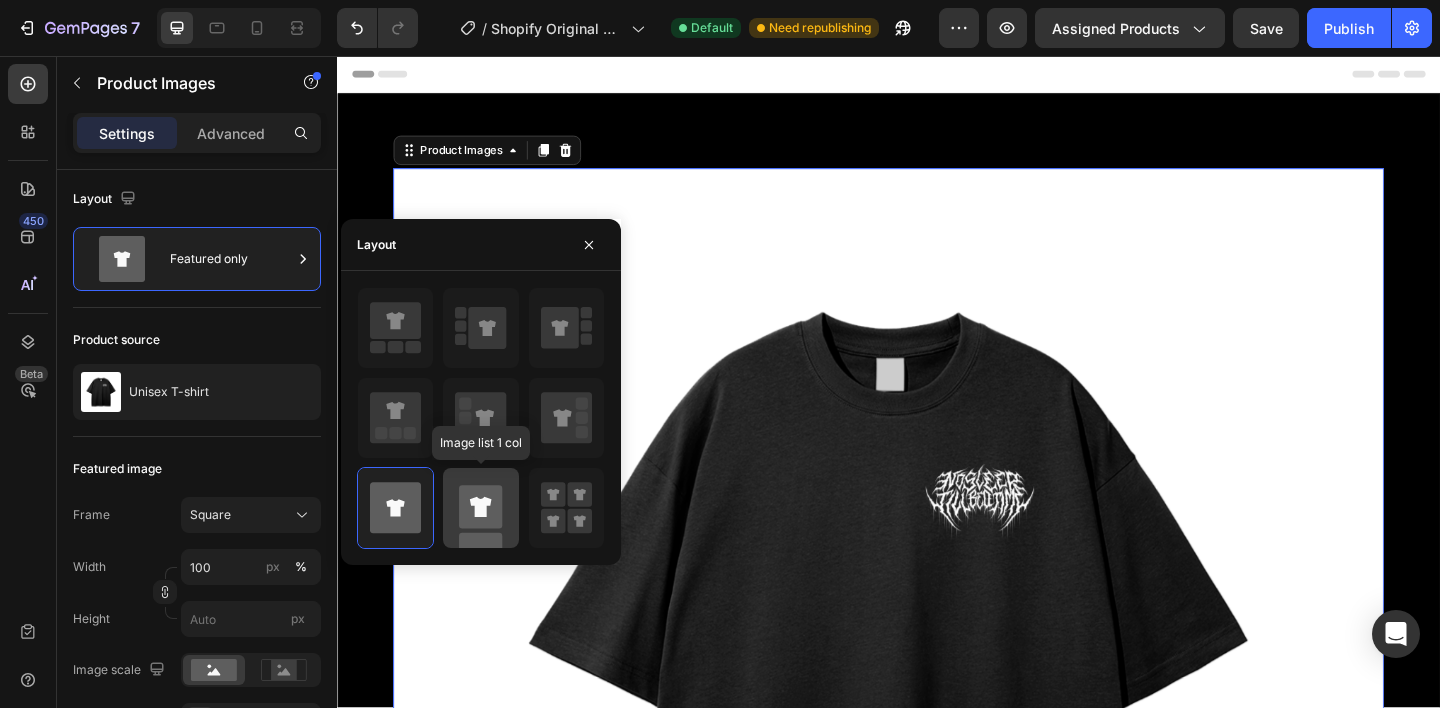 click 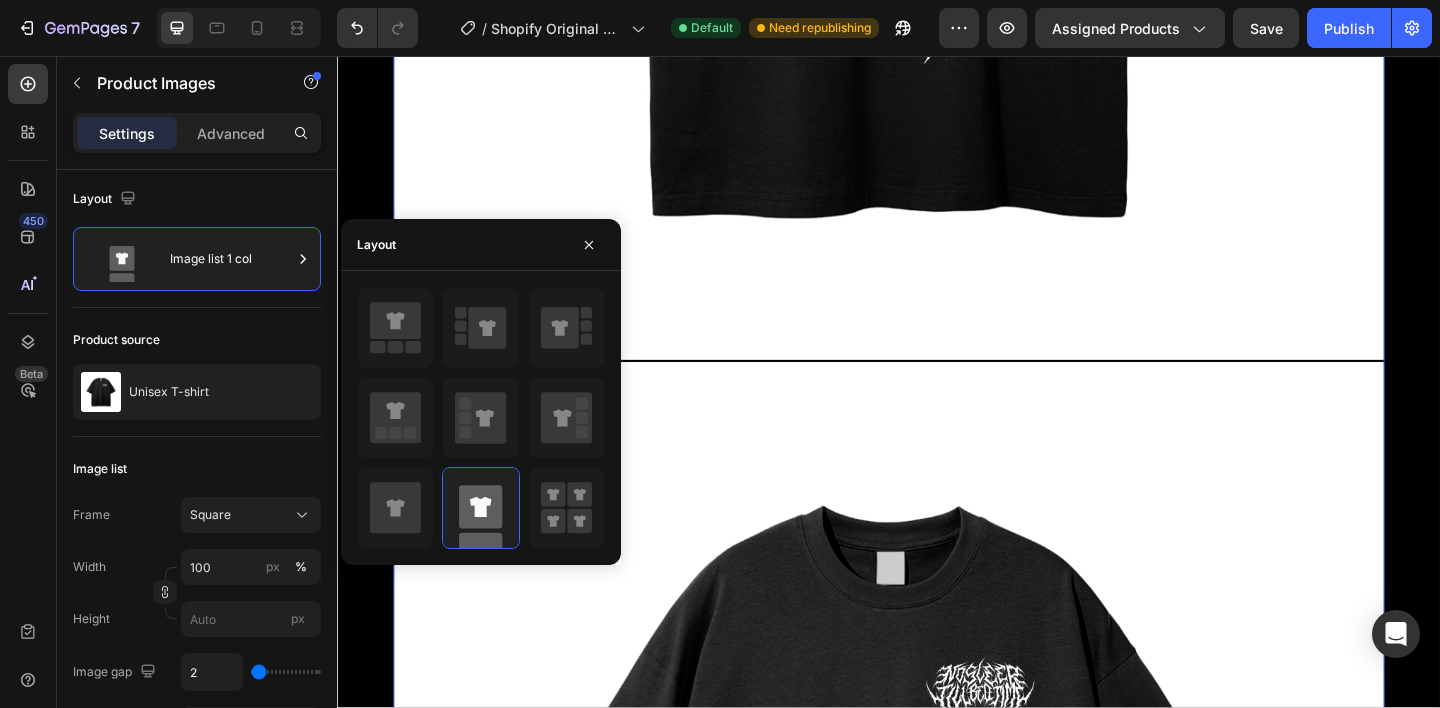 scroll, scrollTop: 2000, scrollLeft: 0, axis: vertical 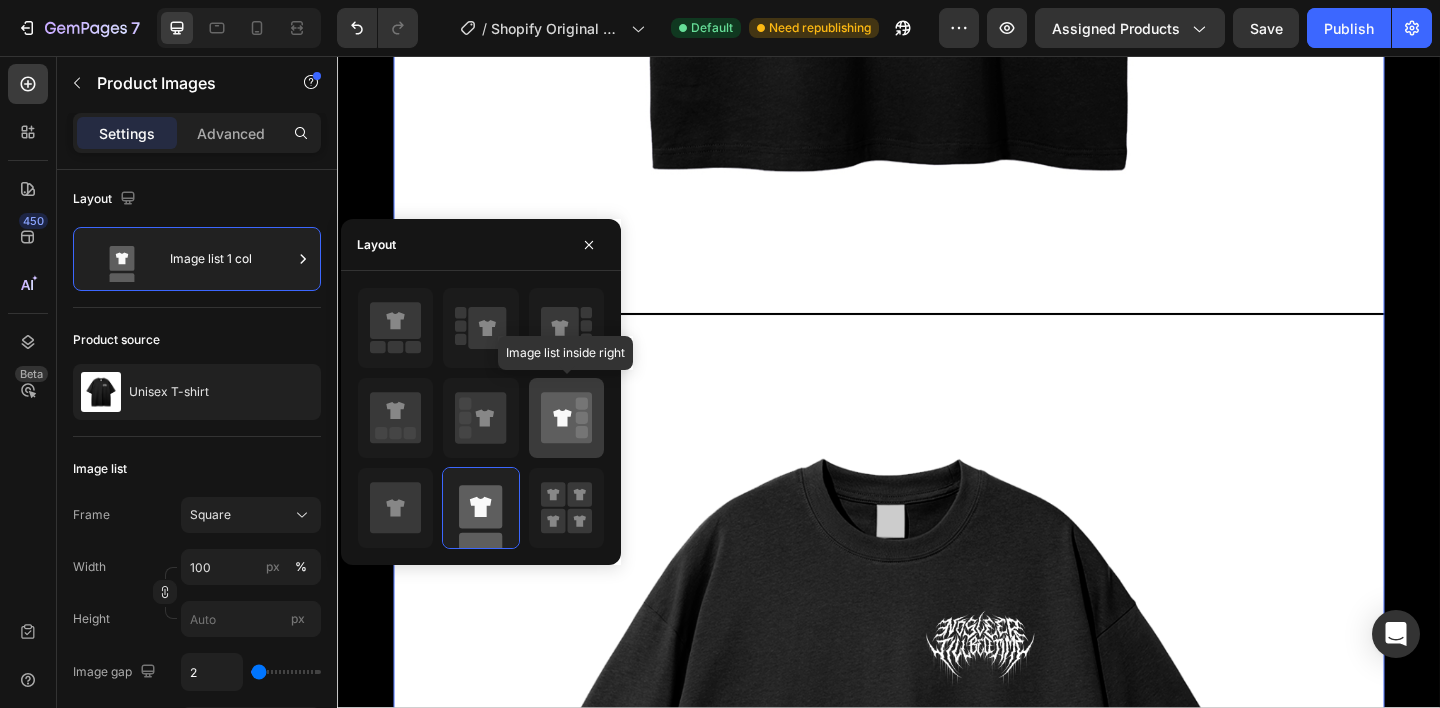 click 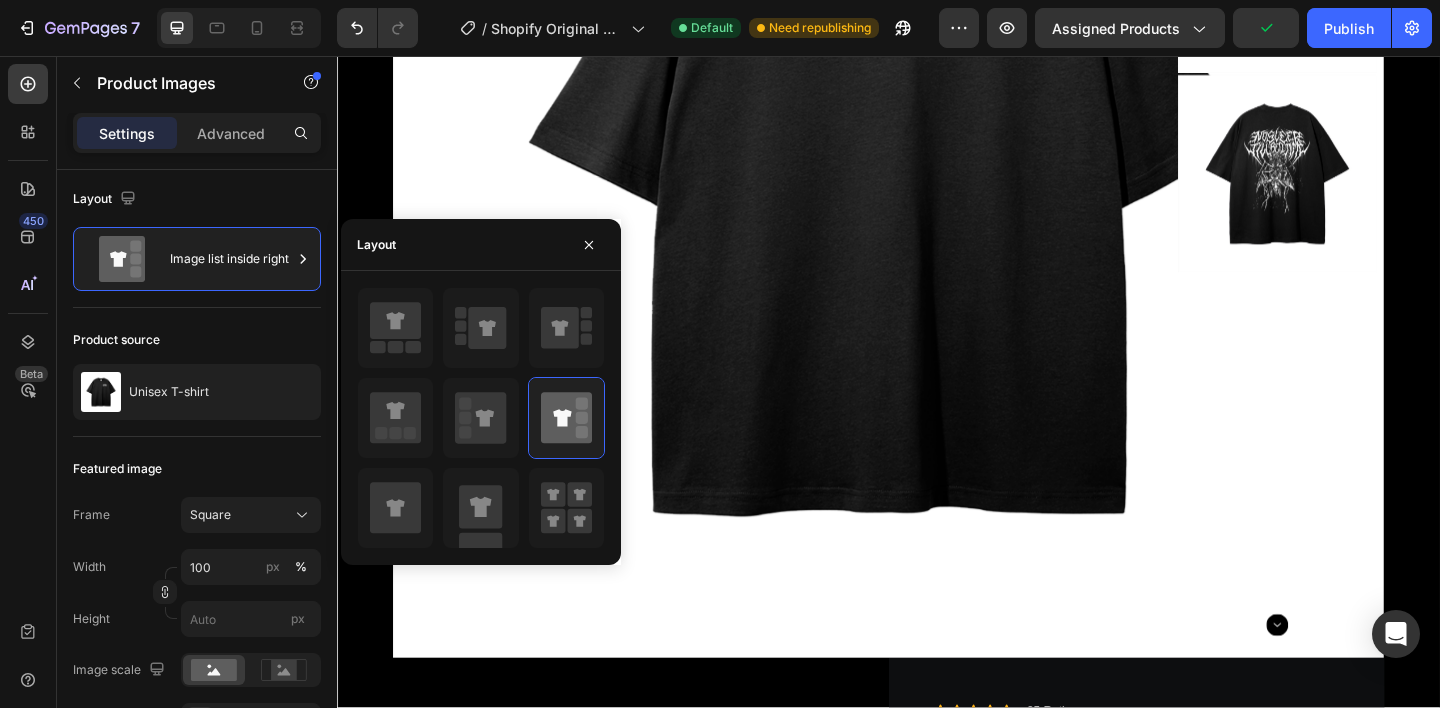 scroll, scrollTop: 541, scrollLeft: 0, axis: vertical 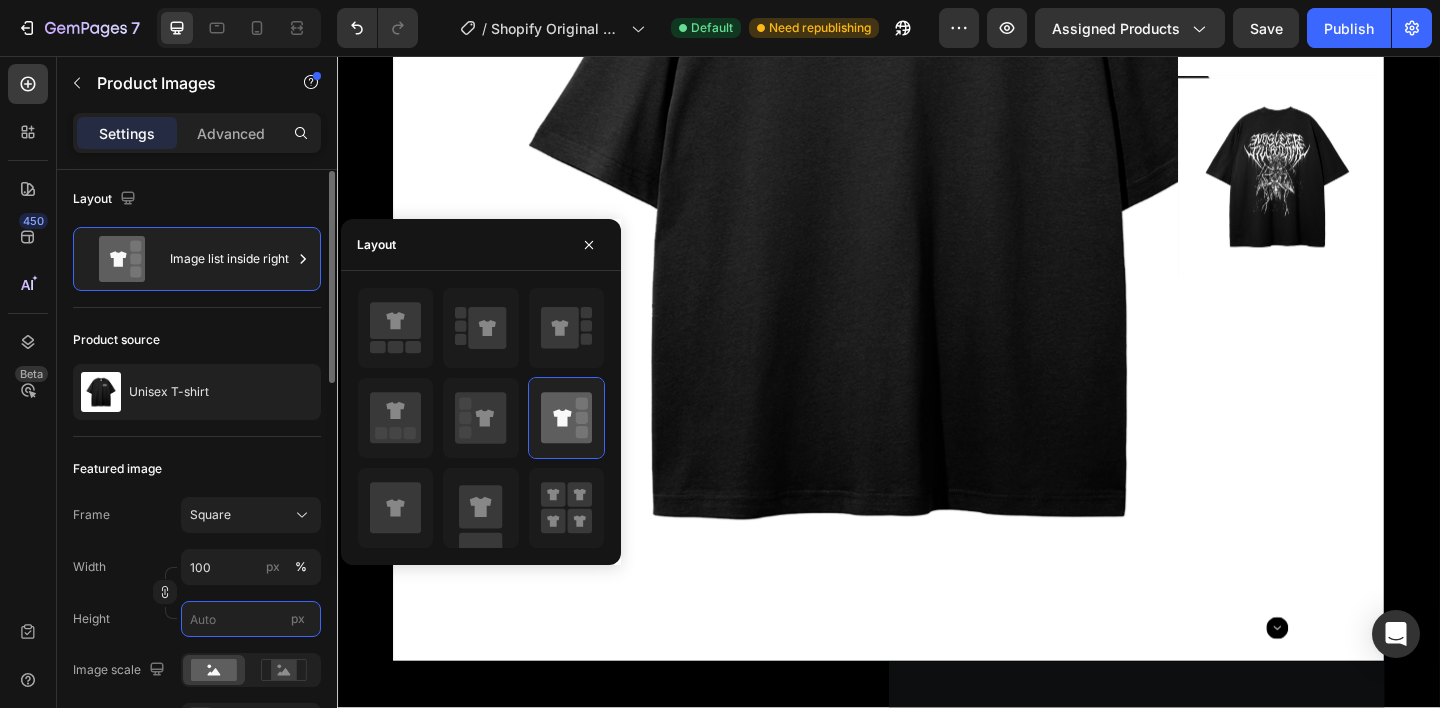 click on "px" at bounding box center (251, 619) 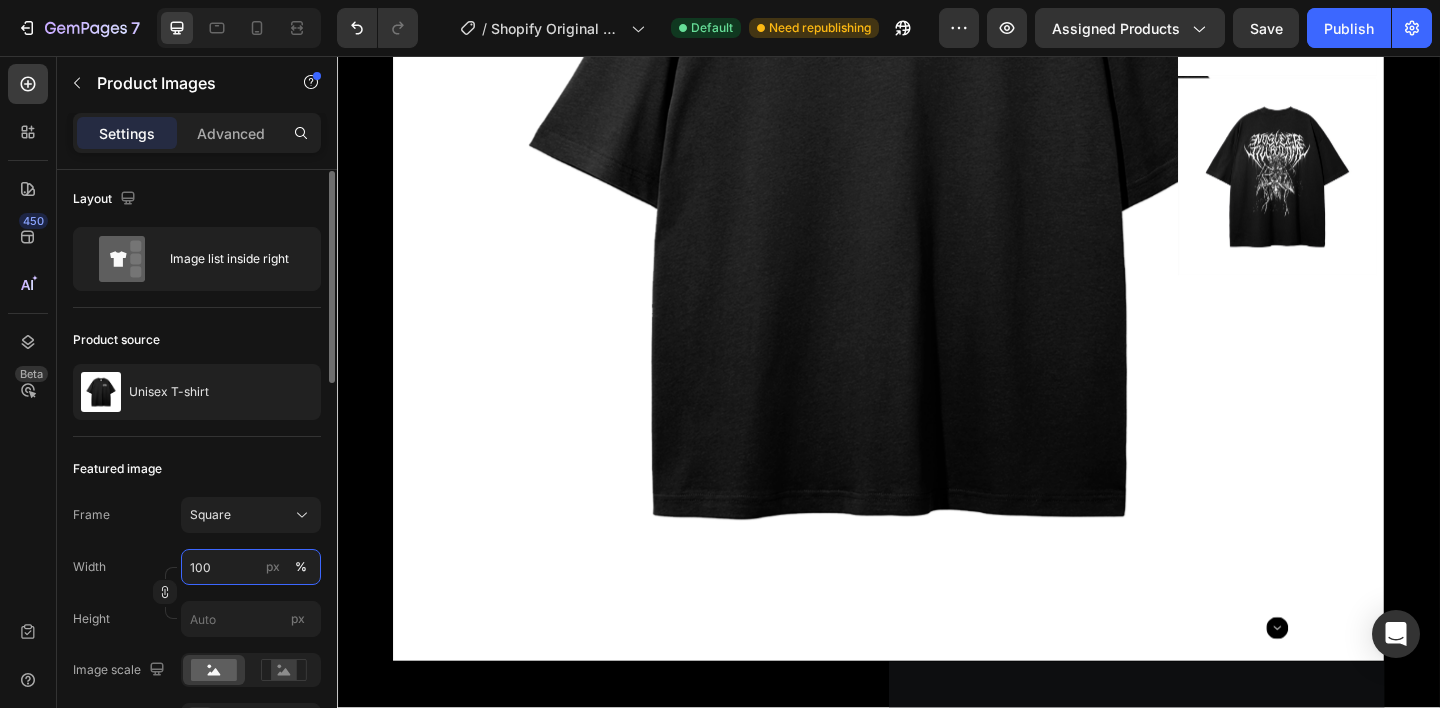 drag, startPoint x: 217, startPoint y: 567, endPoint x: 242, endPoint y: 573, distance: 25.70992 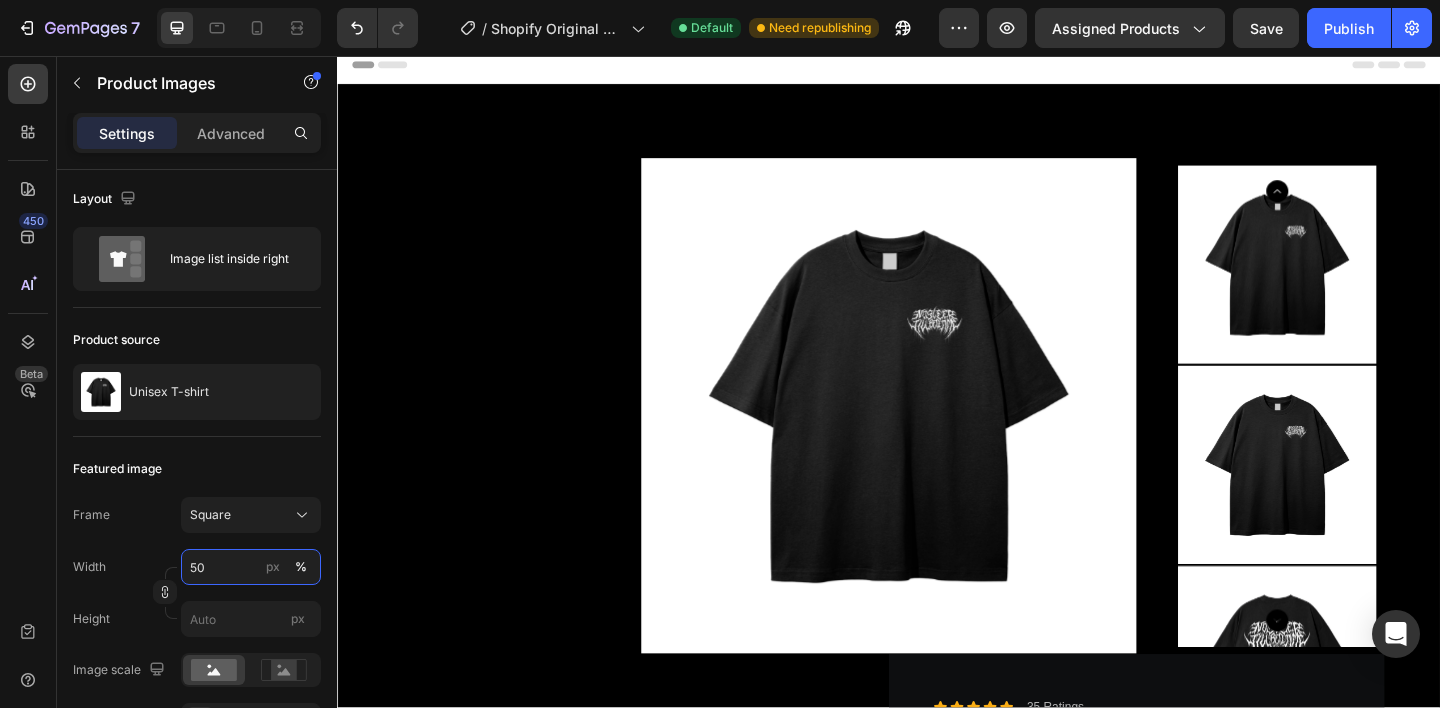 scroll, scrollTop: 0, scrollLeft: 0, axis: both 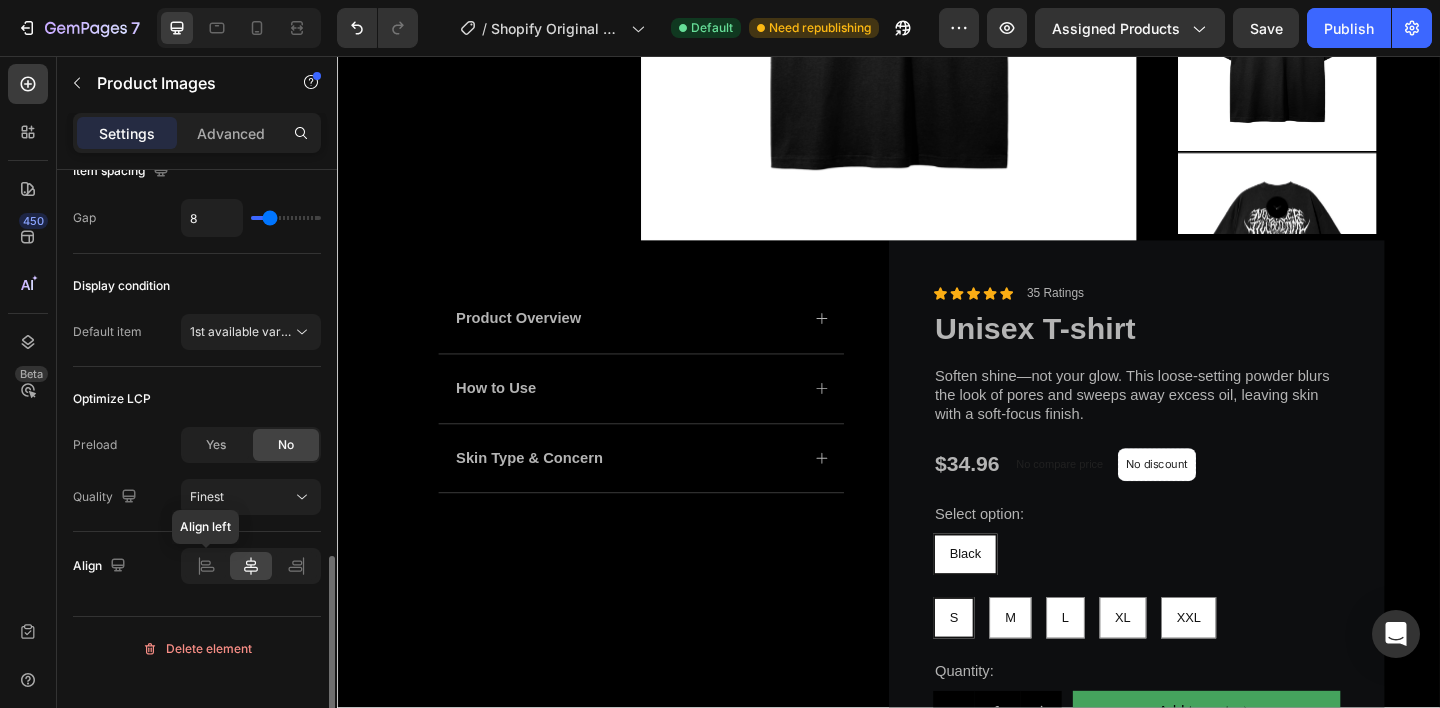 type on "50" 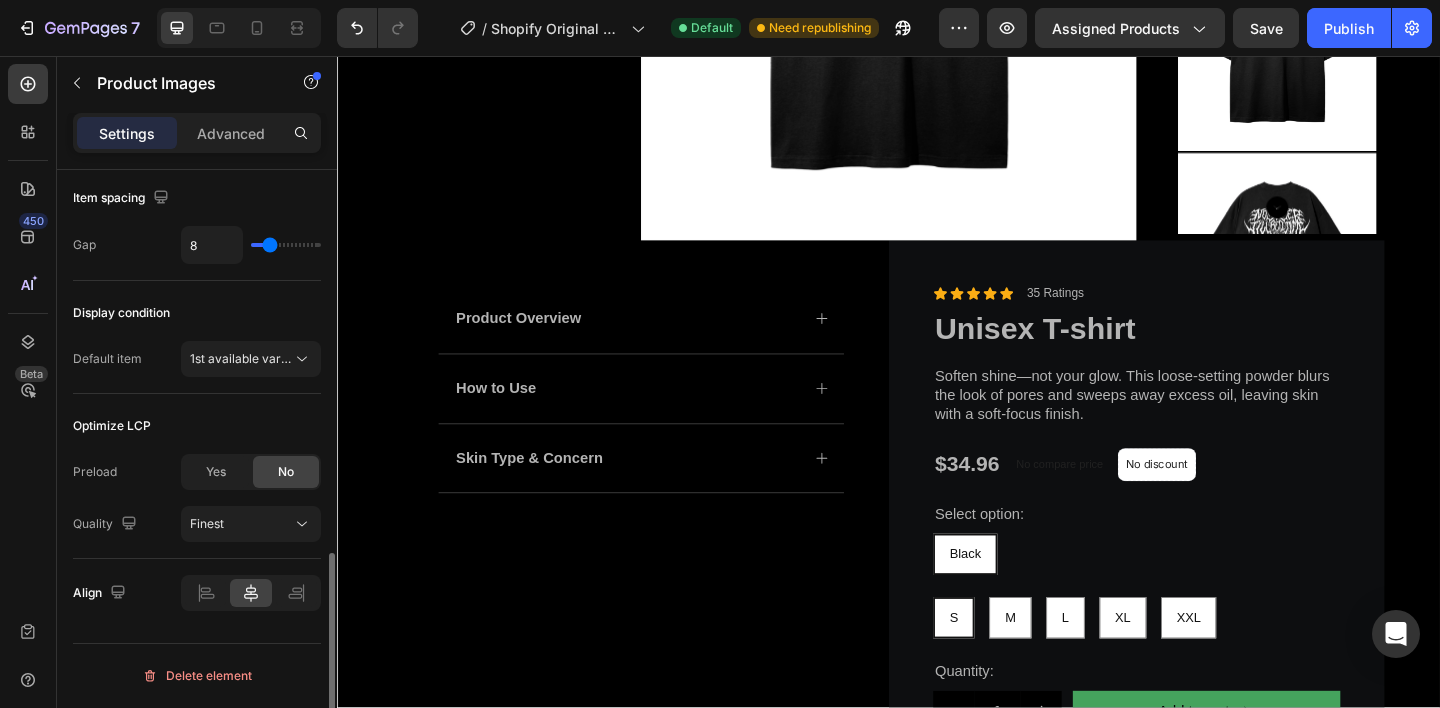scroll, scrollTop: 1070, scrollLeft: 0, axis: vertical 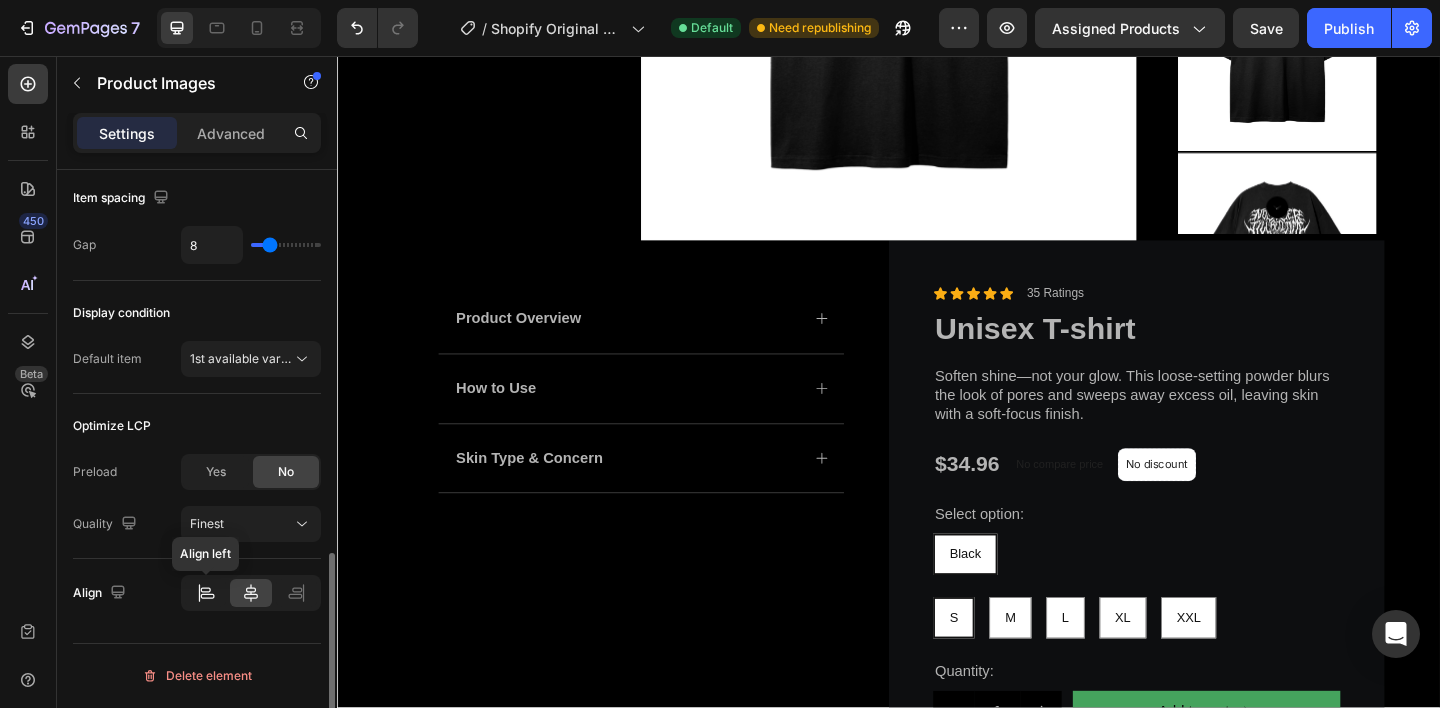 click 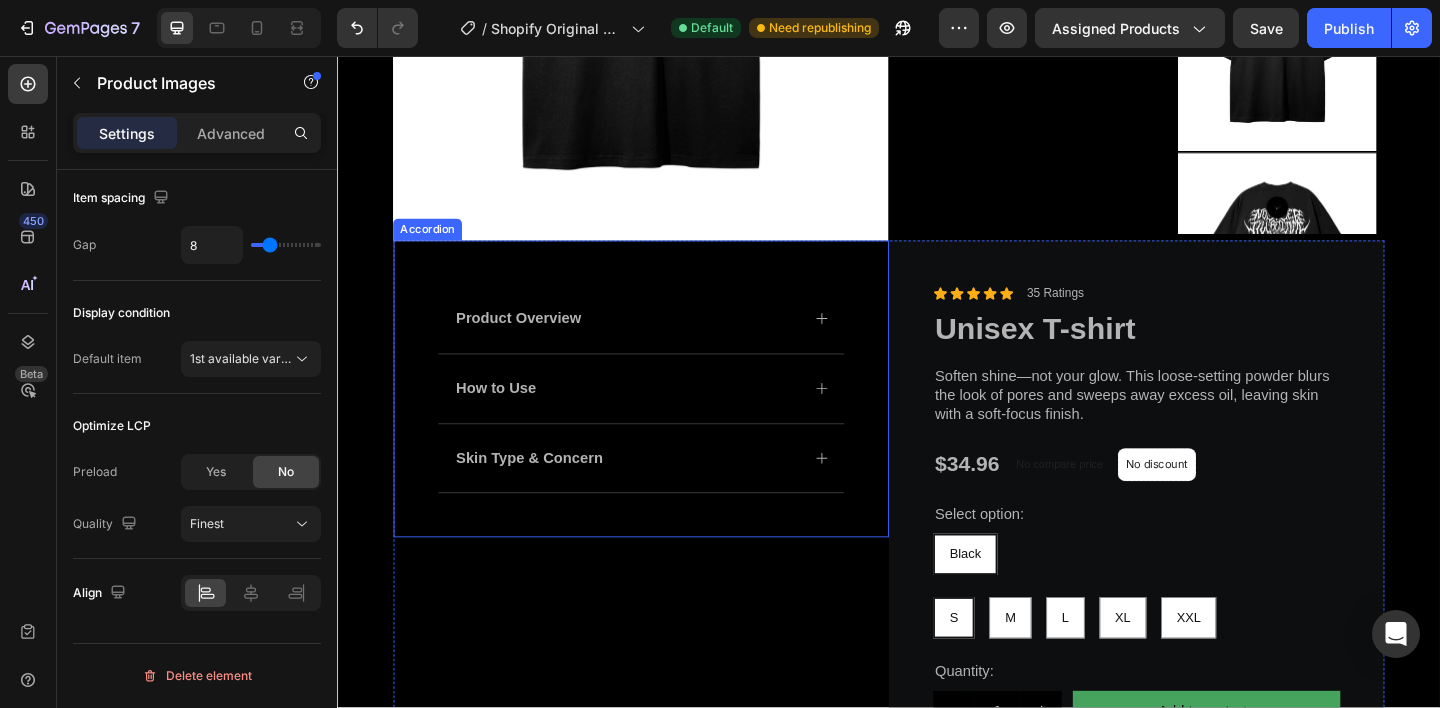 scroll, scrollTop: 382, scrollLeft: 0, axis: vertical 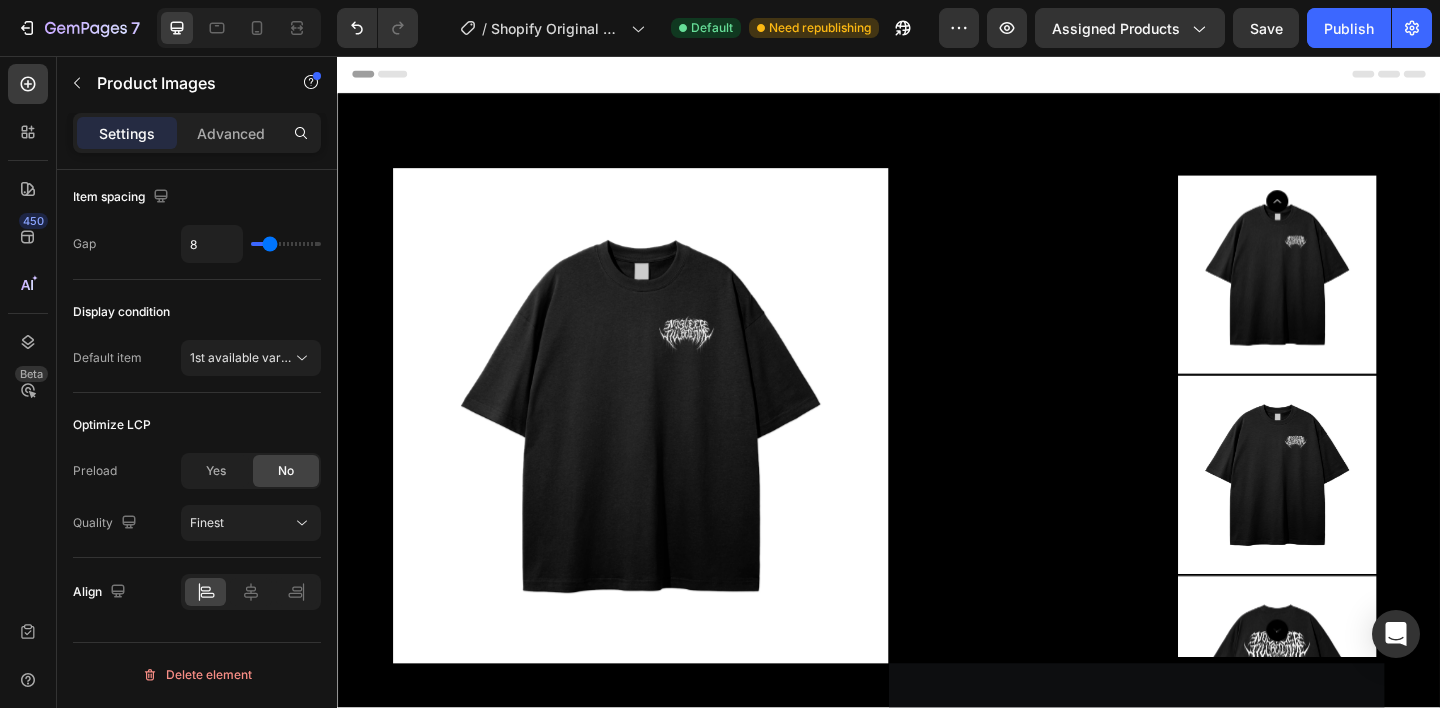 click at bounding box center (937, 447) 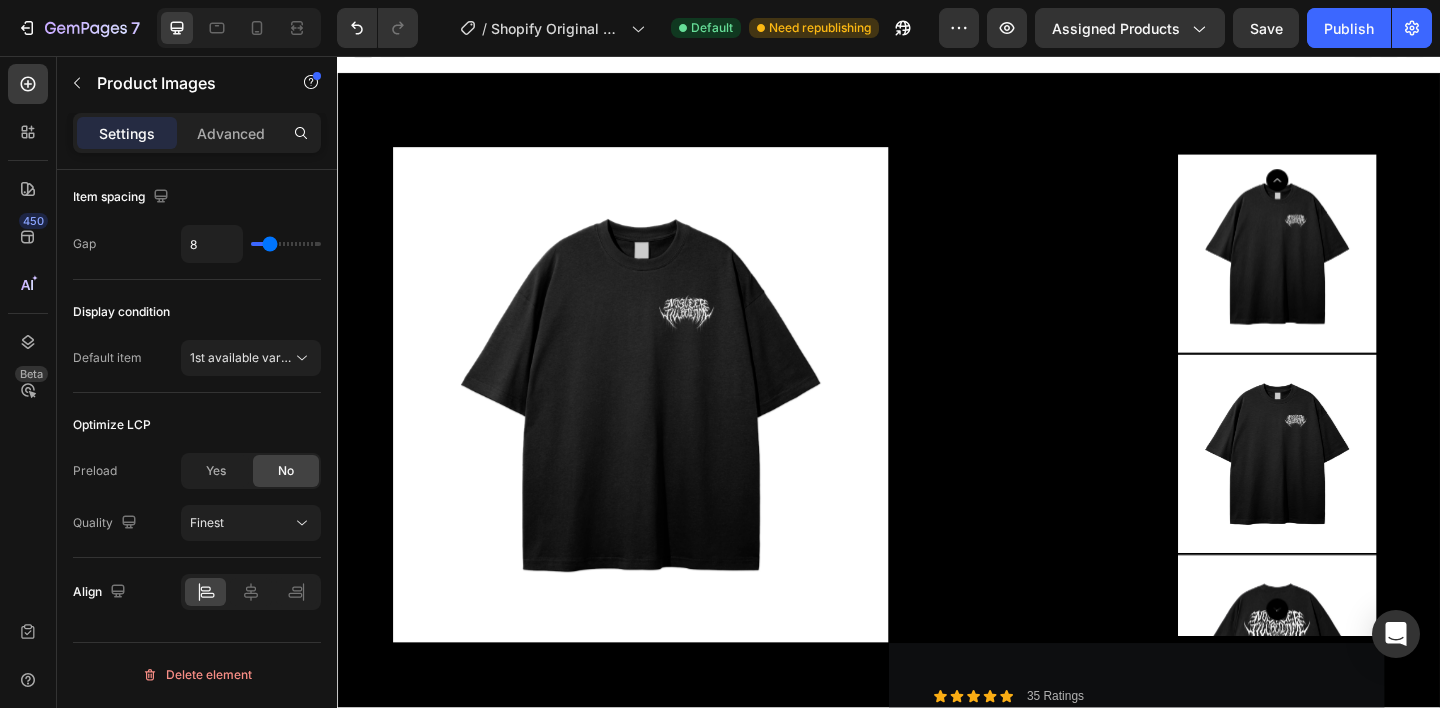 click at bounding box center [667, 425] 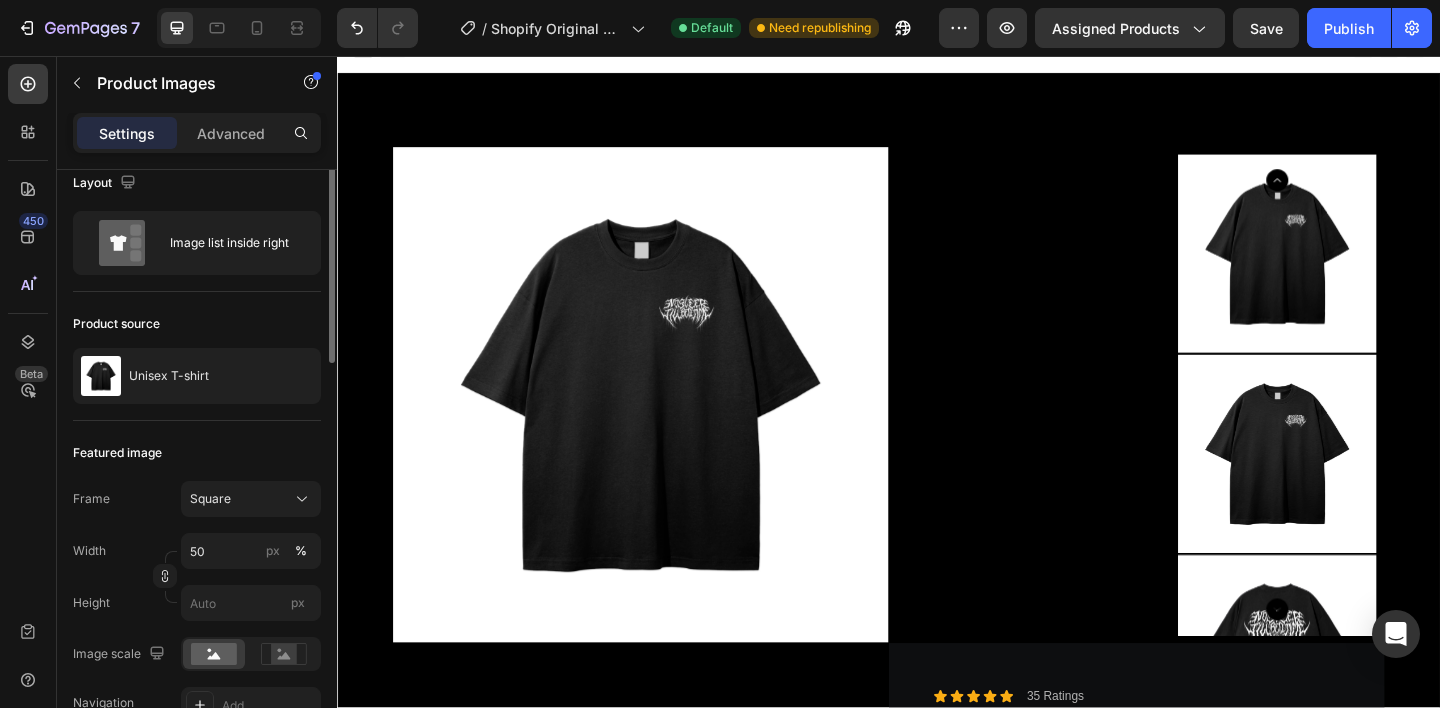 scroll, scrollTop: 0, scrollLeft: 0, axis: both 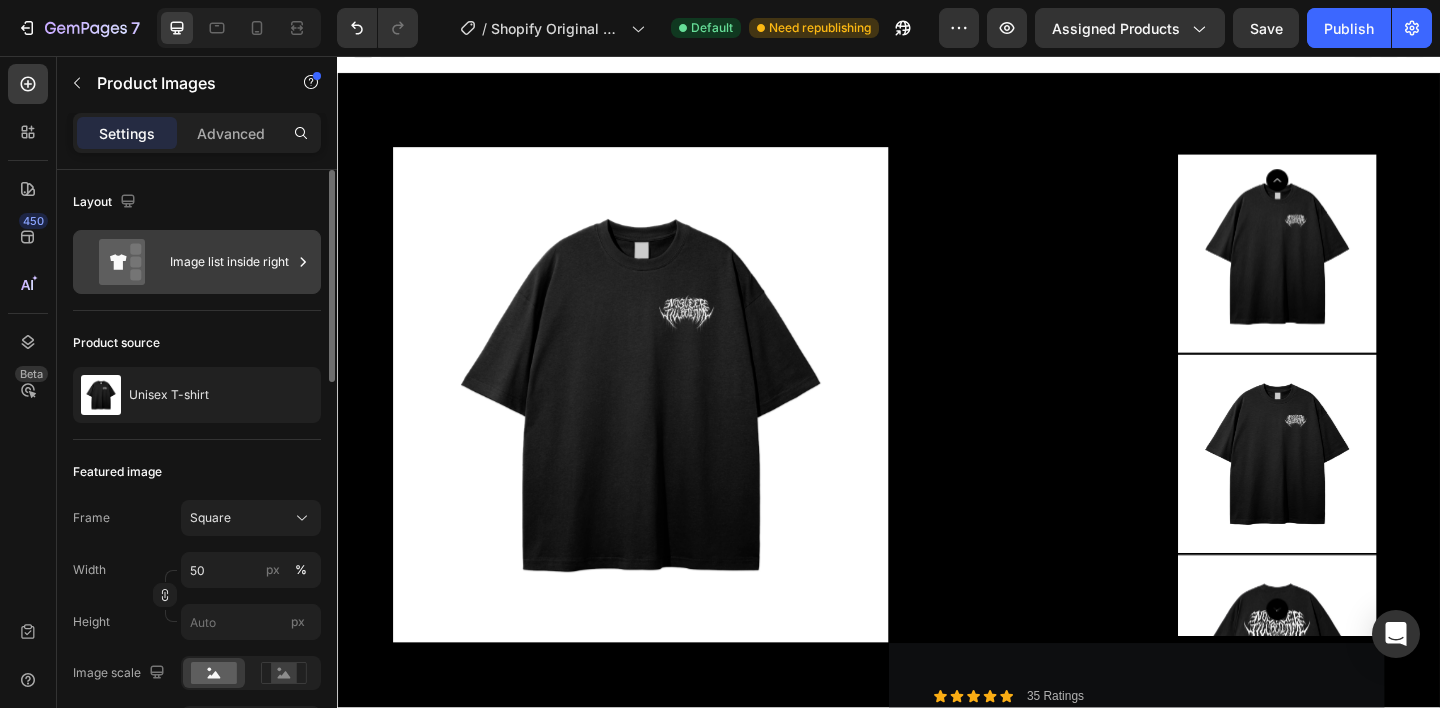 click on "Image list inside right" at bounding box center [231, 262] 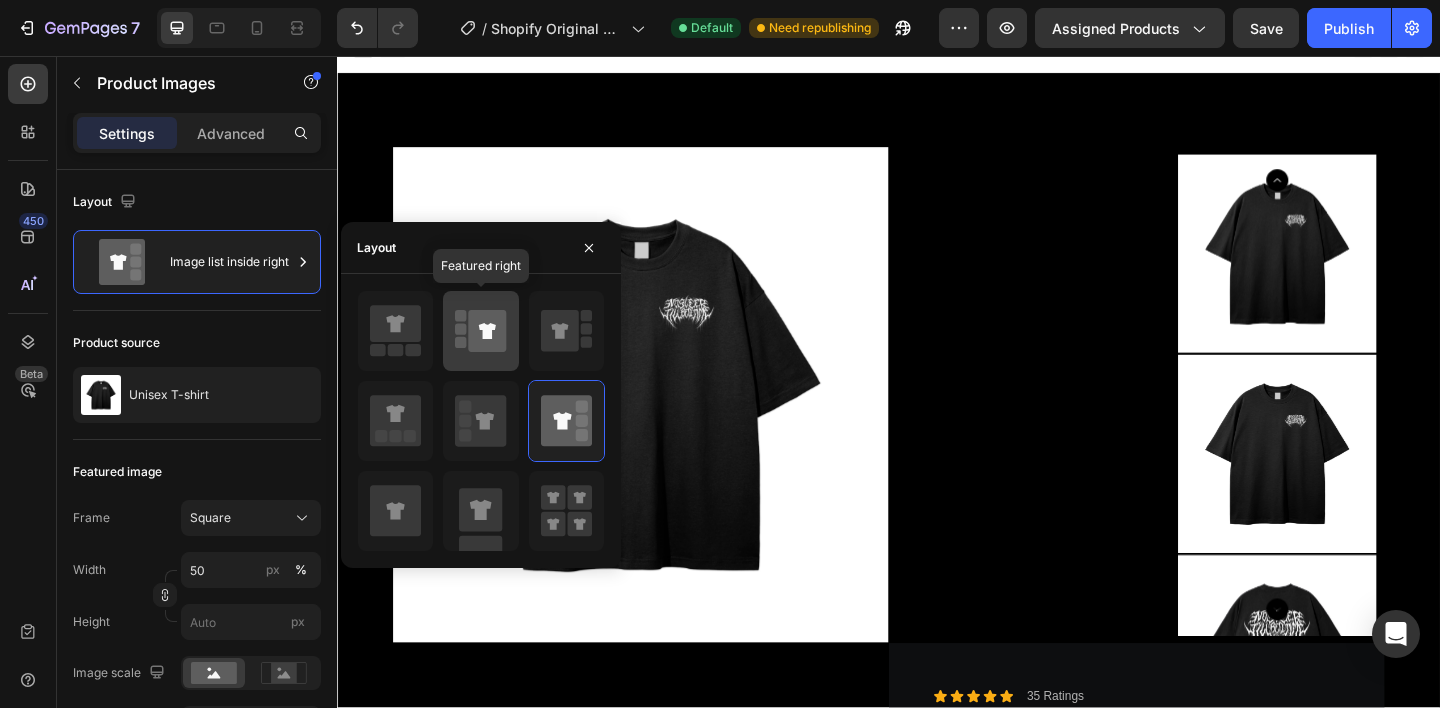 click 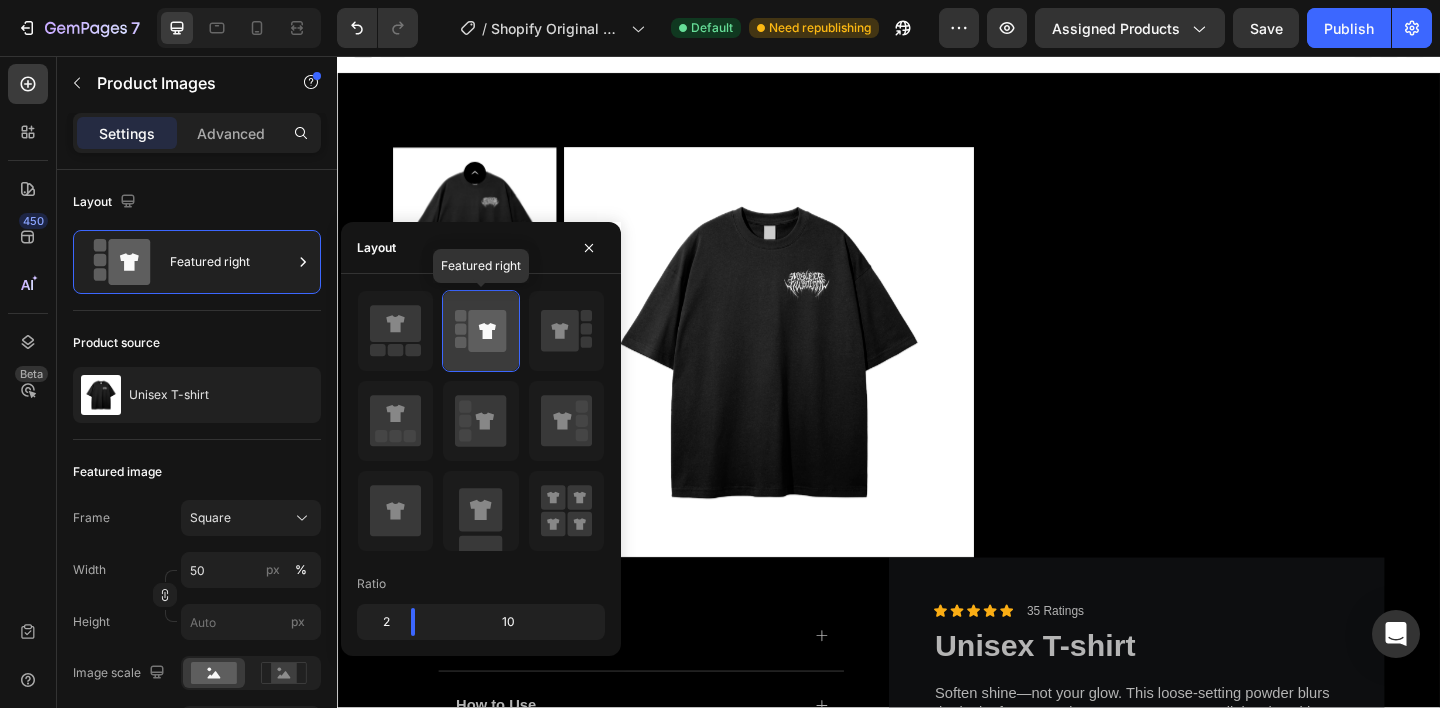 type on "100" 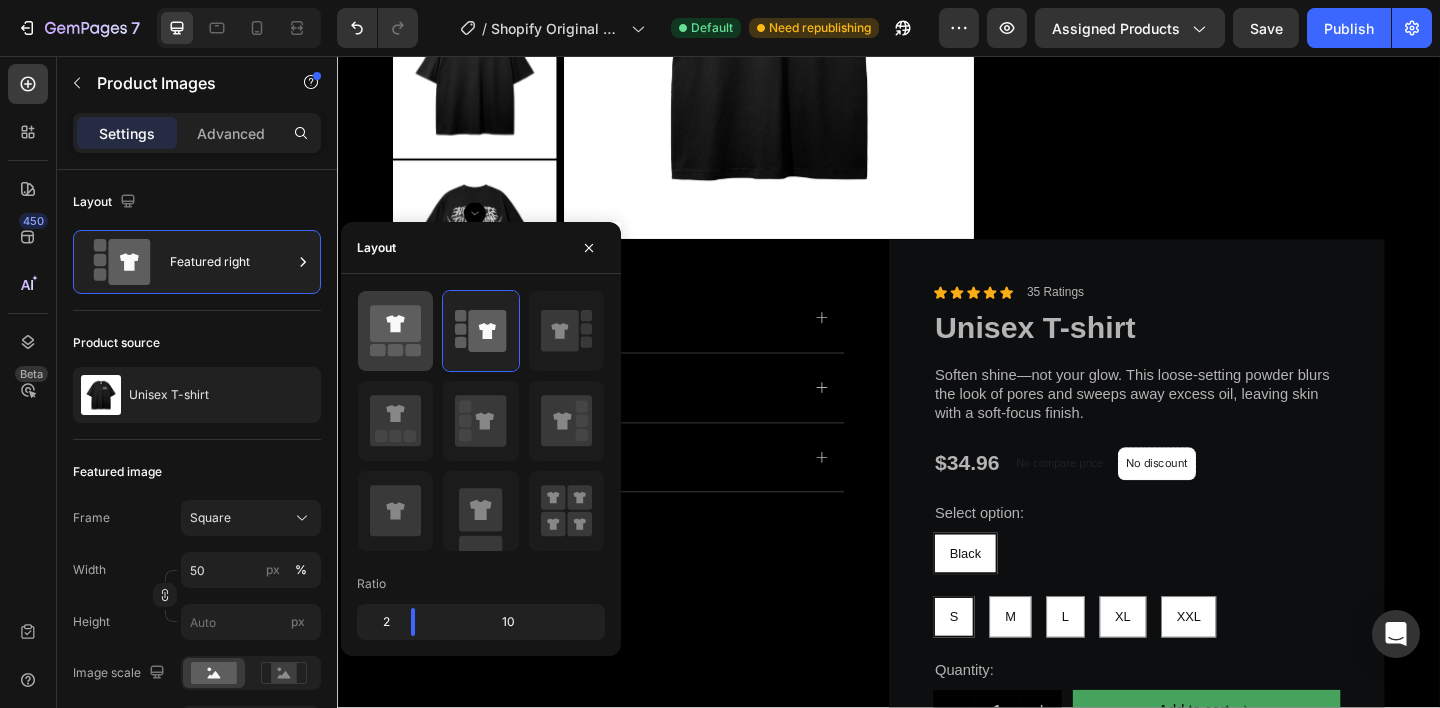 scroll, scrollTop: 0, scrollLeft: 0, axis: both 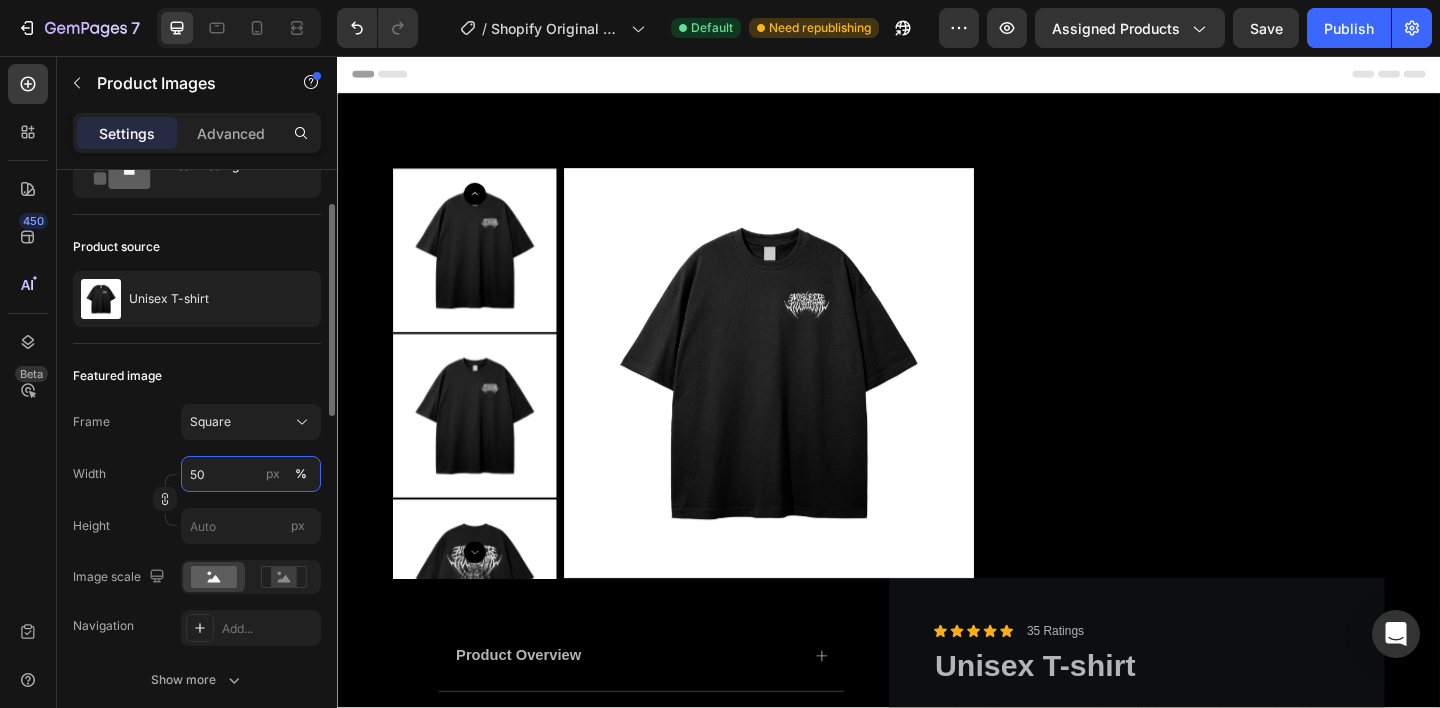 drag, startPoint x: 219, startPoint y: 474, endPoint x: 124, endPoint y: 463, distance: 95.63472 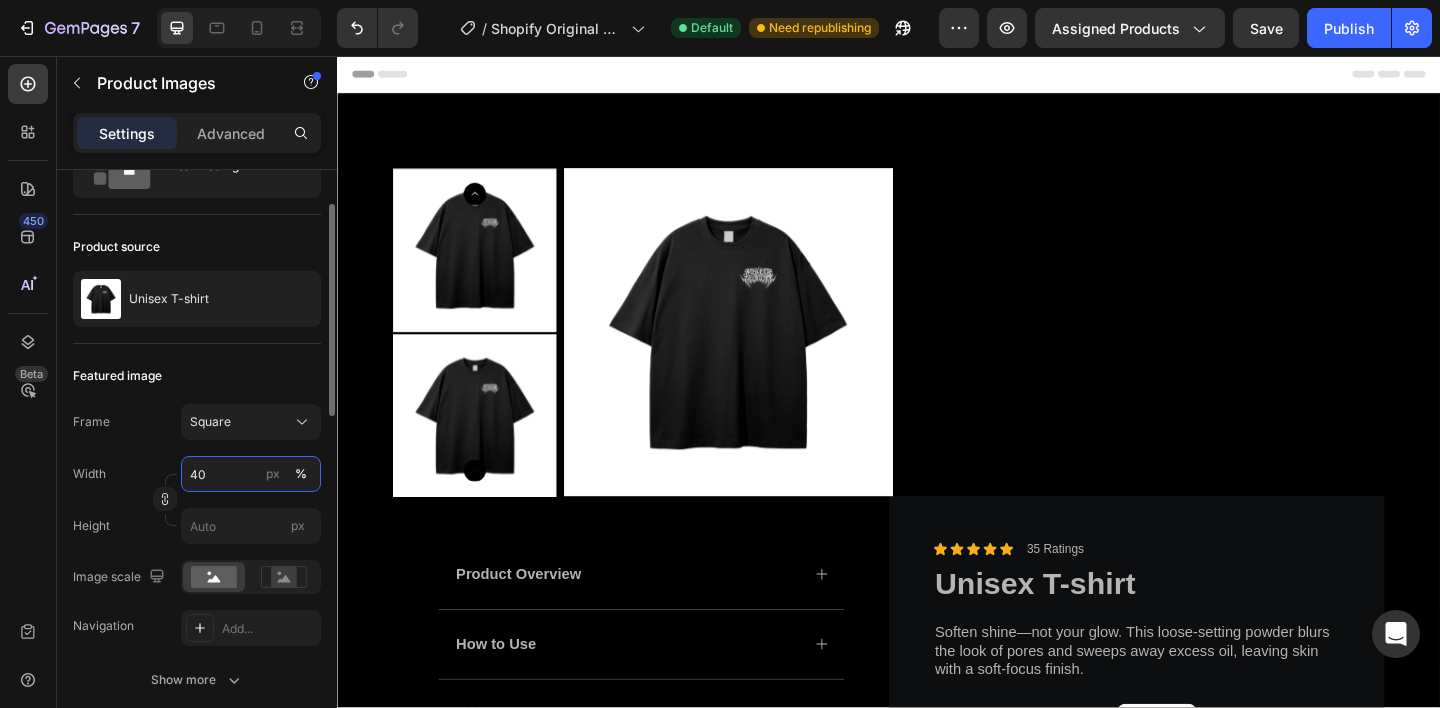 drag, startPoint x: 198, startPoint y: 476, endPoint x: 177, endPoint y: 476, distance: 21 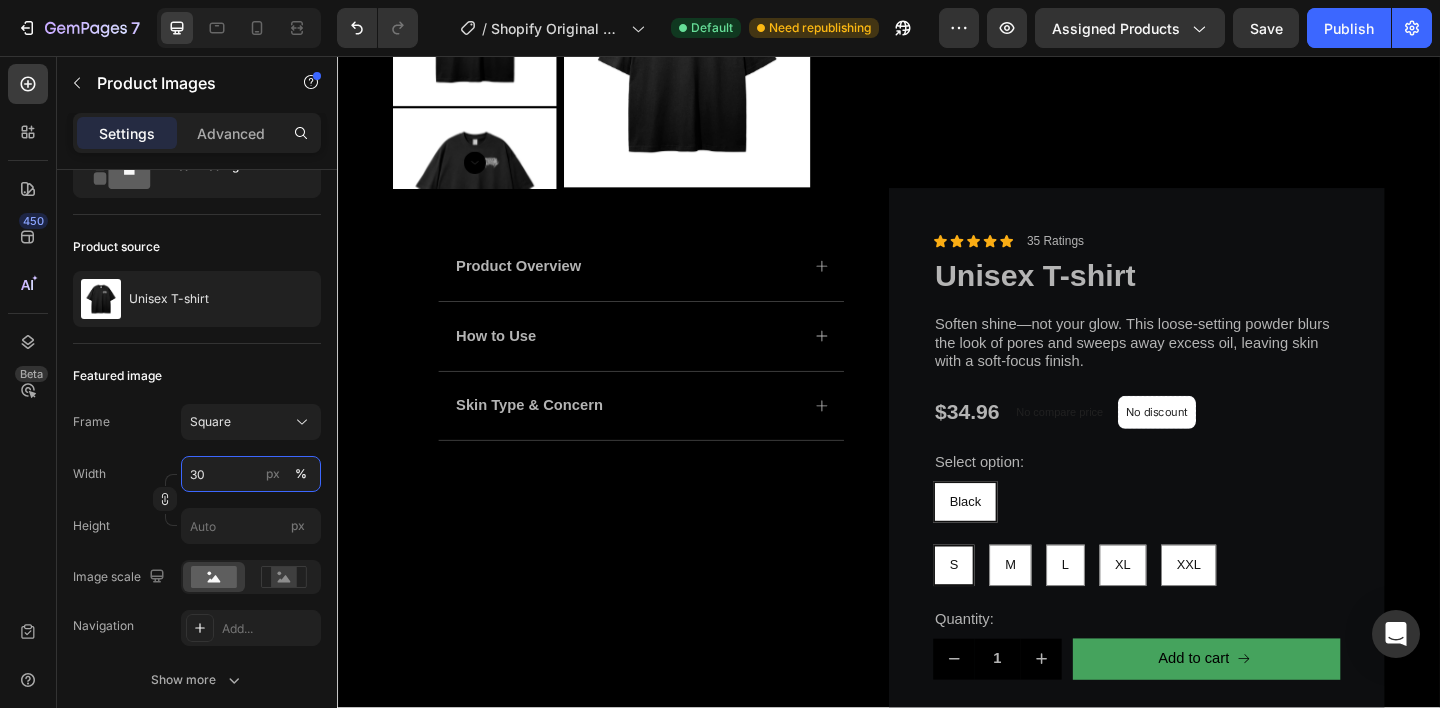 scroll, scrollTop: 0, scrollLeft: 0, axis: both 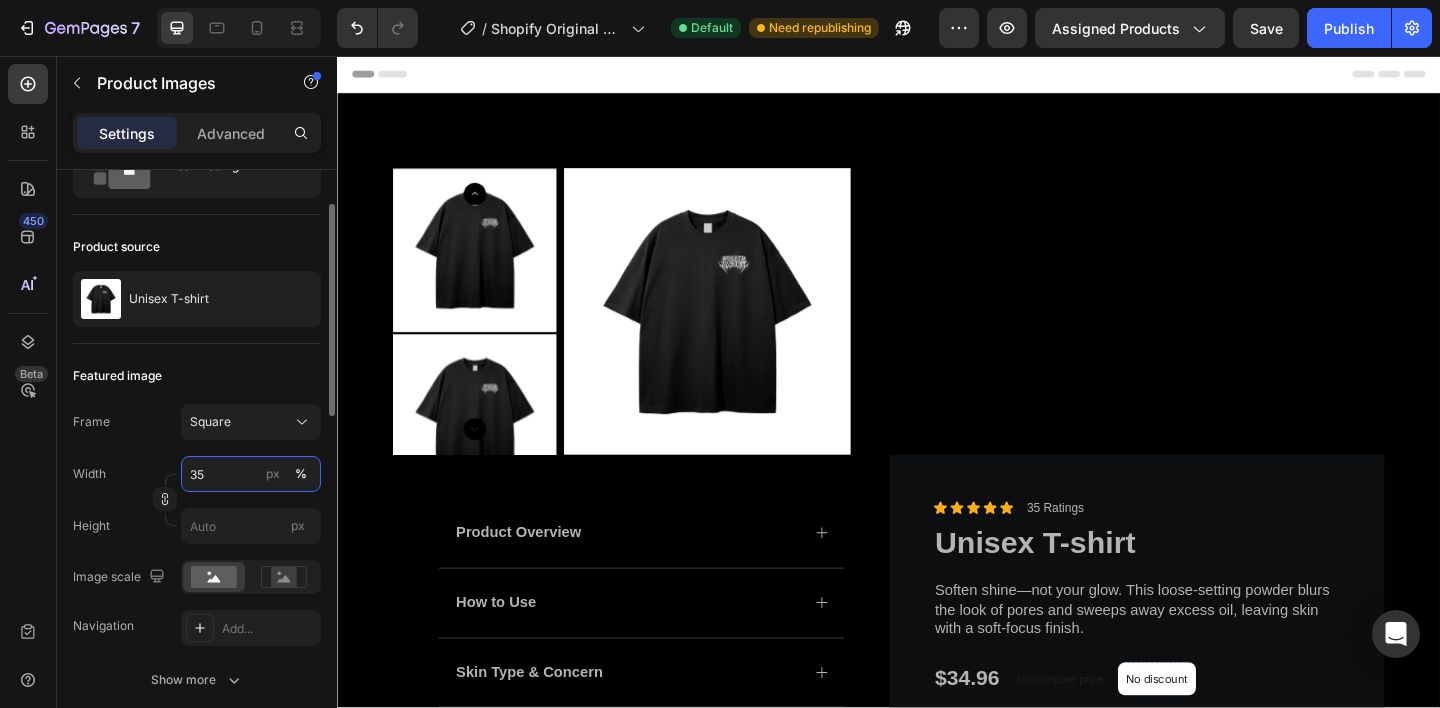 type on "3" 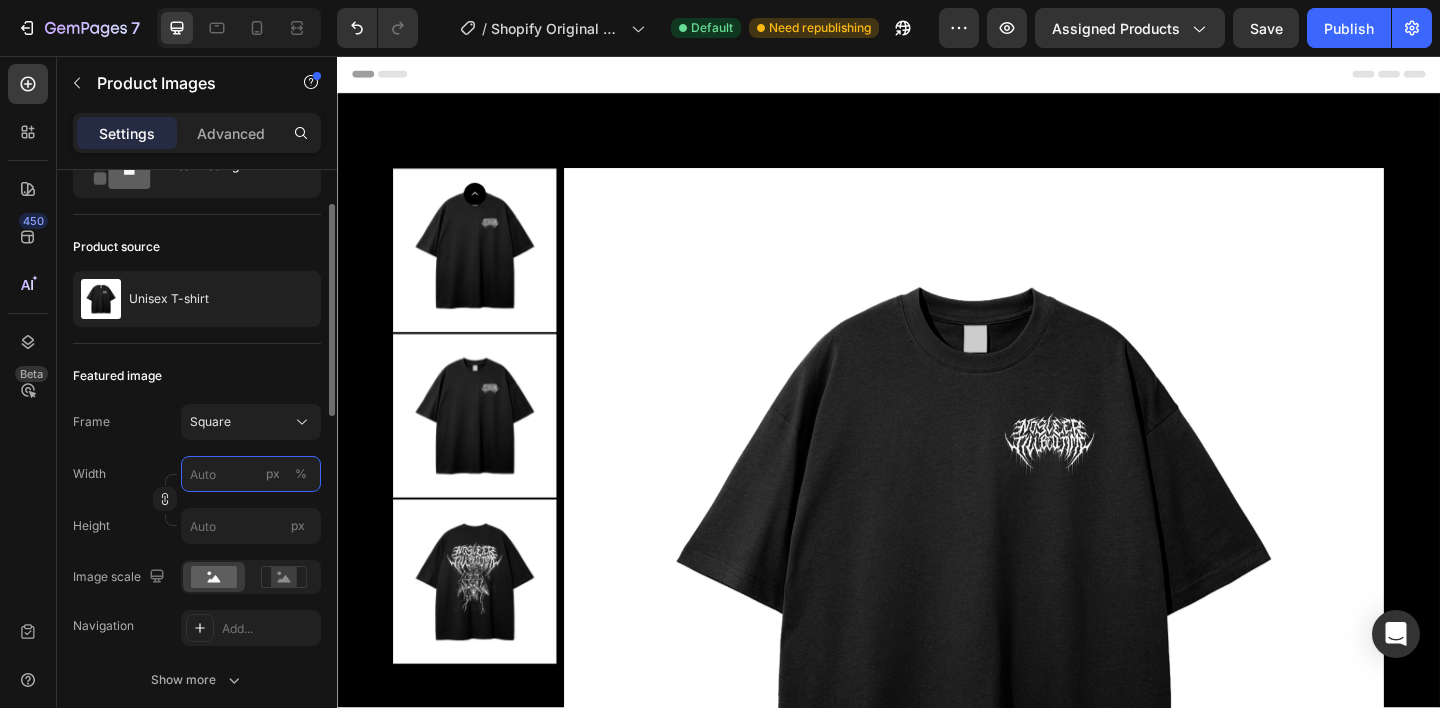 type on "4" 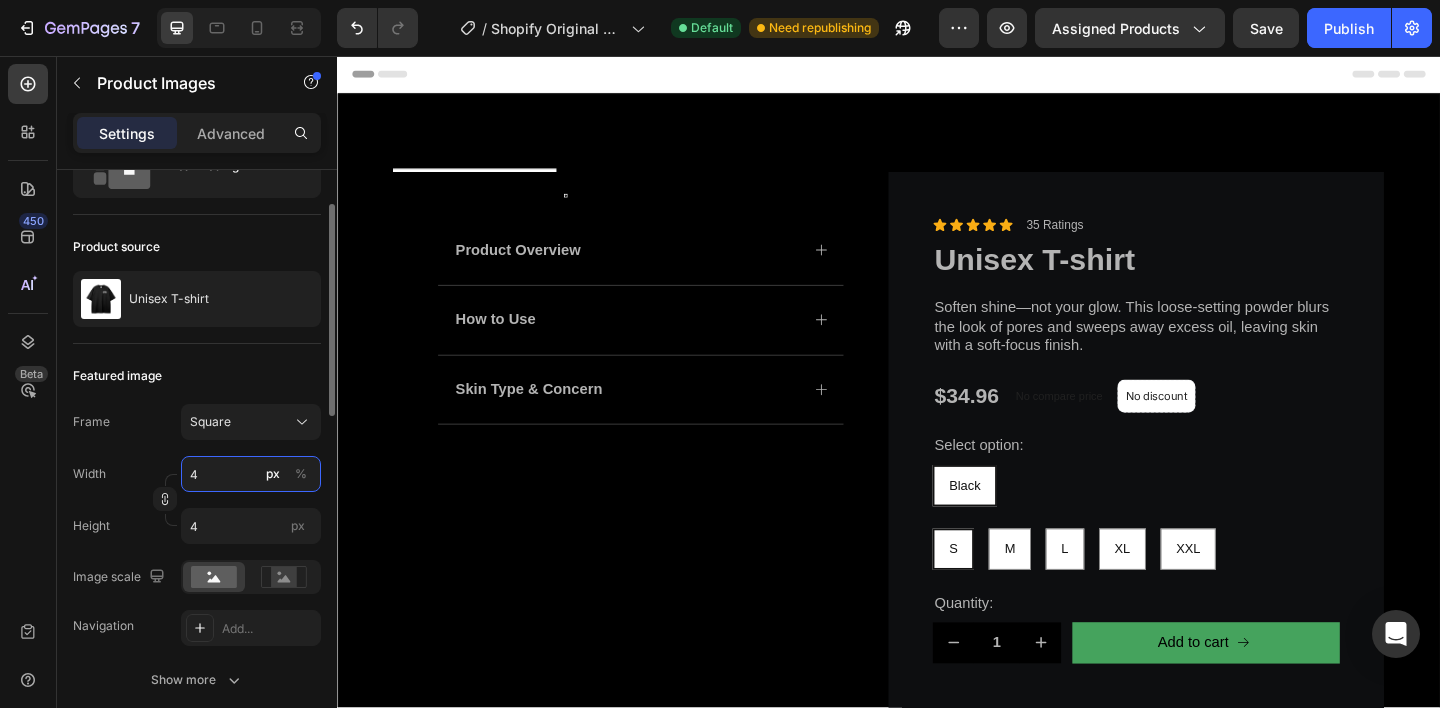 type on "40" 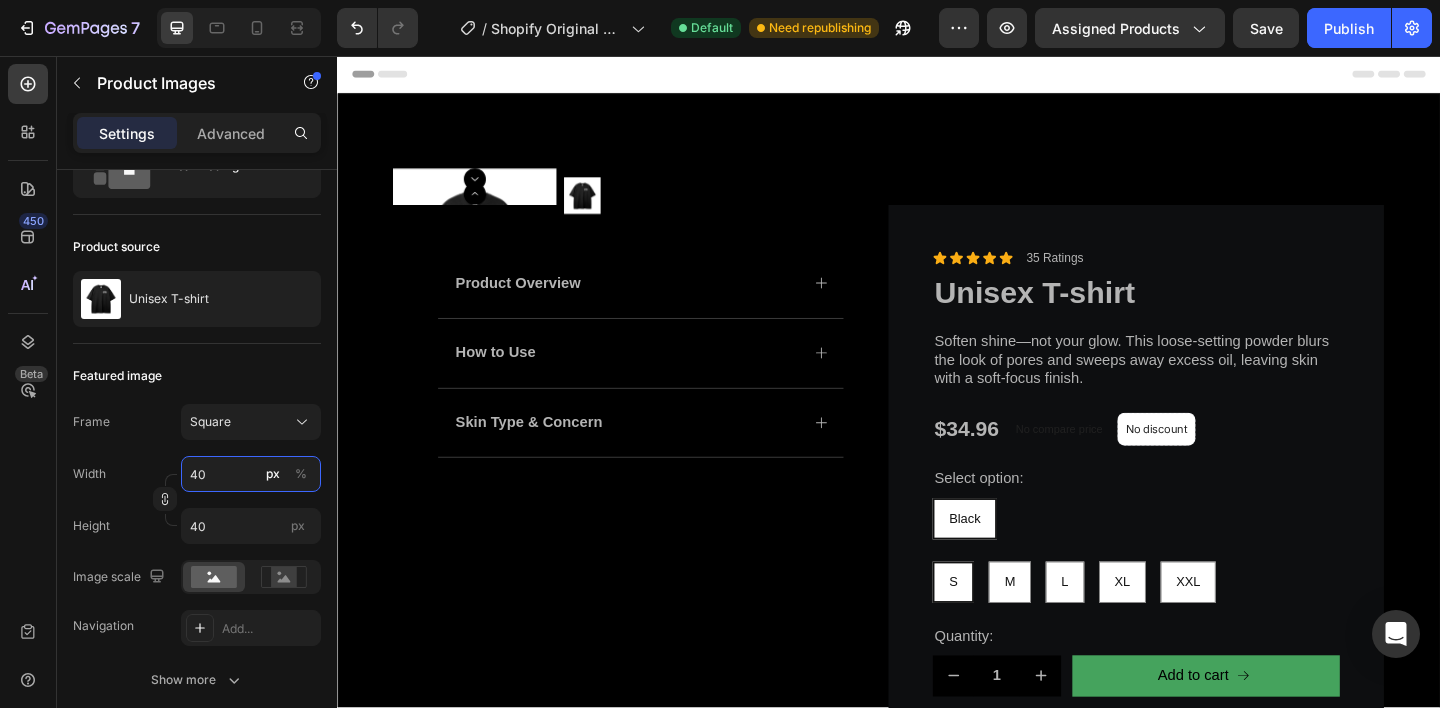 type on "40" 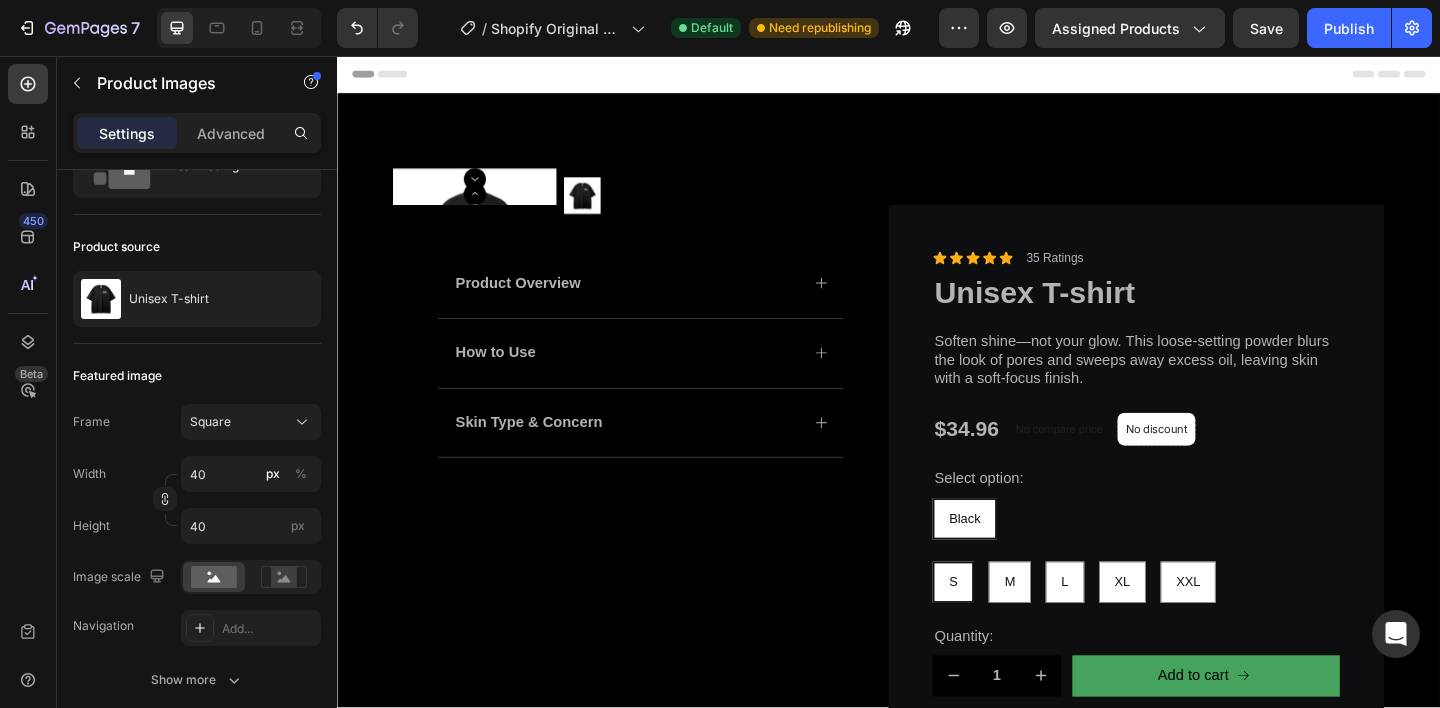 click at bounding box center [487, 190] 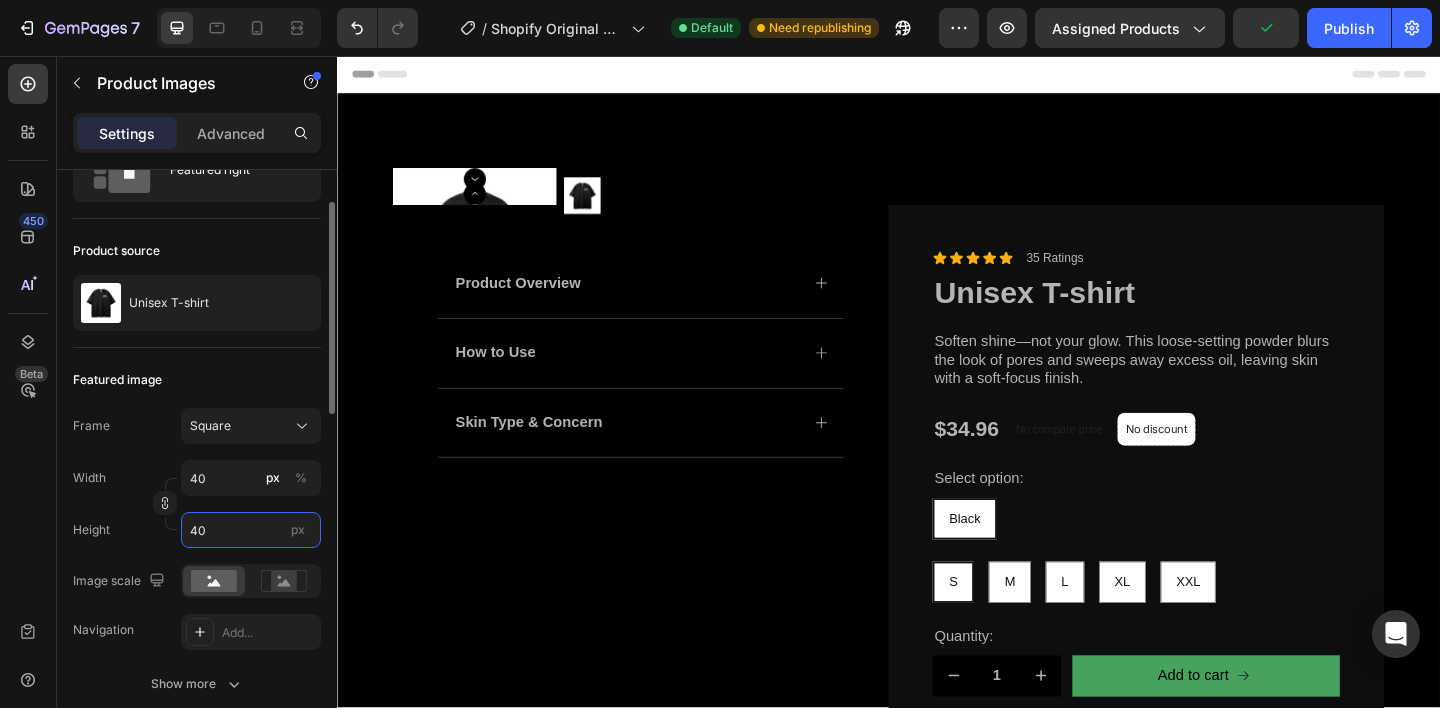drag, startPoint x: 222, startPoint y: 529, endPoint x: 91, endPoint y: 515, distance: 131.74597 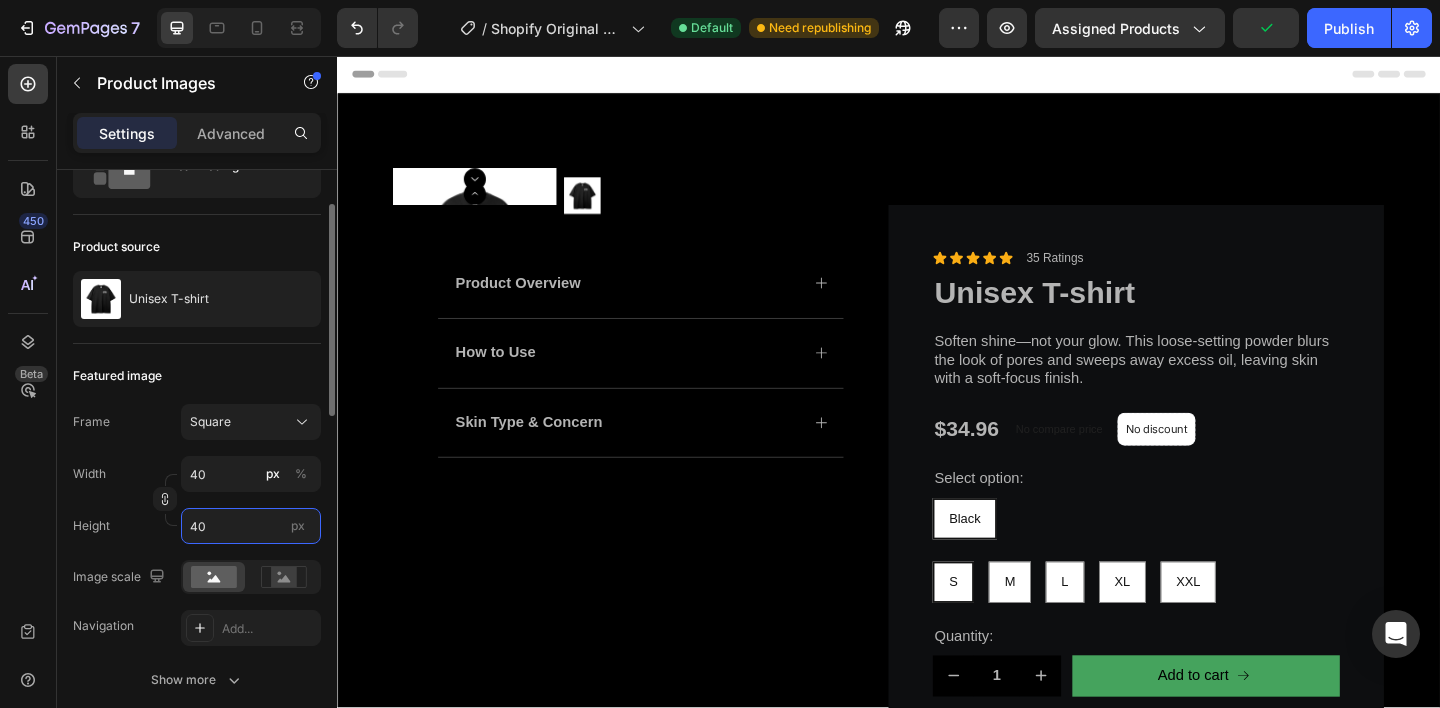 click on "40" at bounding box center [251, 526] 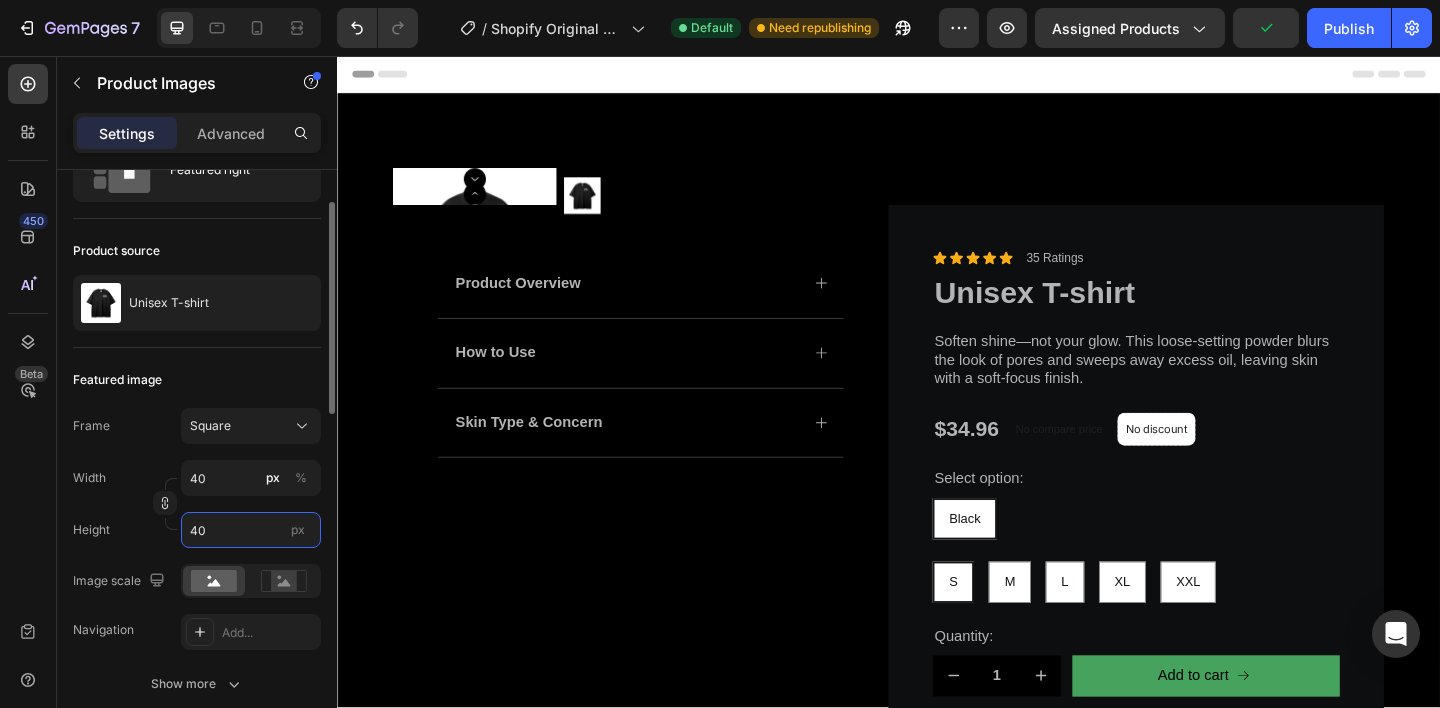 scroll, scrollTop: 93, scrollLeft: 0, axis: vertical 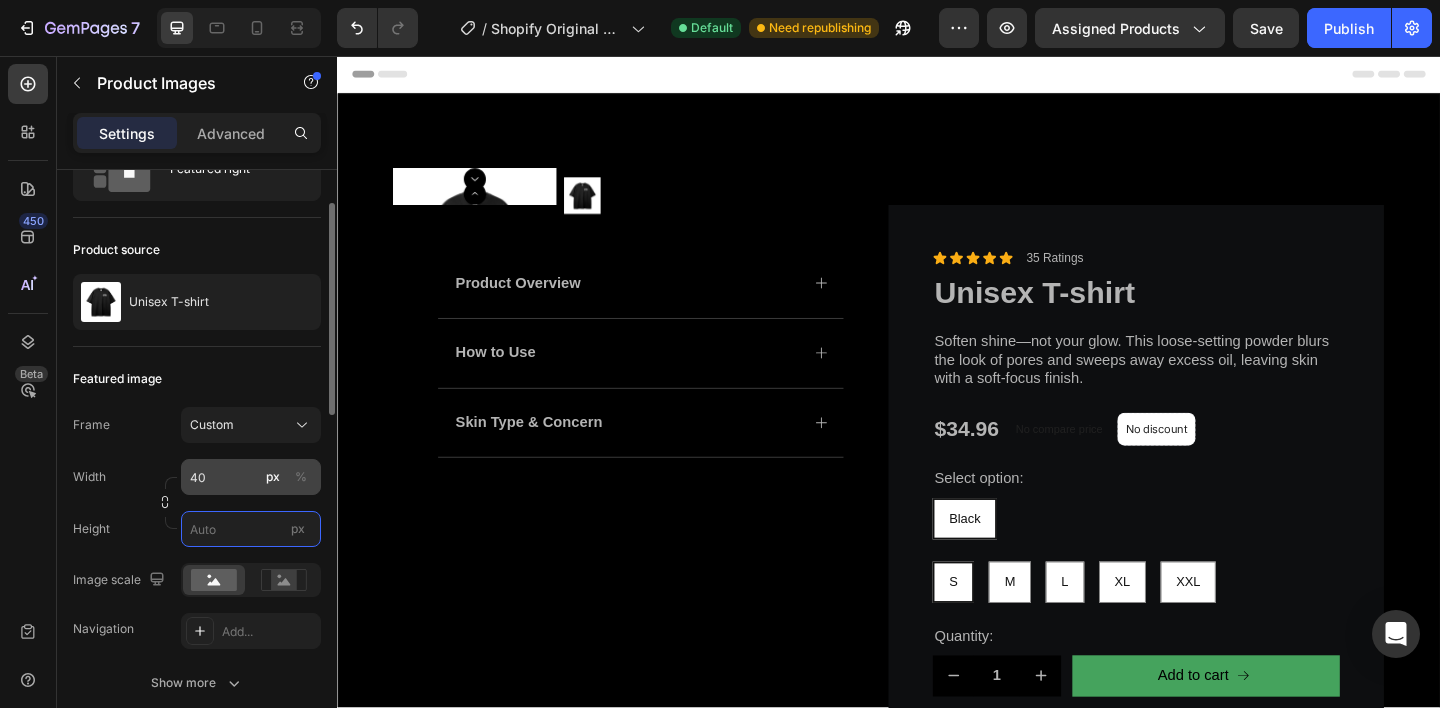 type 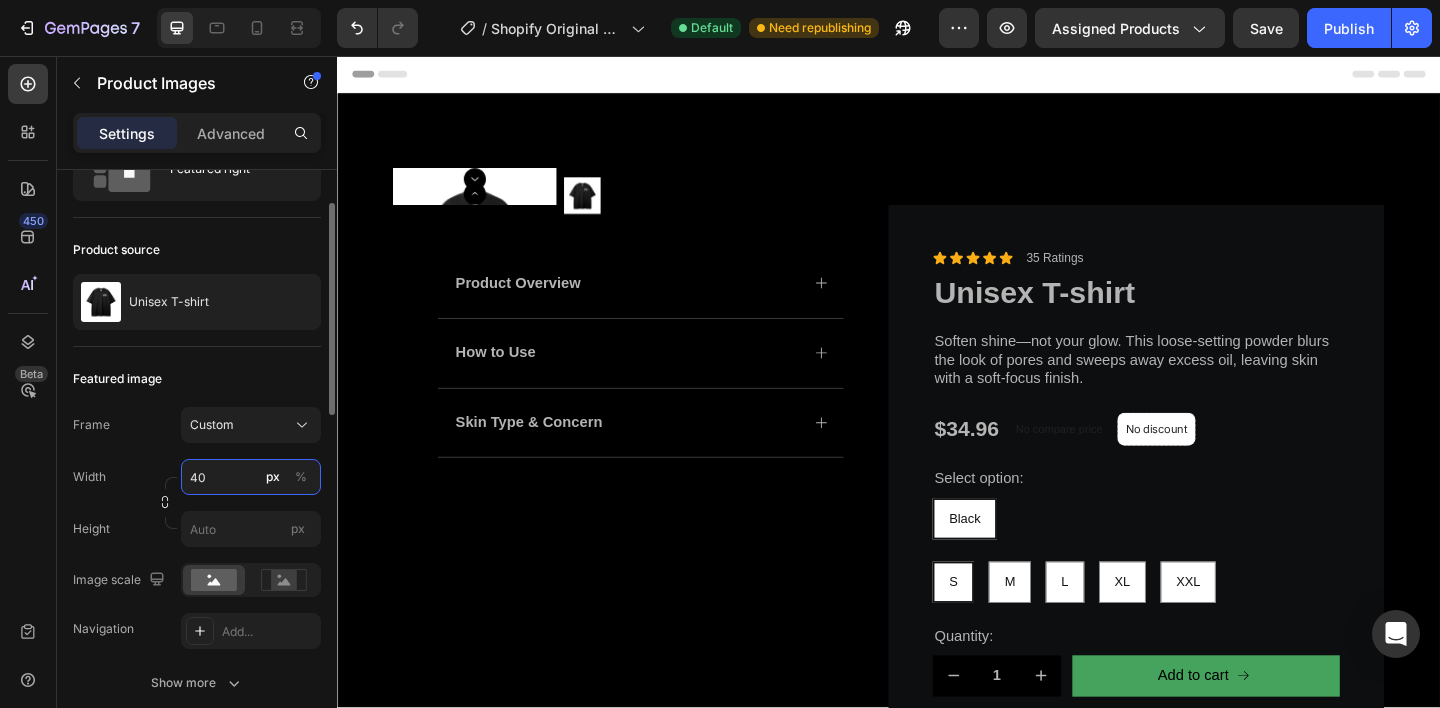 click on "40" at bounding box center [251, 477] 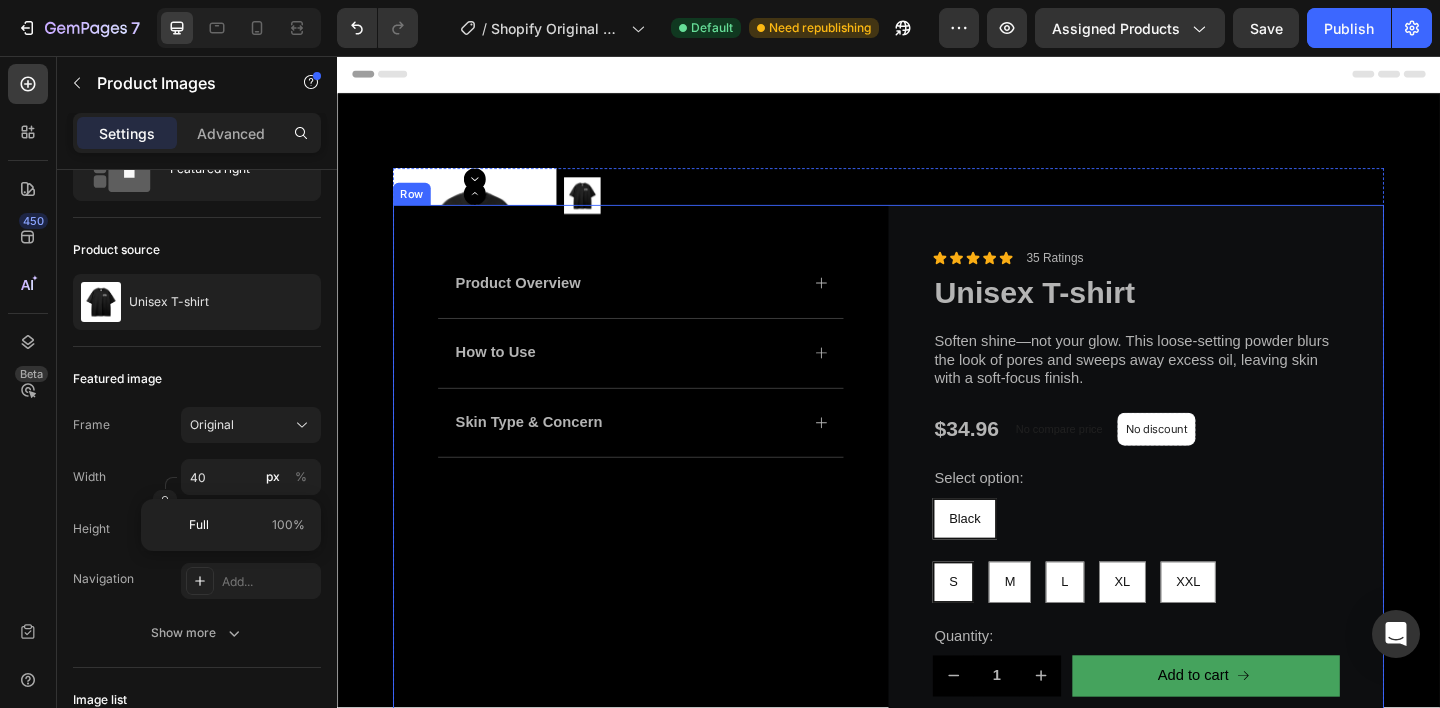 click on "Product Overview
How to Use
Skin Type & Concern Accordion" at bounding box center (667, 509) 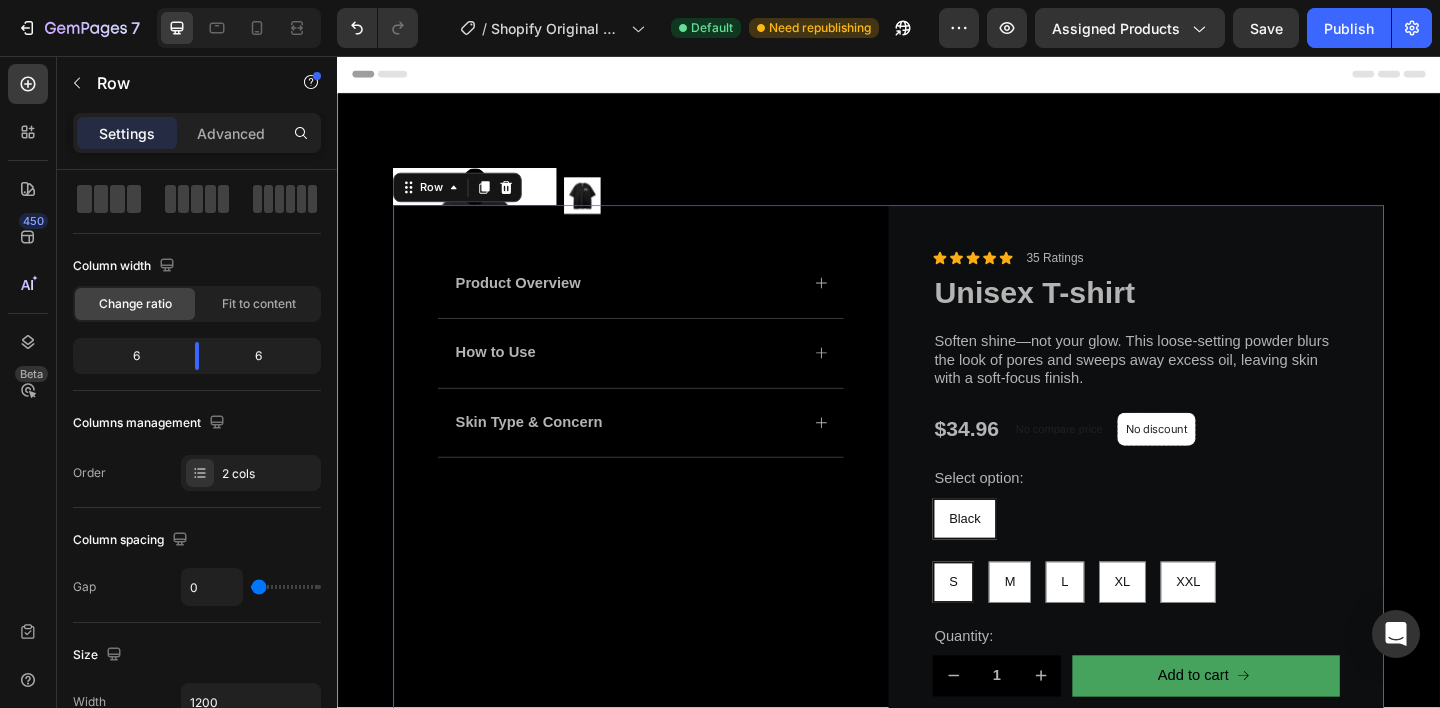 scroll, scrollTop: 0, scrollLeft: 0, axis: both 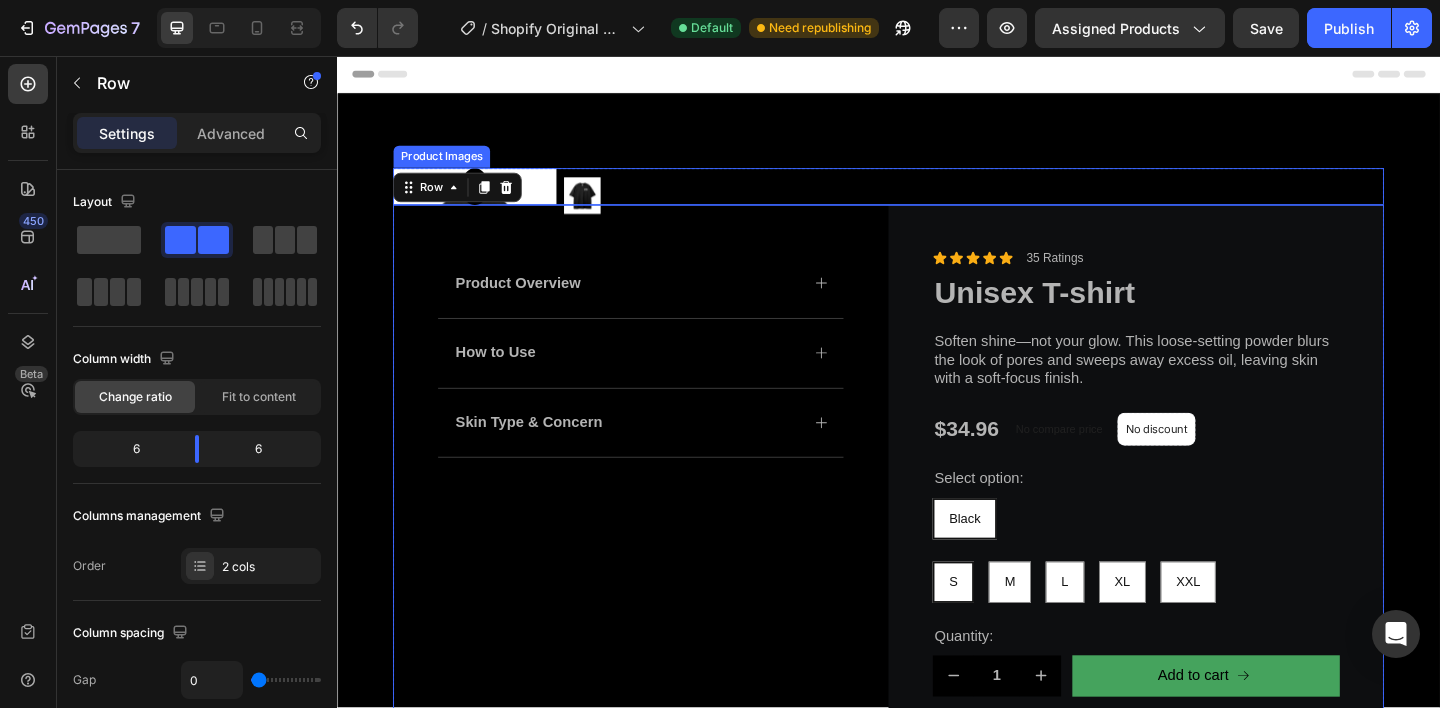 click at bounding box center (487, 267) 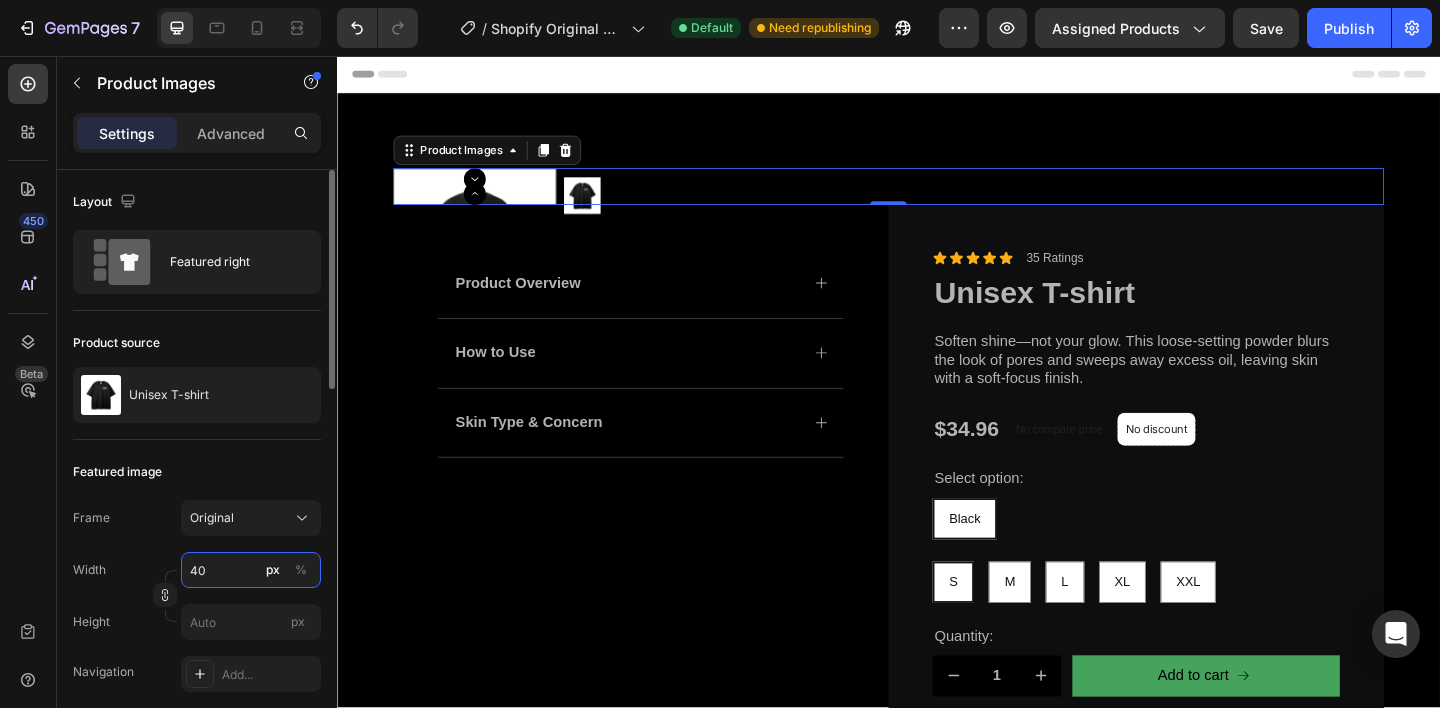 drag, startPoint x: 238, startPoint y: 577, endPoint x: 140, endPoint y: 565, distance: 98.731964 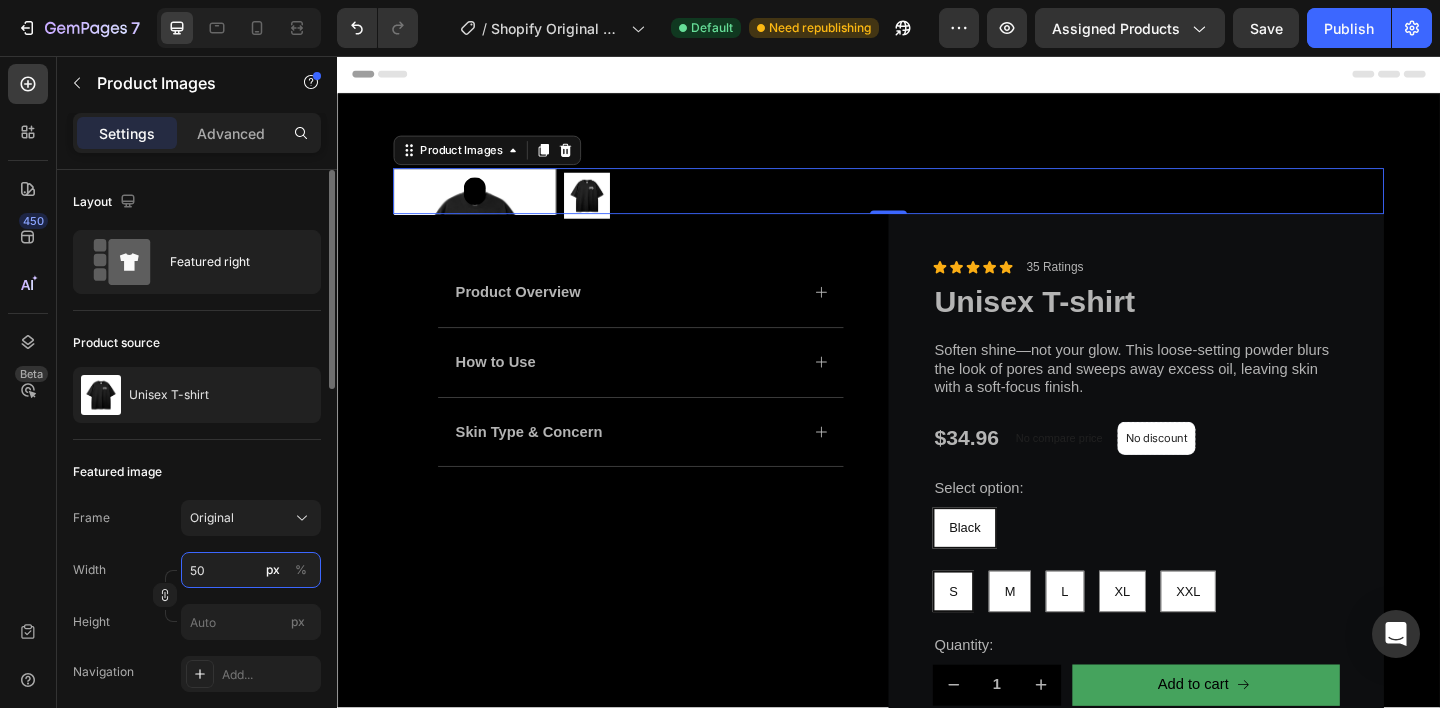 click on "50" at bounding box center [251, 570] 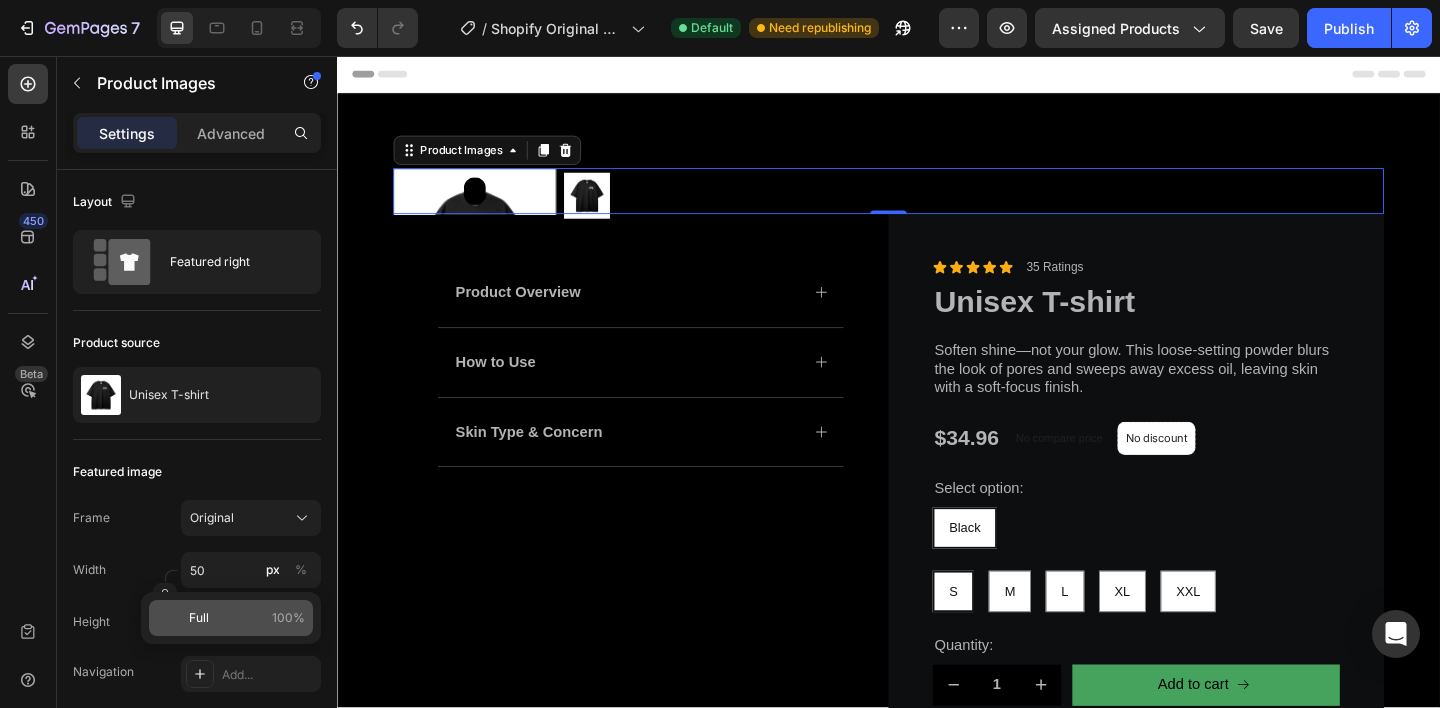 click on "Full" at bounding box center [199, 618] 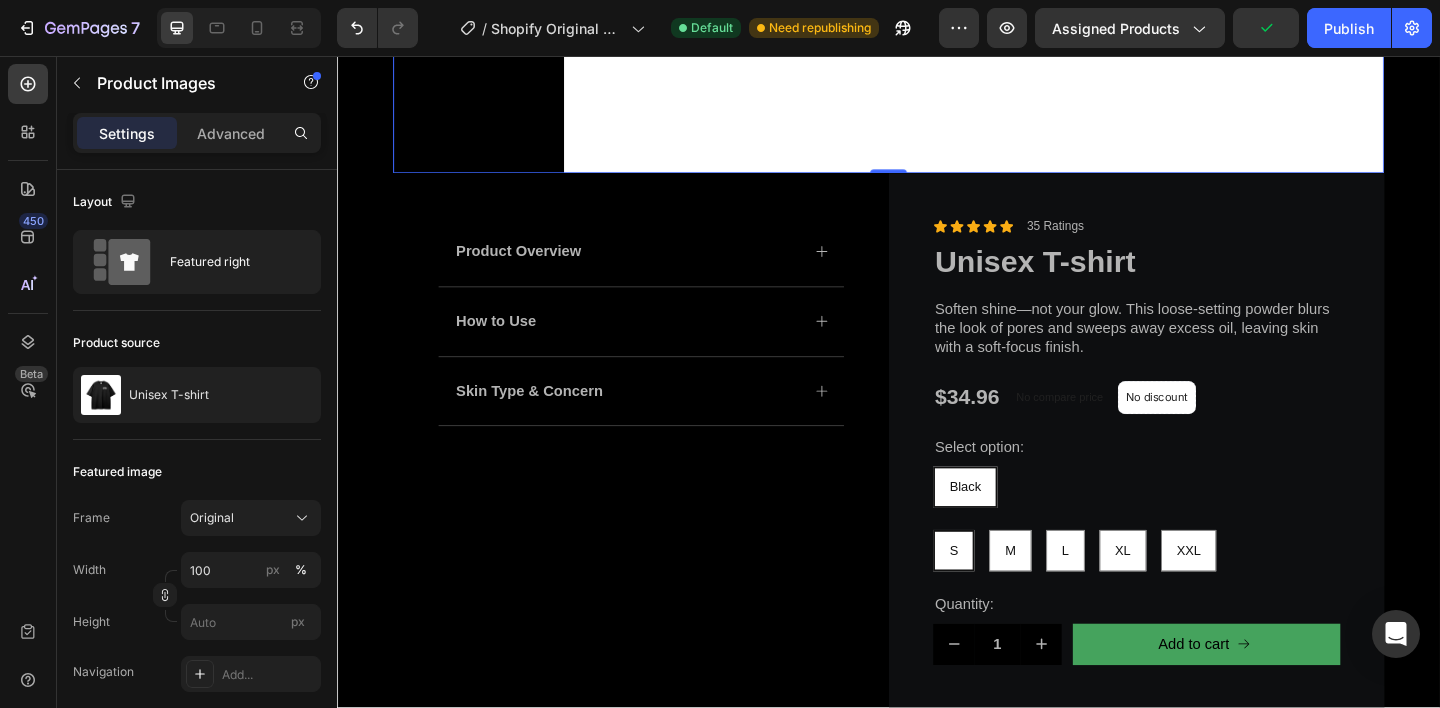 scroll, scrollTop: 0, scrollLeft: 0, axis: both 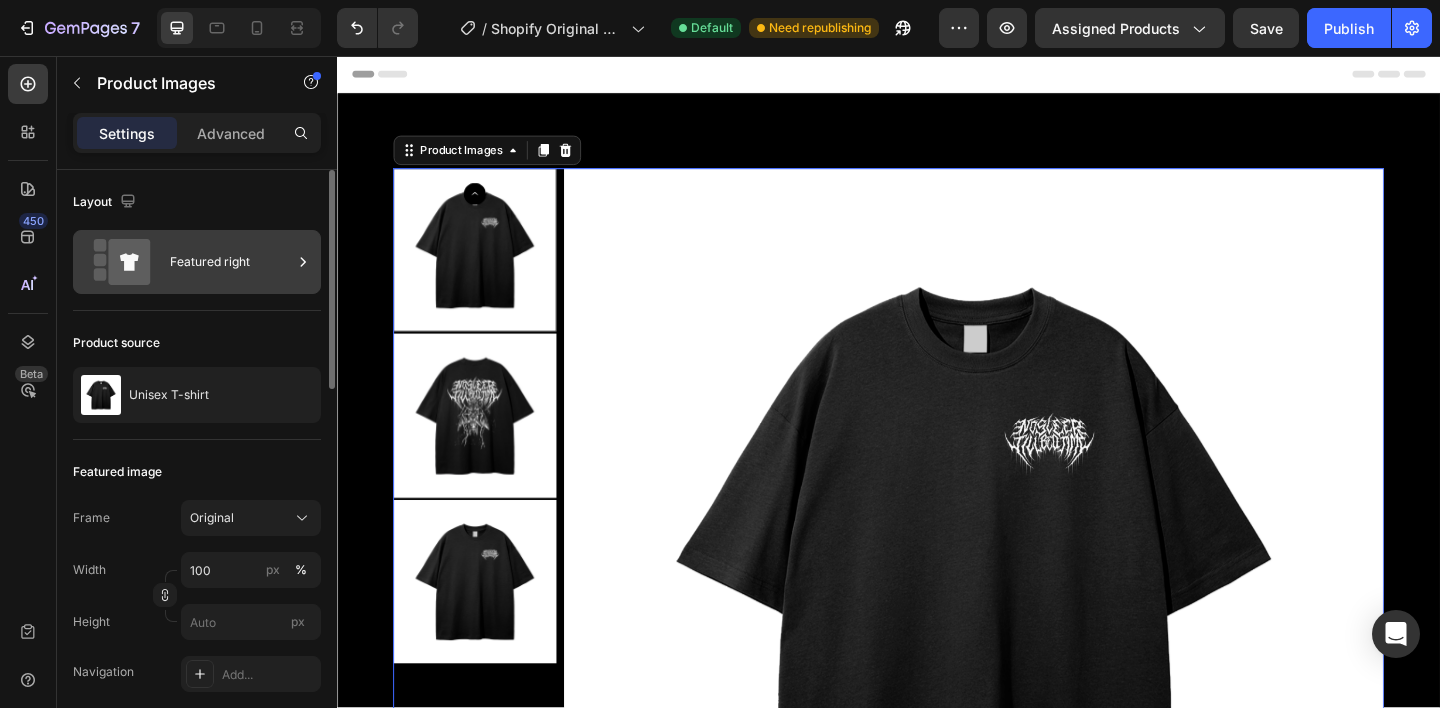 click on "Featured right" at bounding box center [231, 262] 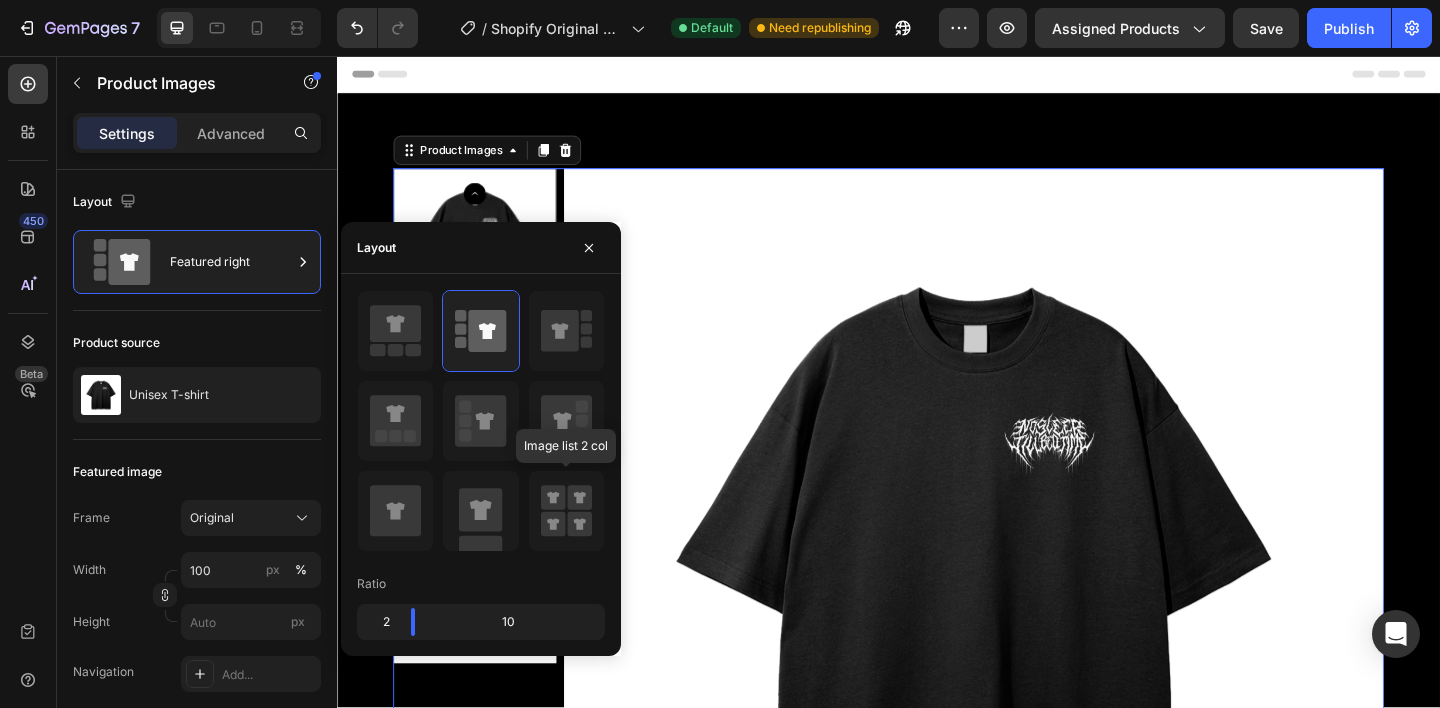 drag, startPoint x: 565, startPoint y: 513, endPoint x: 527, endPoint y: 503, distance: 39.293766 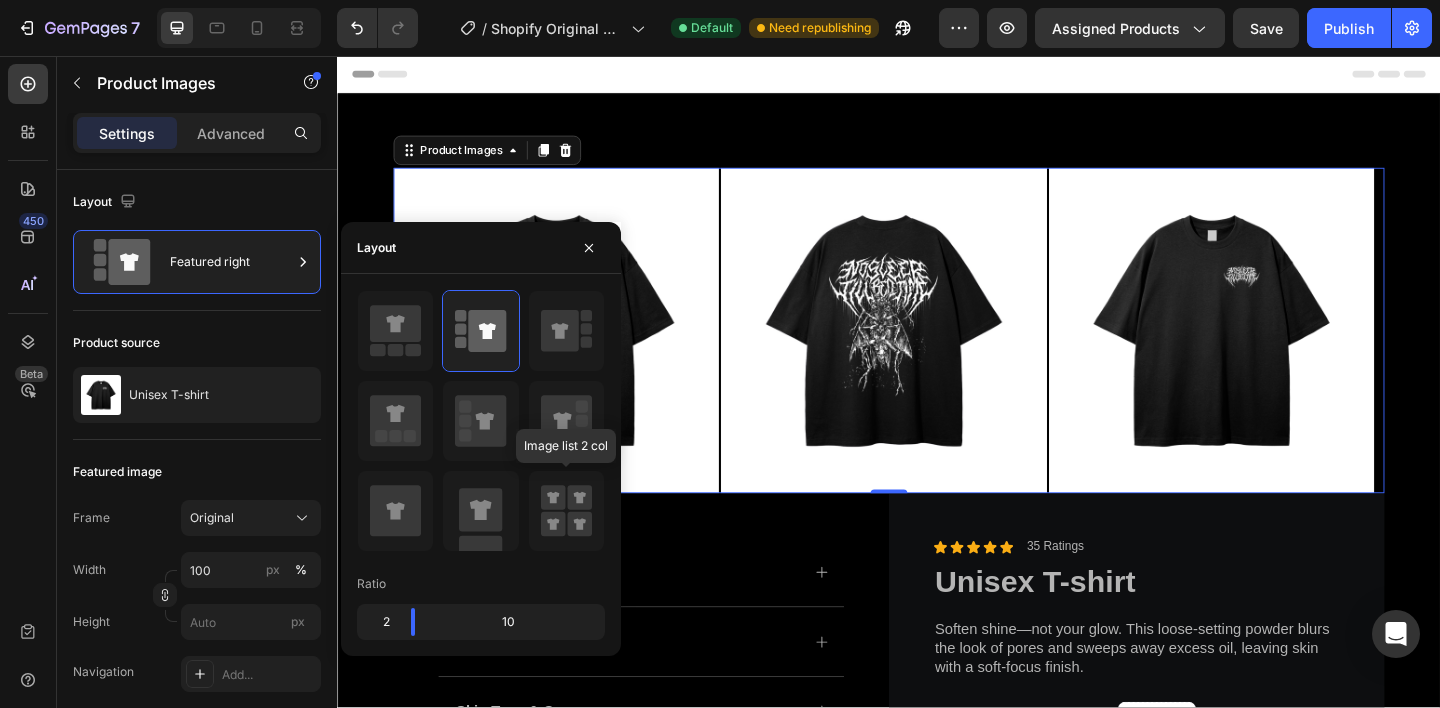 type on "33" 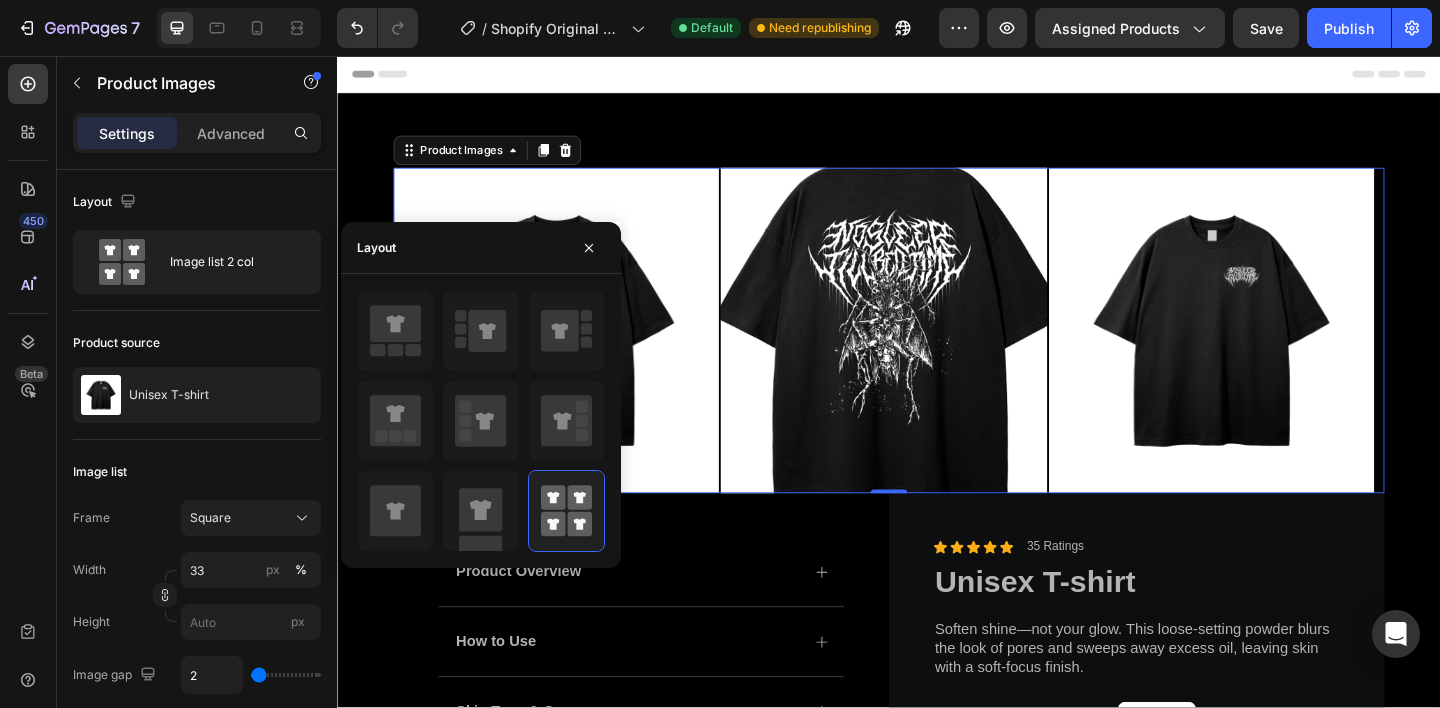 click at bounding box center [931, 355] 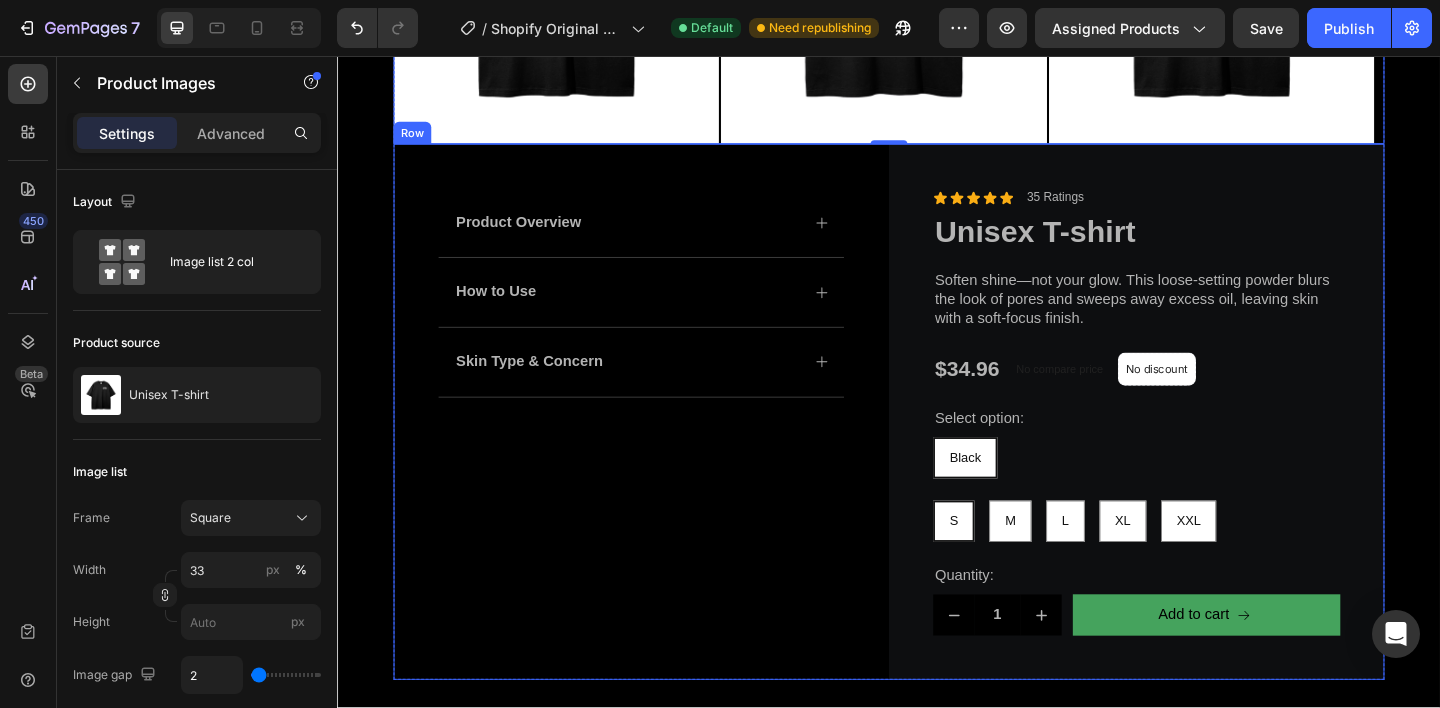 scroll, scrollTop: 388, scrollLeft: 0, axis: vertical 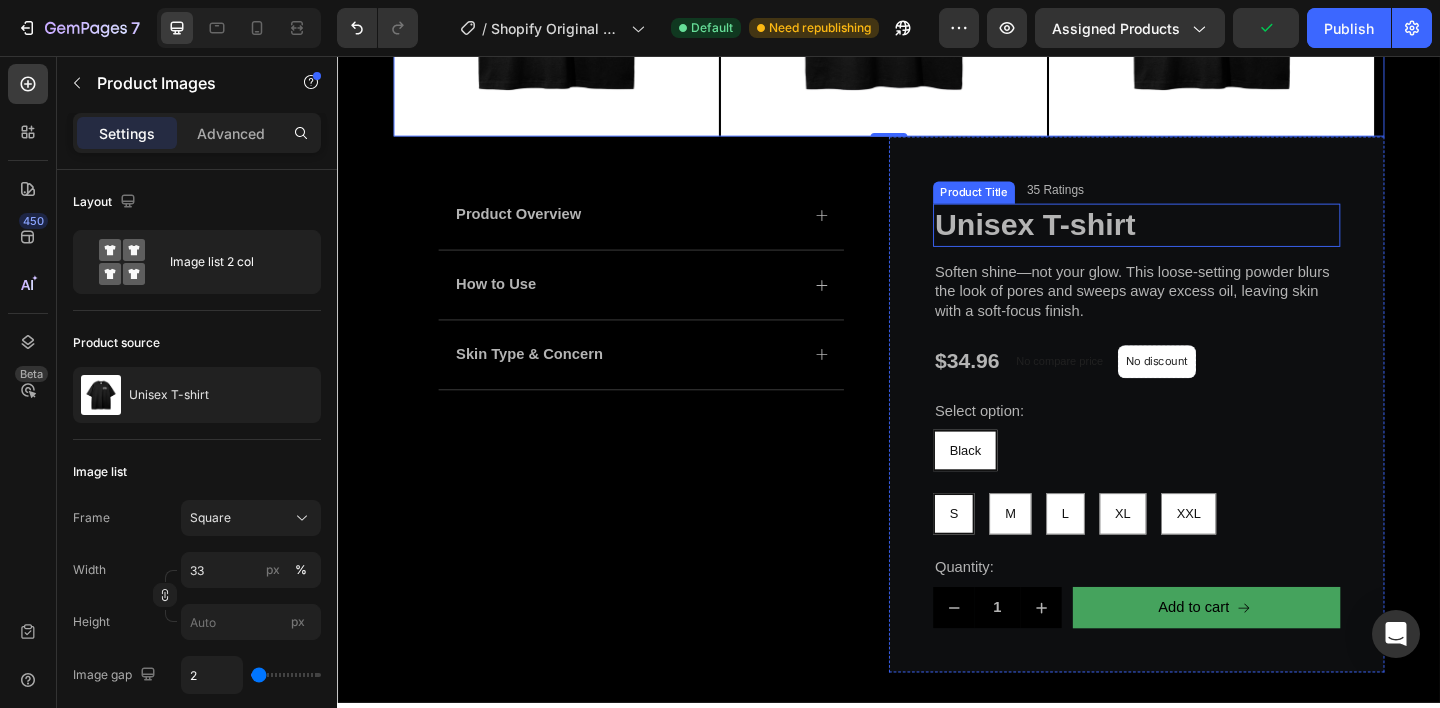 click on "Unisex T-shirt" at bounding box center (1206, 240) 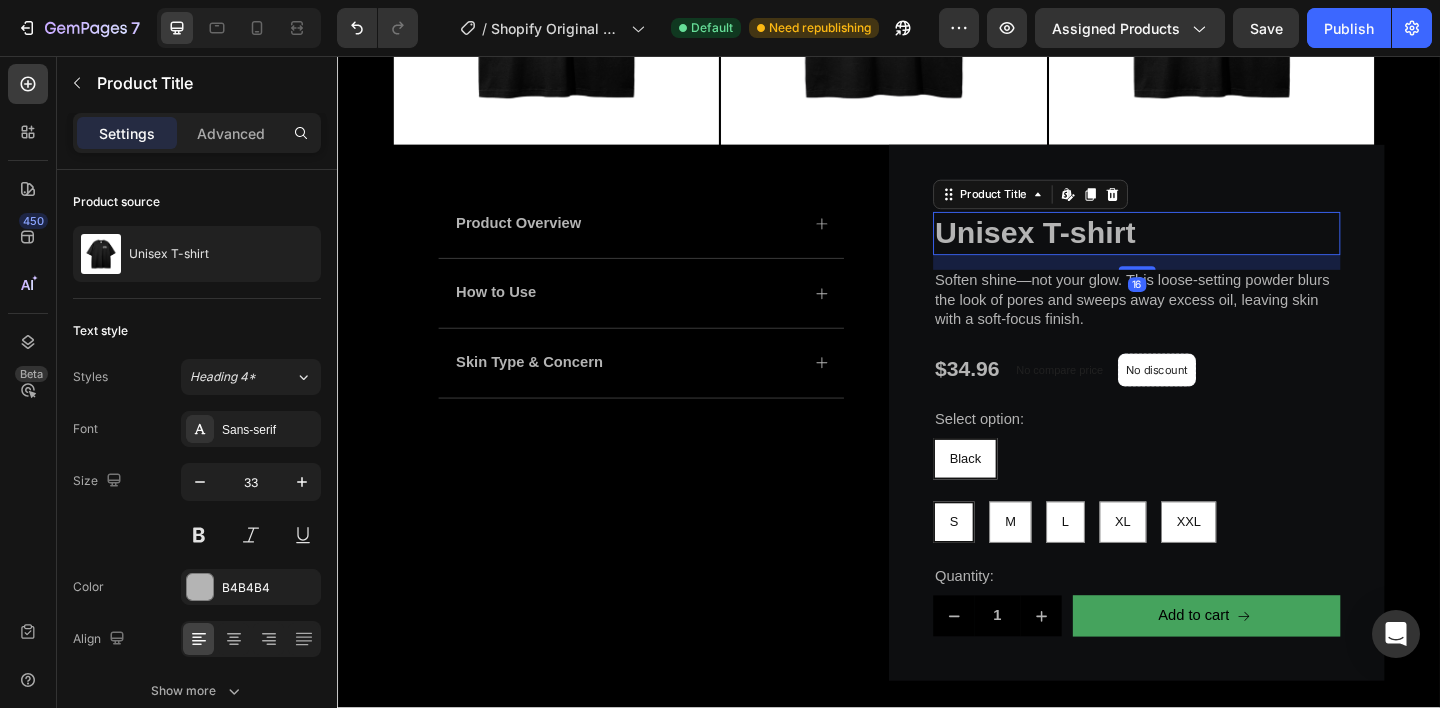 click on "Unisex T-shirt" at bounding box center (1206, 249) 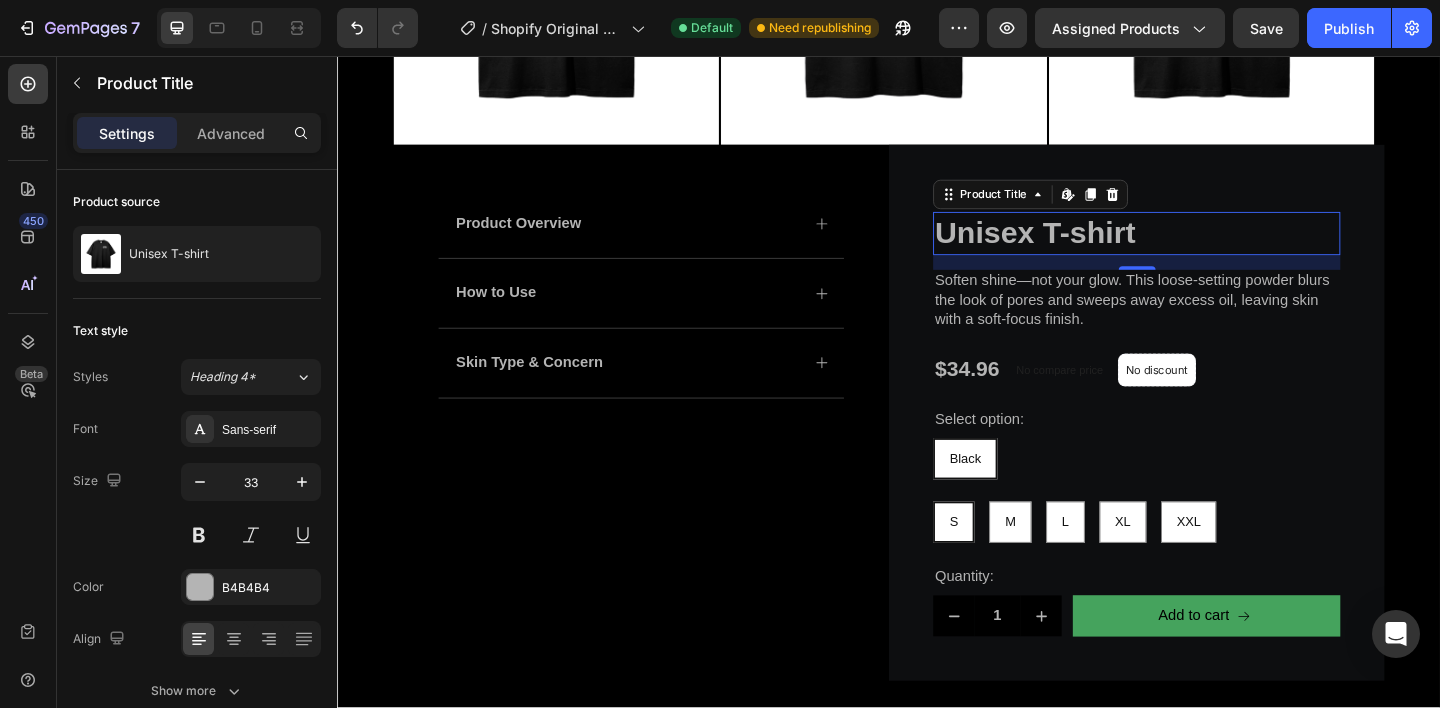 click on "Unisex T-shirt" at bounding box center [1206, 249] 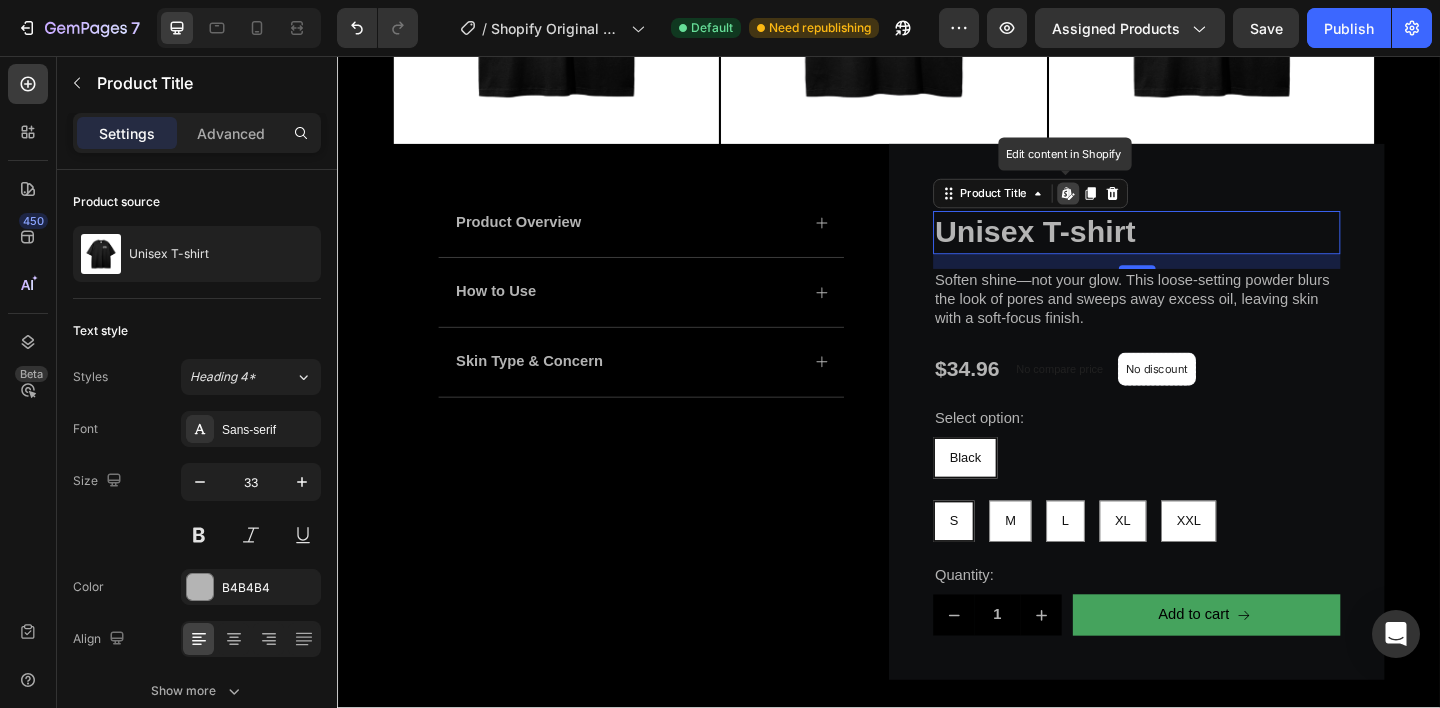 click on "Unisex T-shirt" at bounding box center [1206, 248] 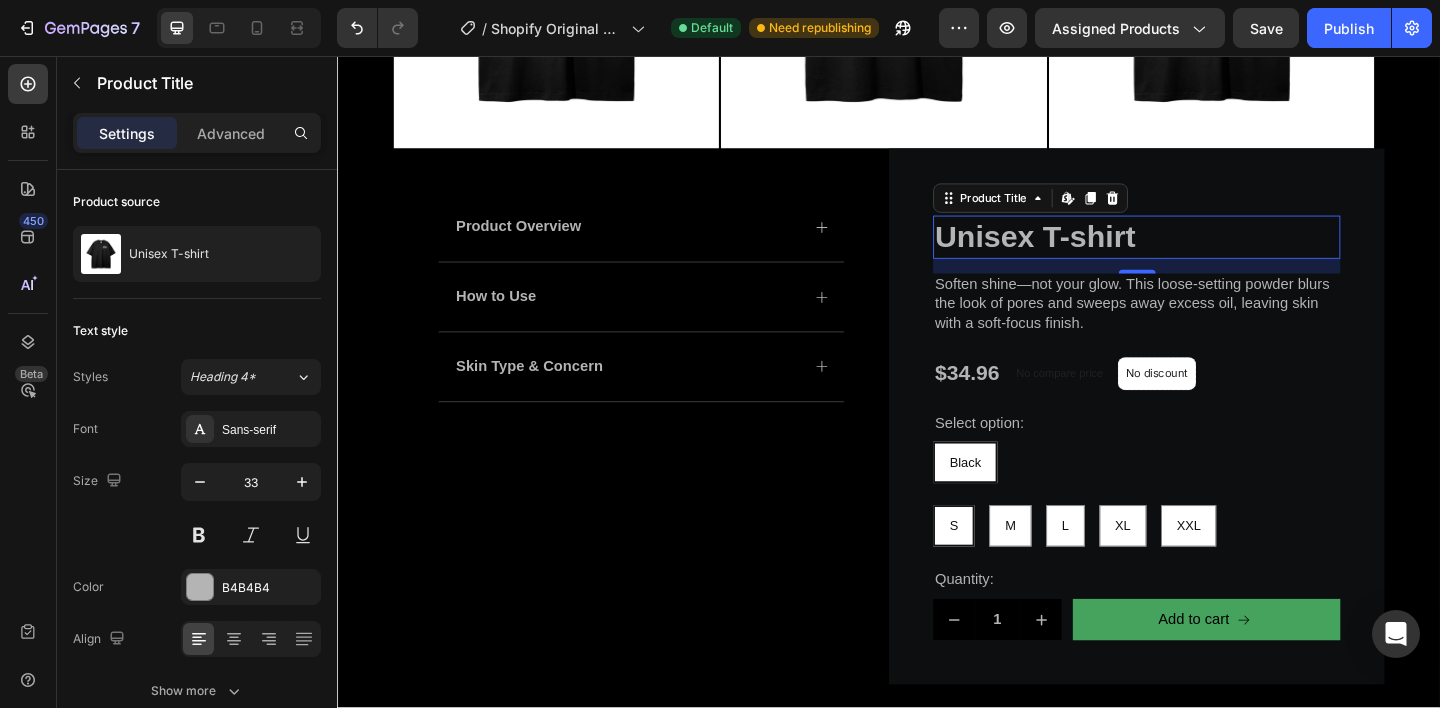 scroll, scrollTop: 374, scrollLeft: 0, axis: vertical 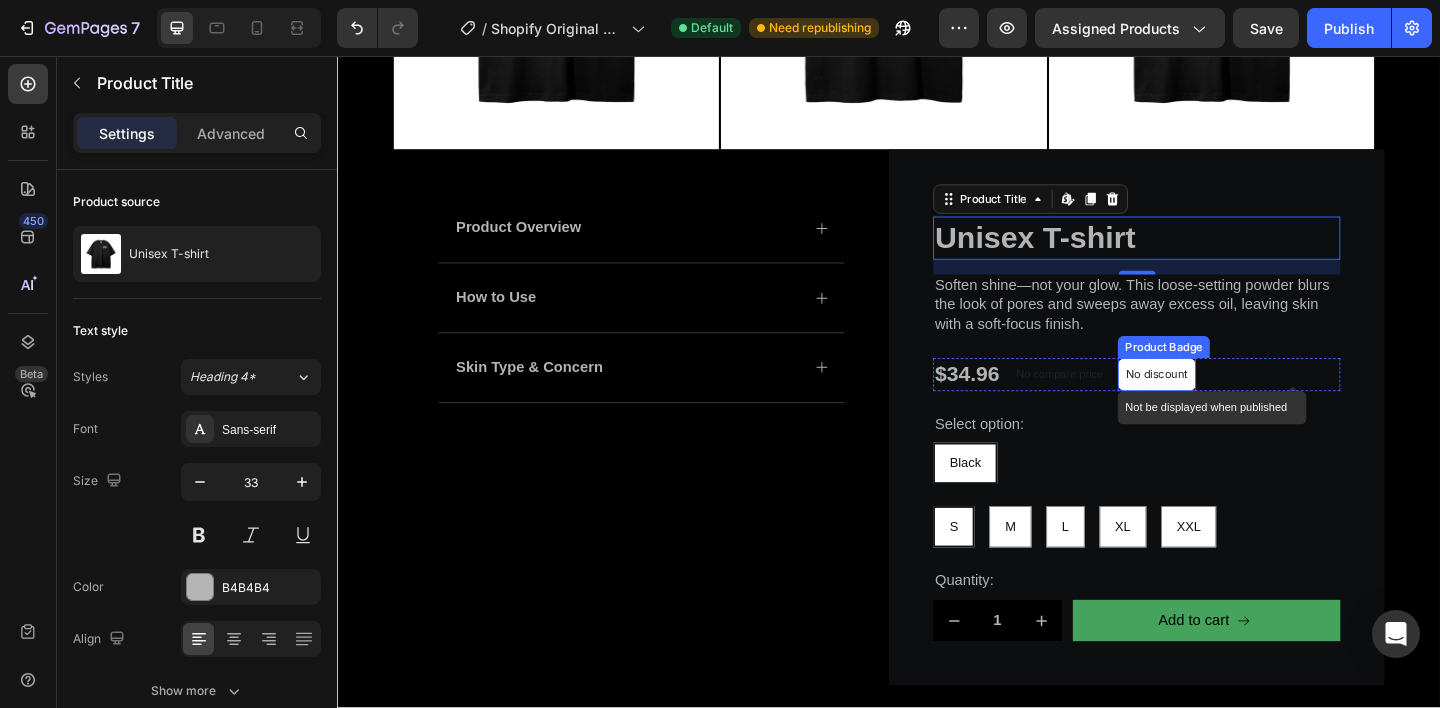 click on "No discount" at bounding box center [1228, 403] 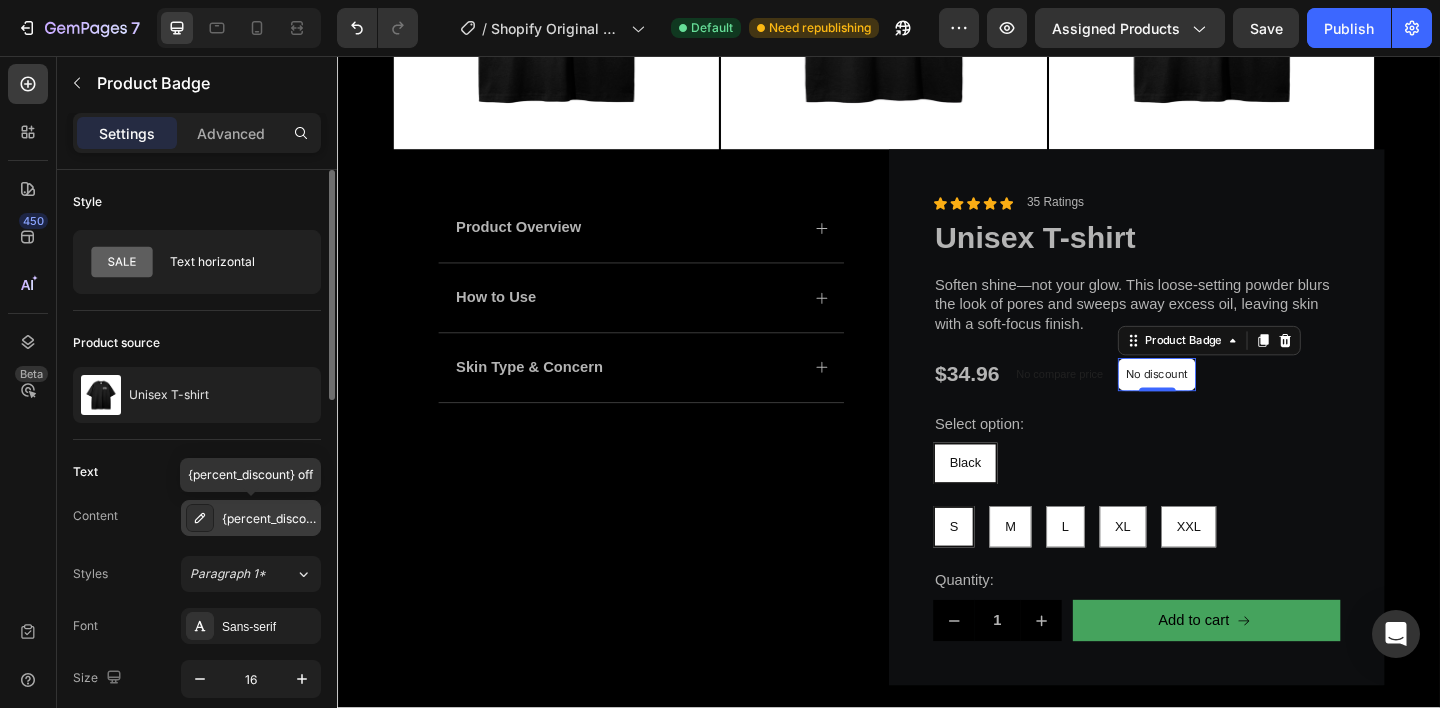 click 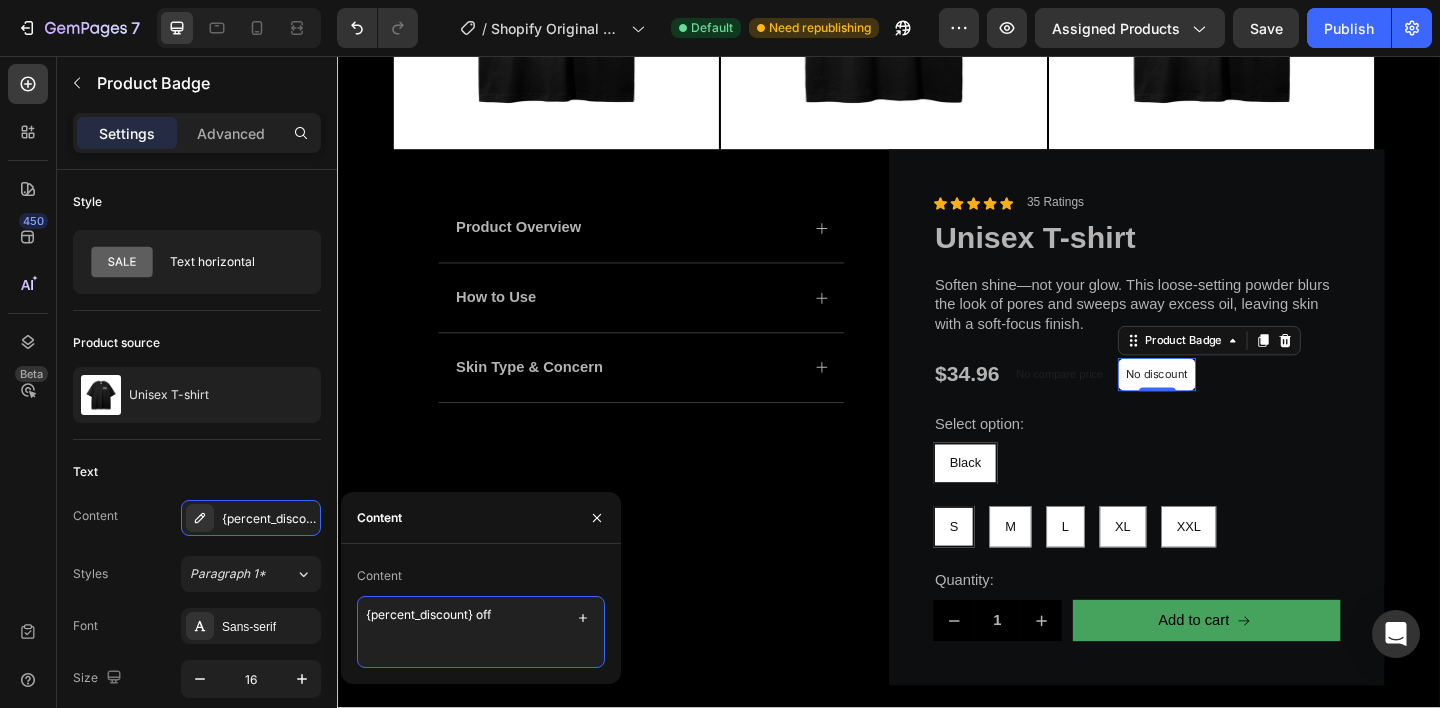 drag, startPoint x: 478, startPoint y: 618, endPoint x: 491, endPoint y: 648, distance: 32.695564 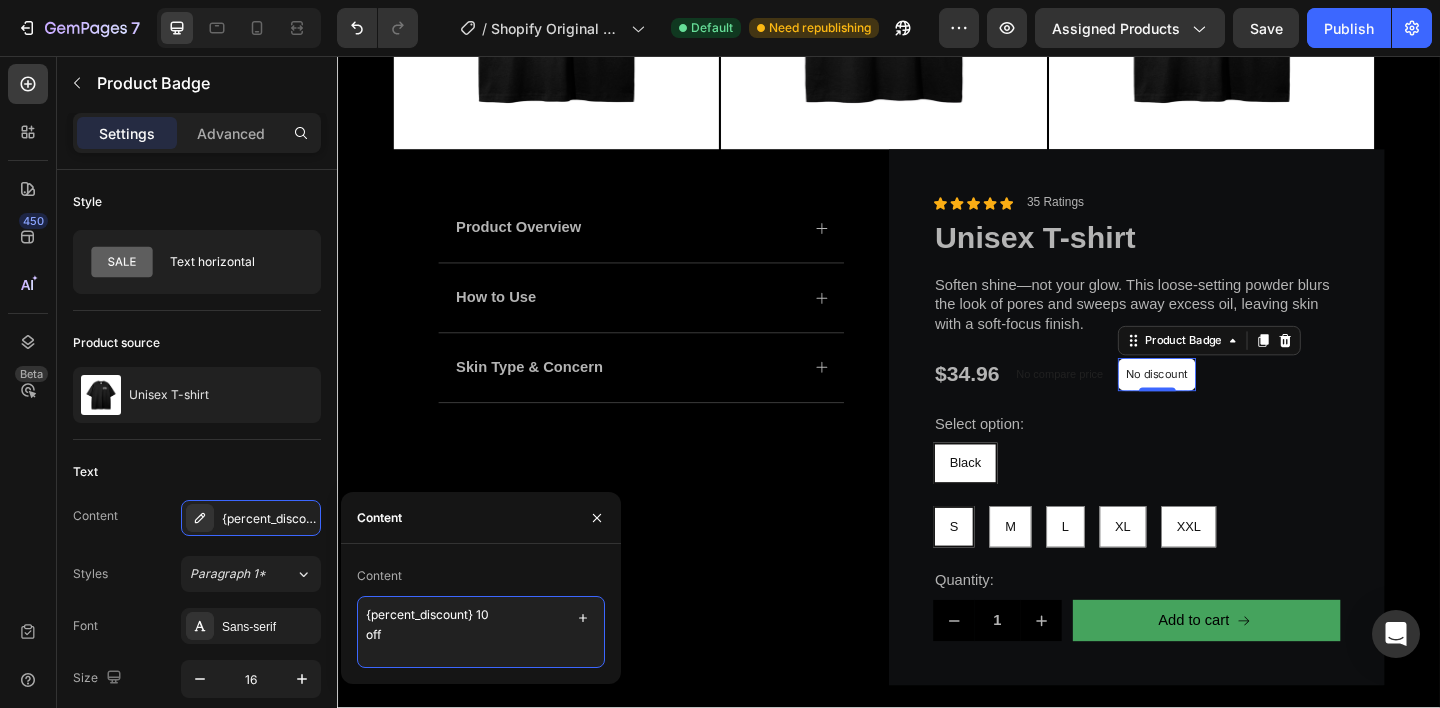 type on "{percent_discount} 10 off" 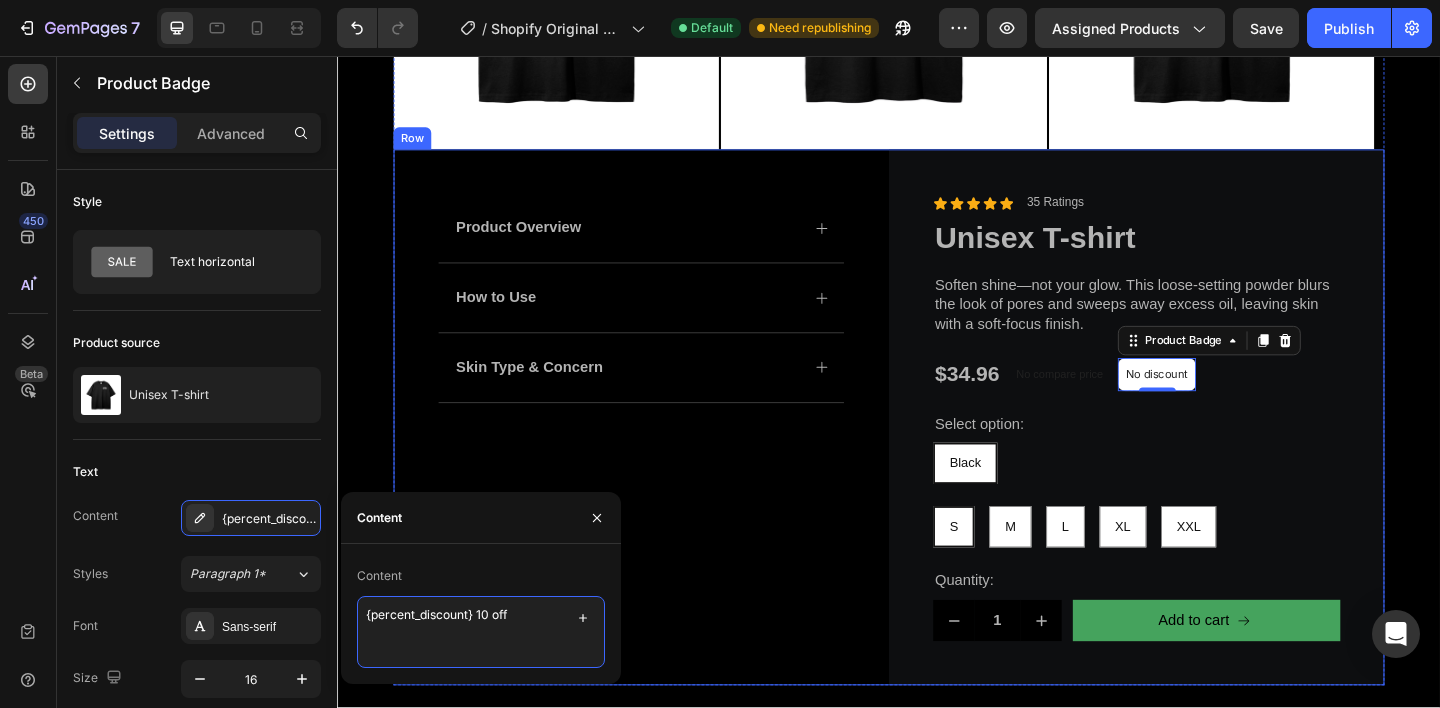 scroll, scrollTop: 384, scrollLeft: 0, axis: vertical 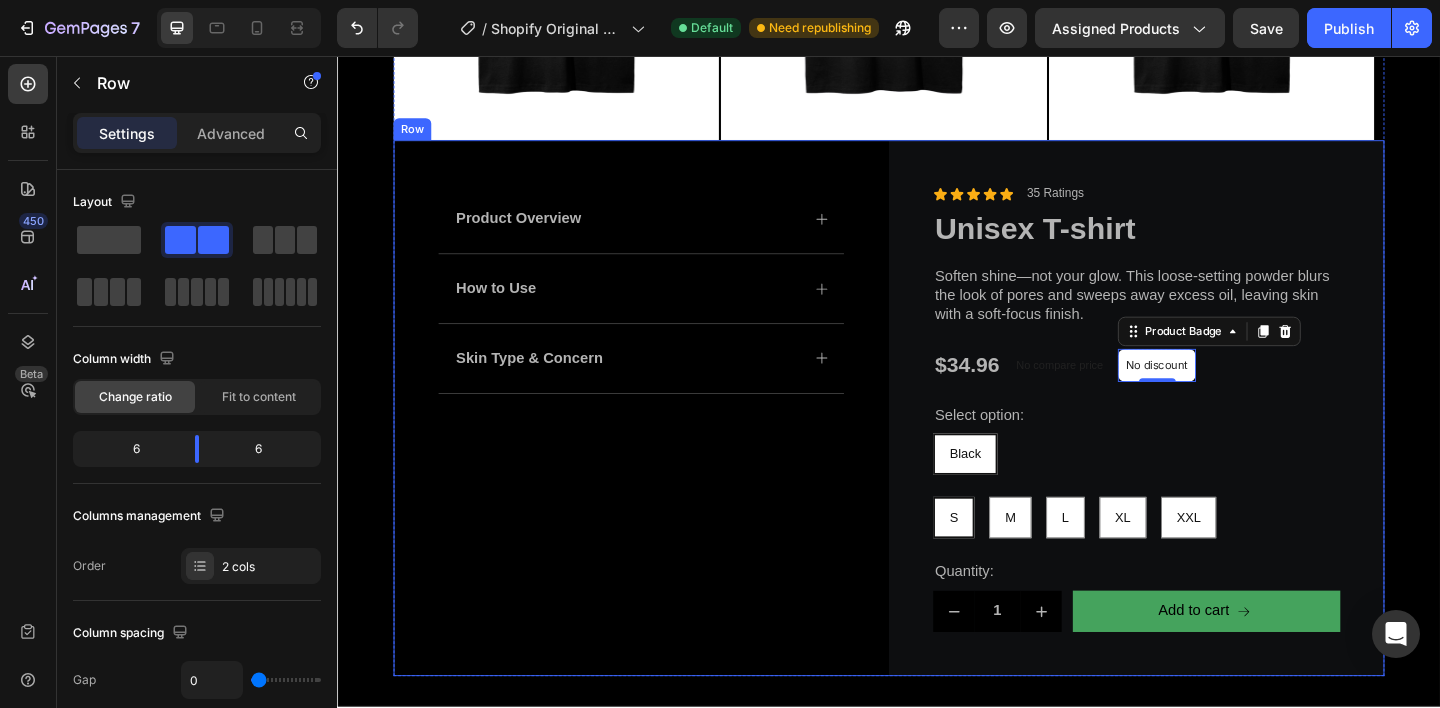 click on "Product Overview
How to Use
Skin Type & Concern Accordion" at bounding box center (667, 439) 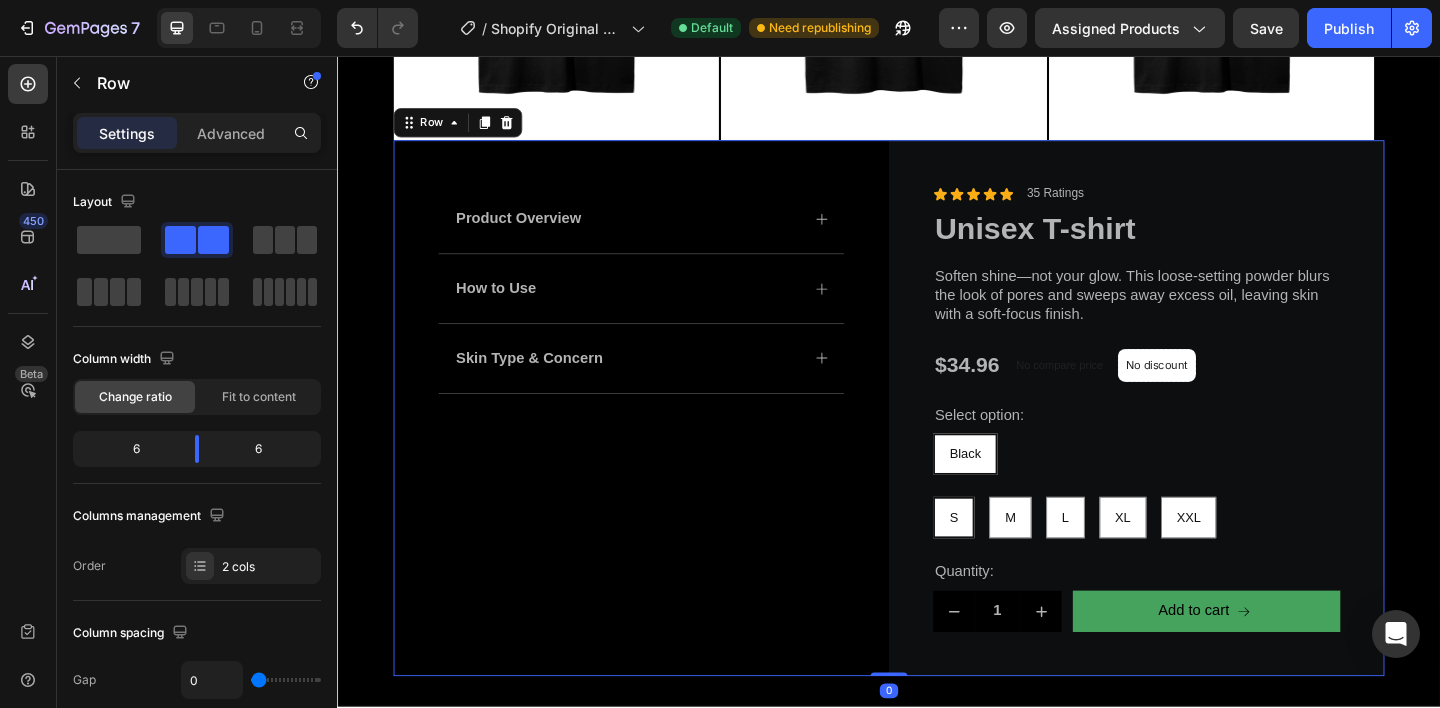 scroll, scrollTop: 393, scrollLeft: 0, axis: vertical 